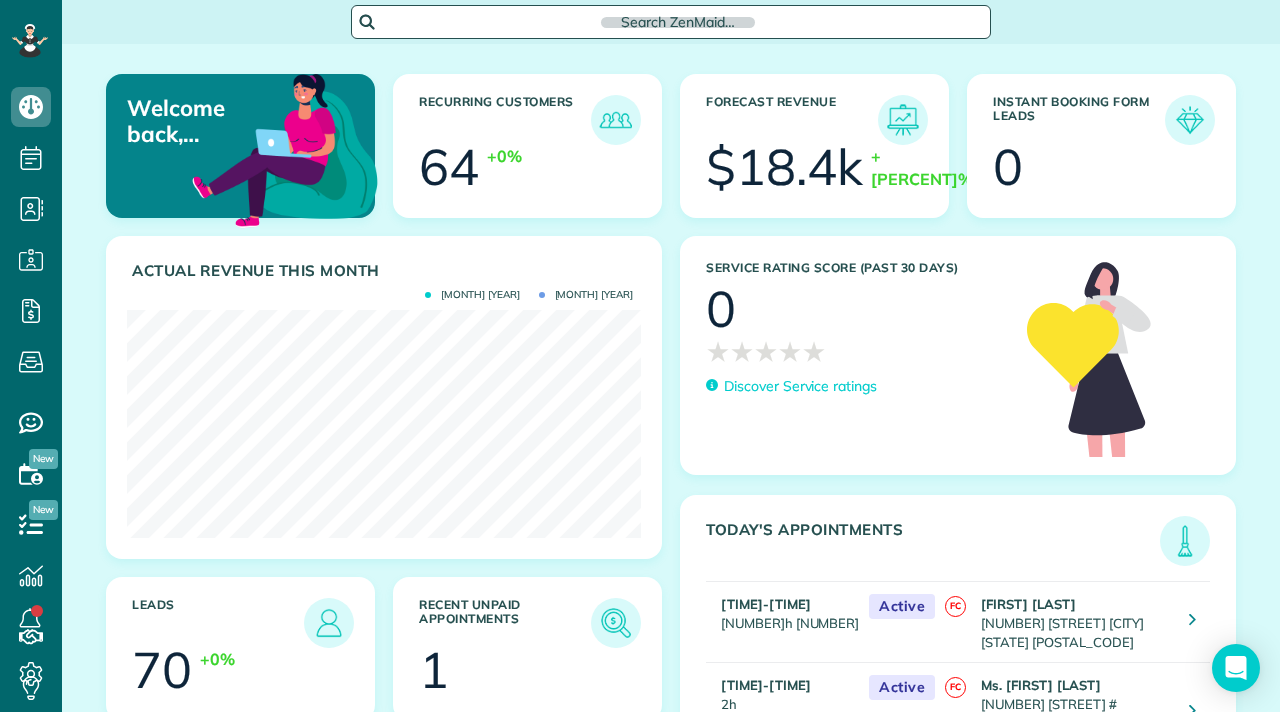 scroll, scrollTop: 0, scrollLeft: 0, axis: both 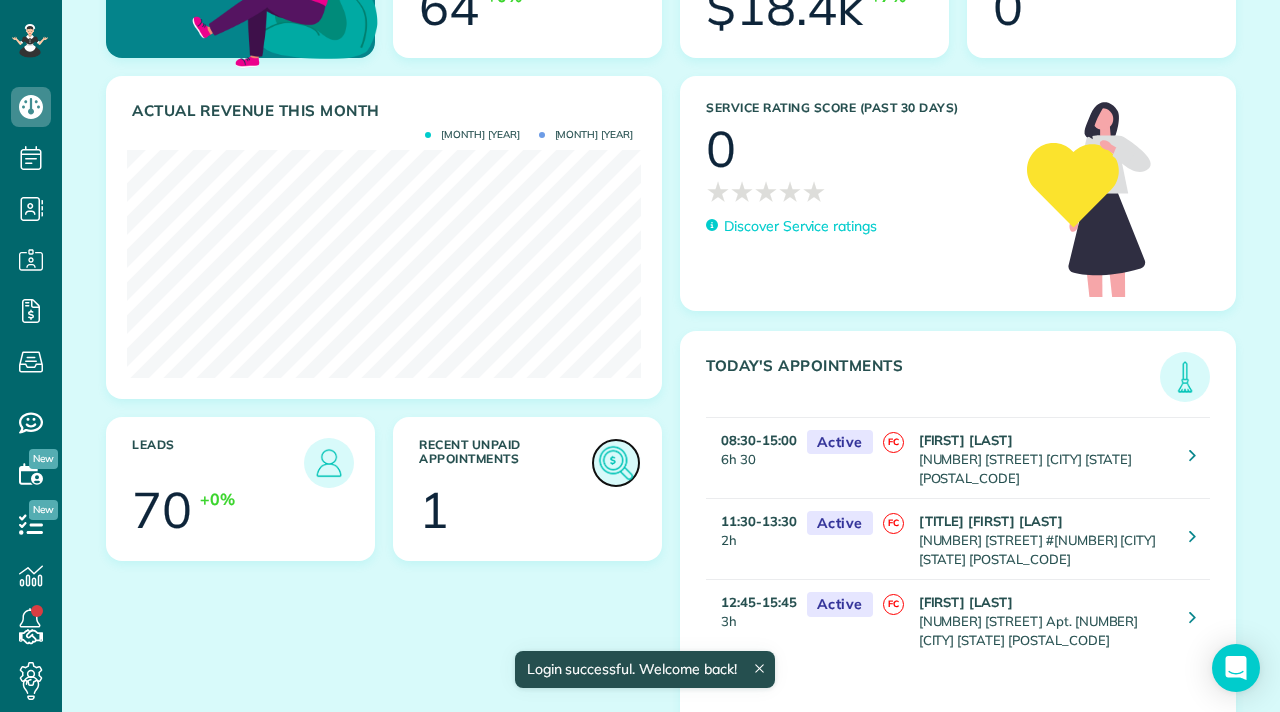 click at bounding box center [616, 463] 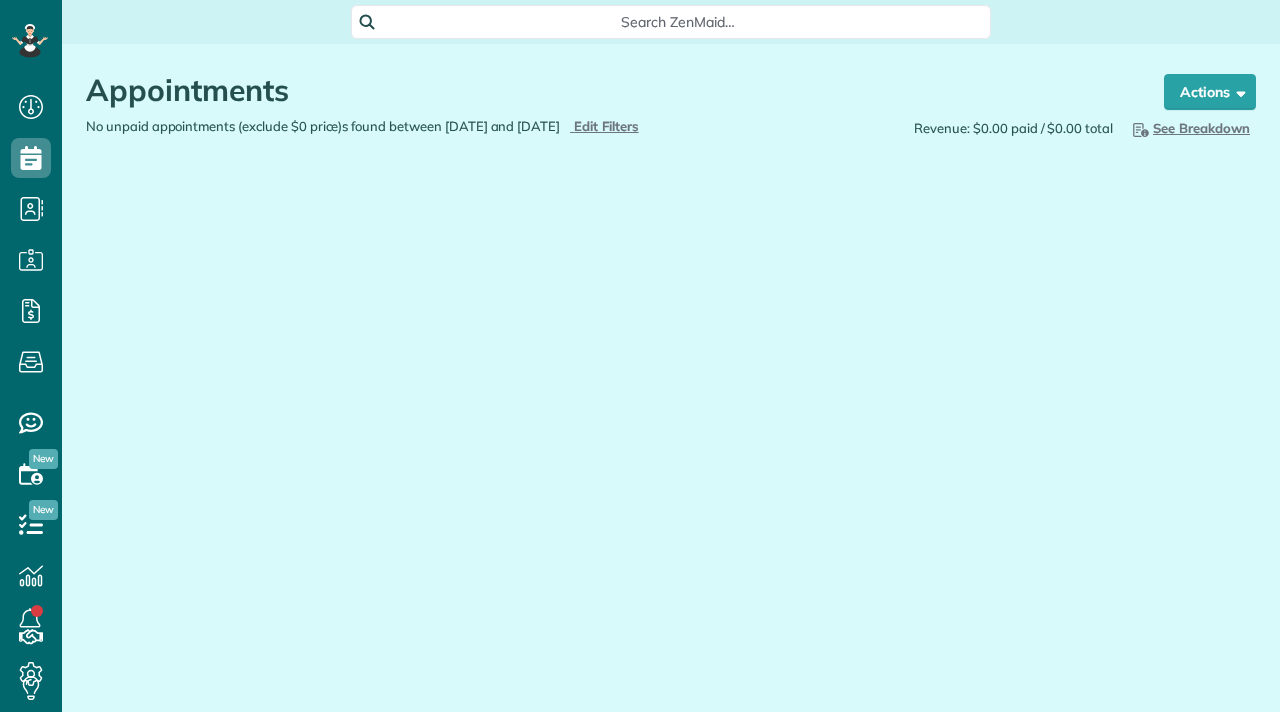 scroll, scrollTop: 0, scrollLeft: 0, axis: both 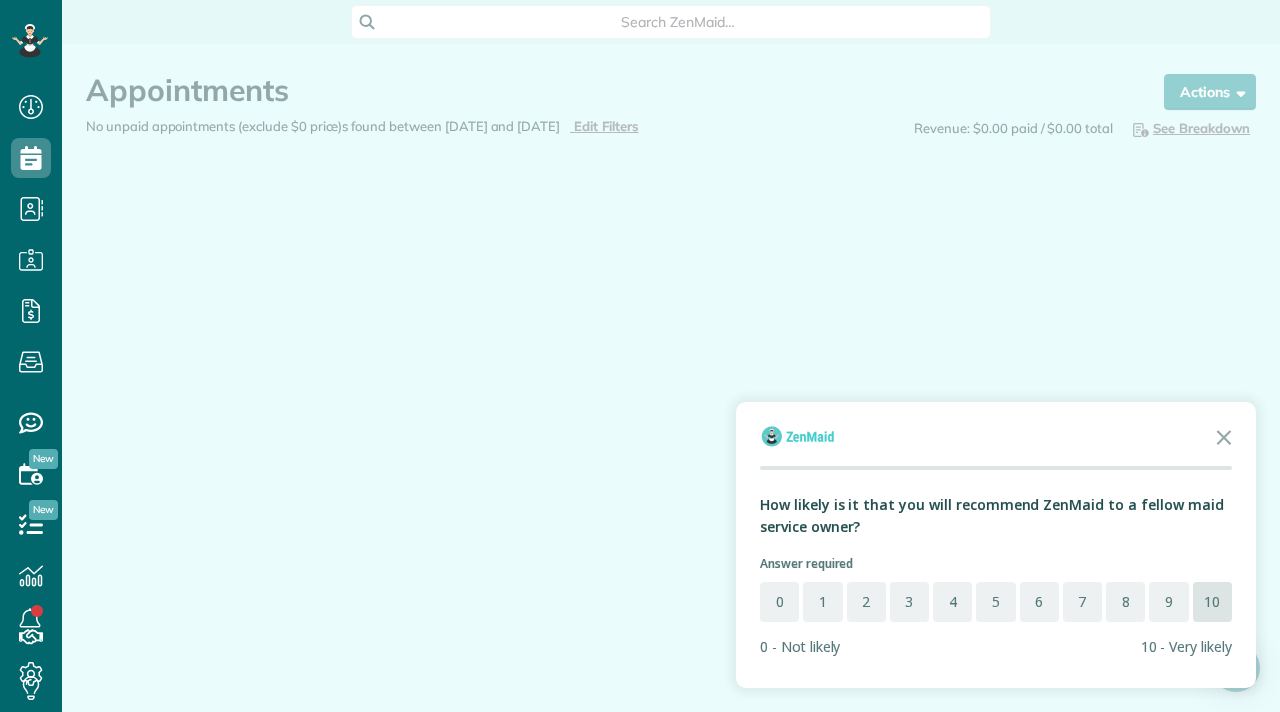 click on "10" at bounding box center [1212, 602] 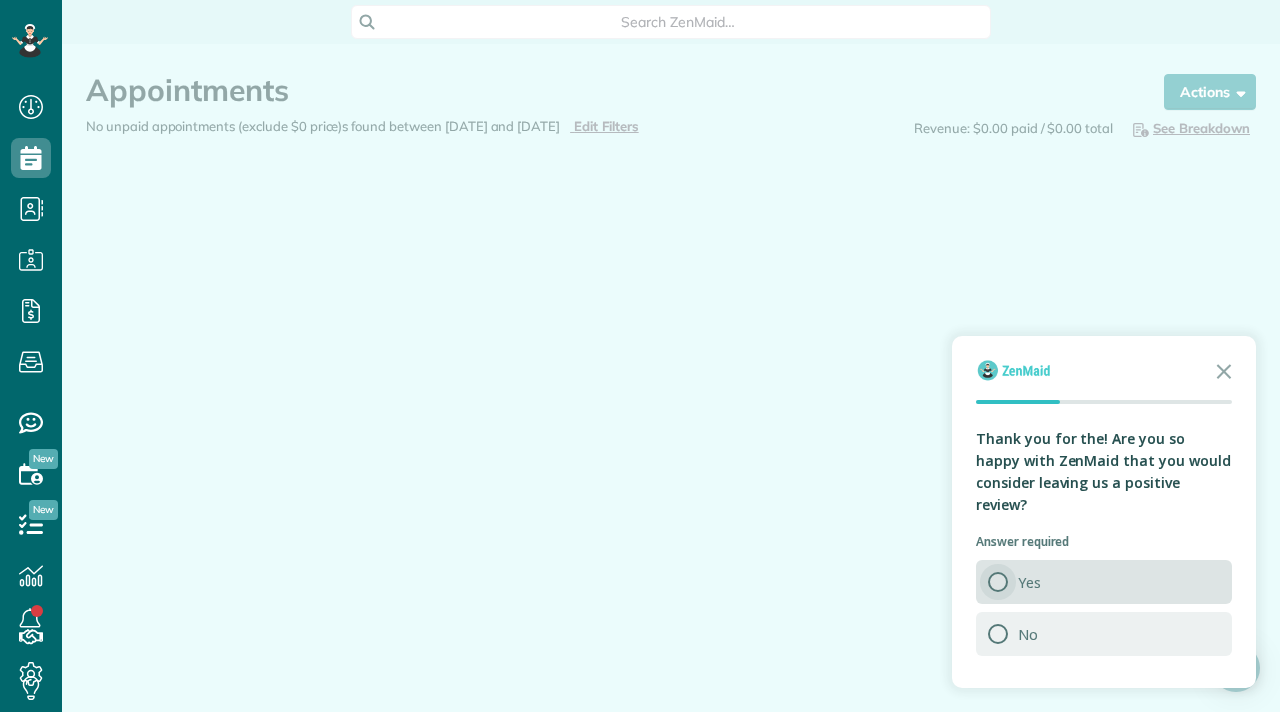 click at bounding box center [998, 582] 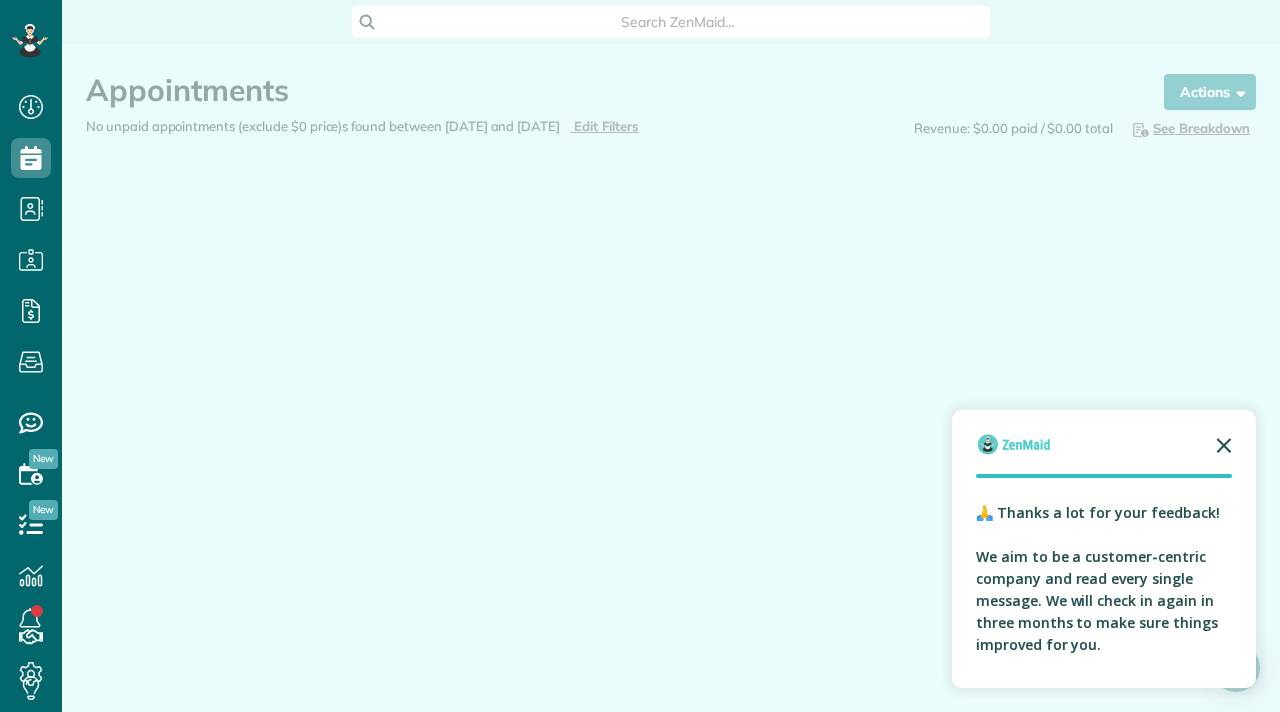 click 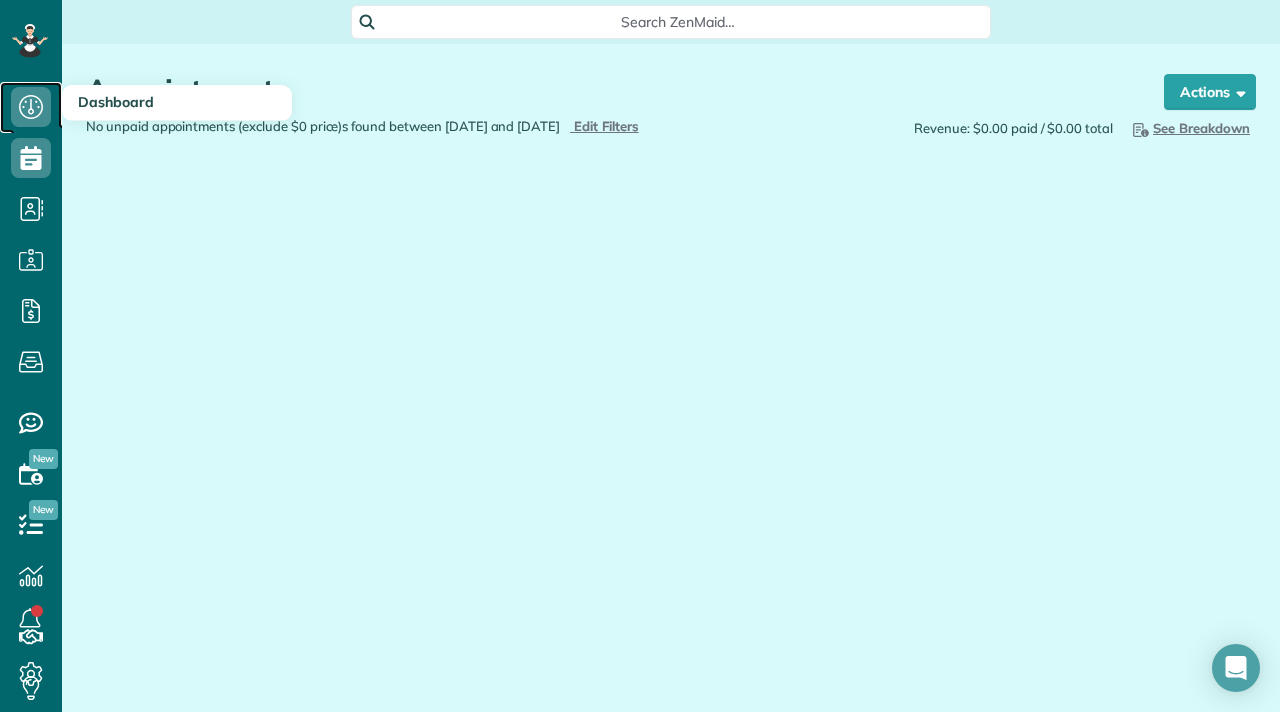 click 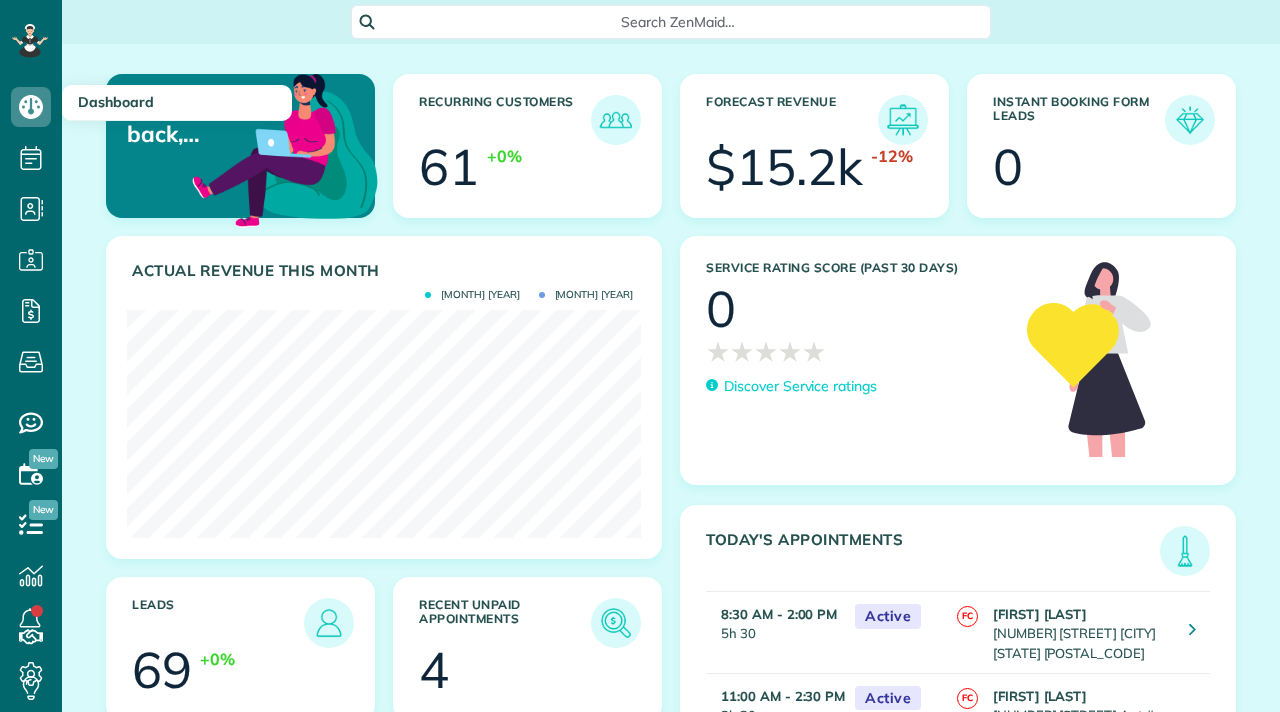 scroll, scrollTop: 0, scrollLeft: 0, axis: both 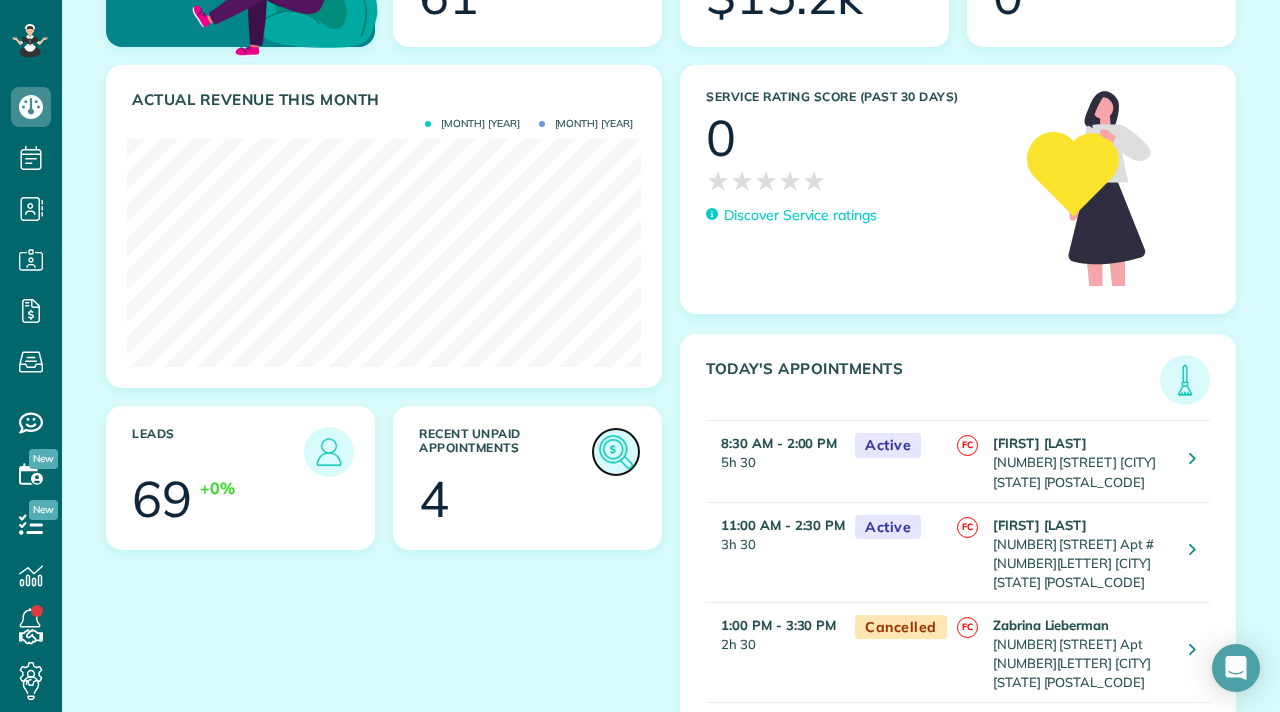 click at bounding box center (616, 452) 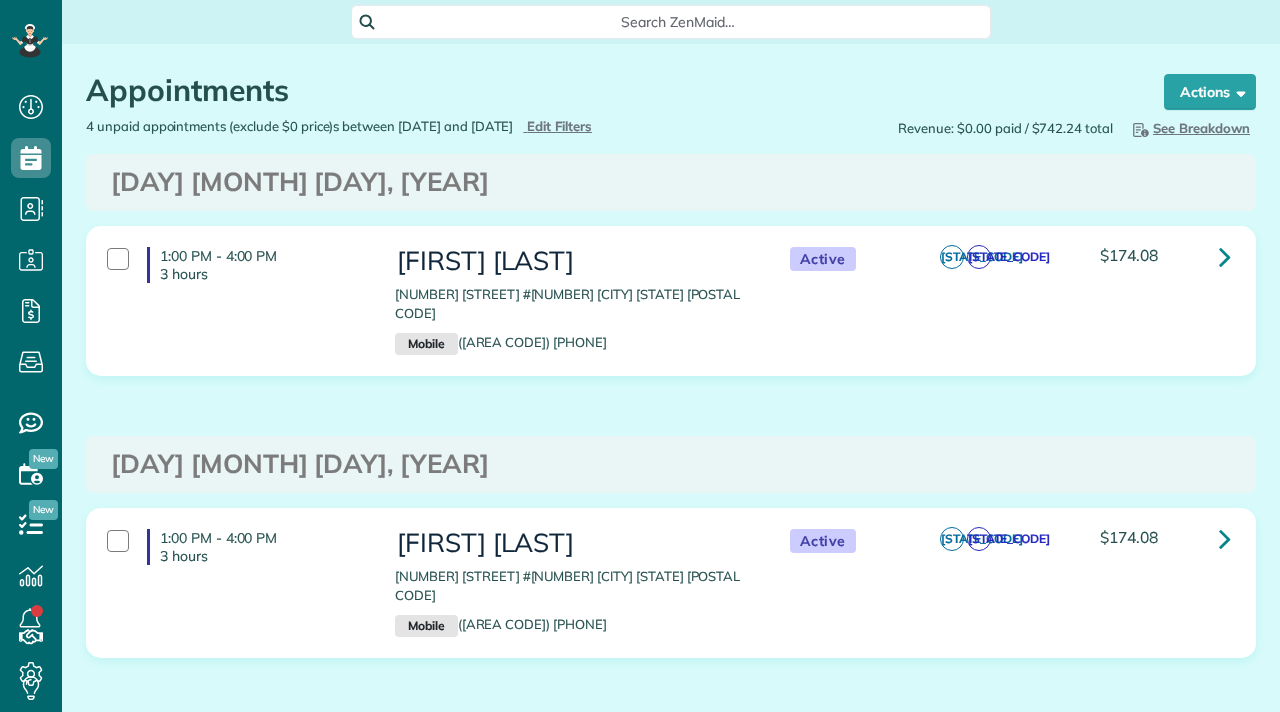 scroll, scrollTop: 0, scrollLeft: 0, axis: both 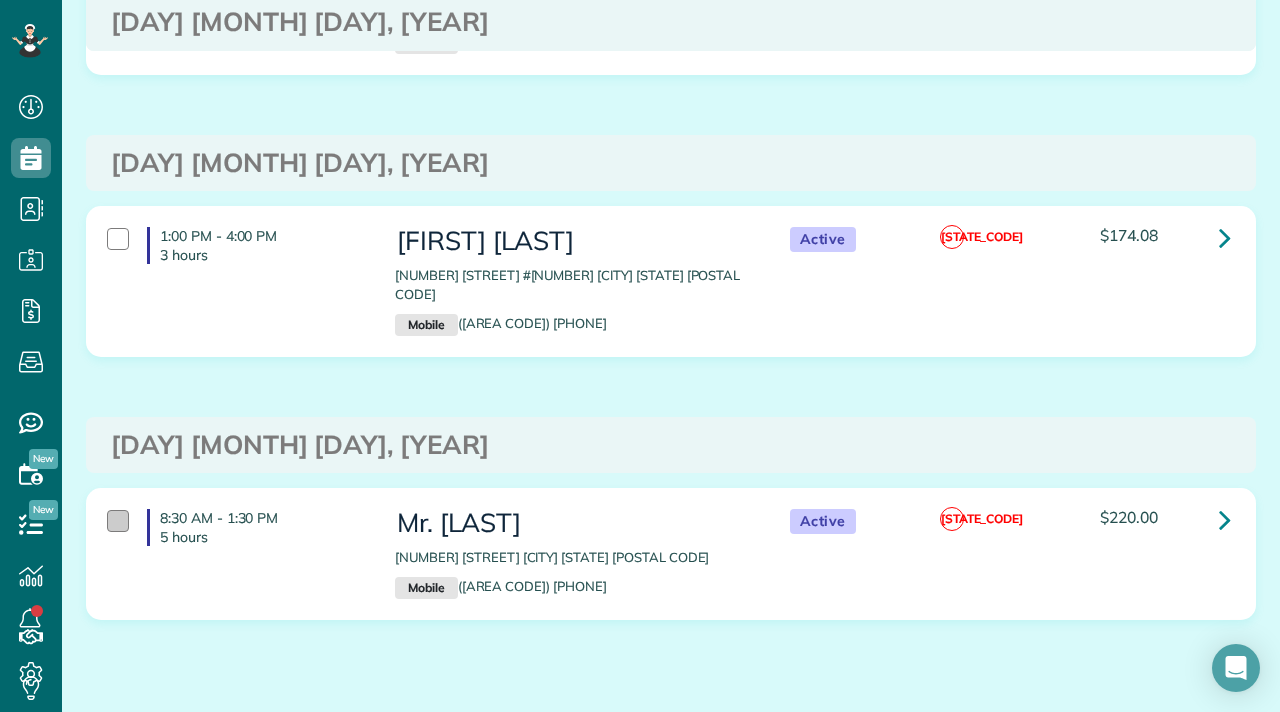 click at bounding box center (118, 521) 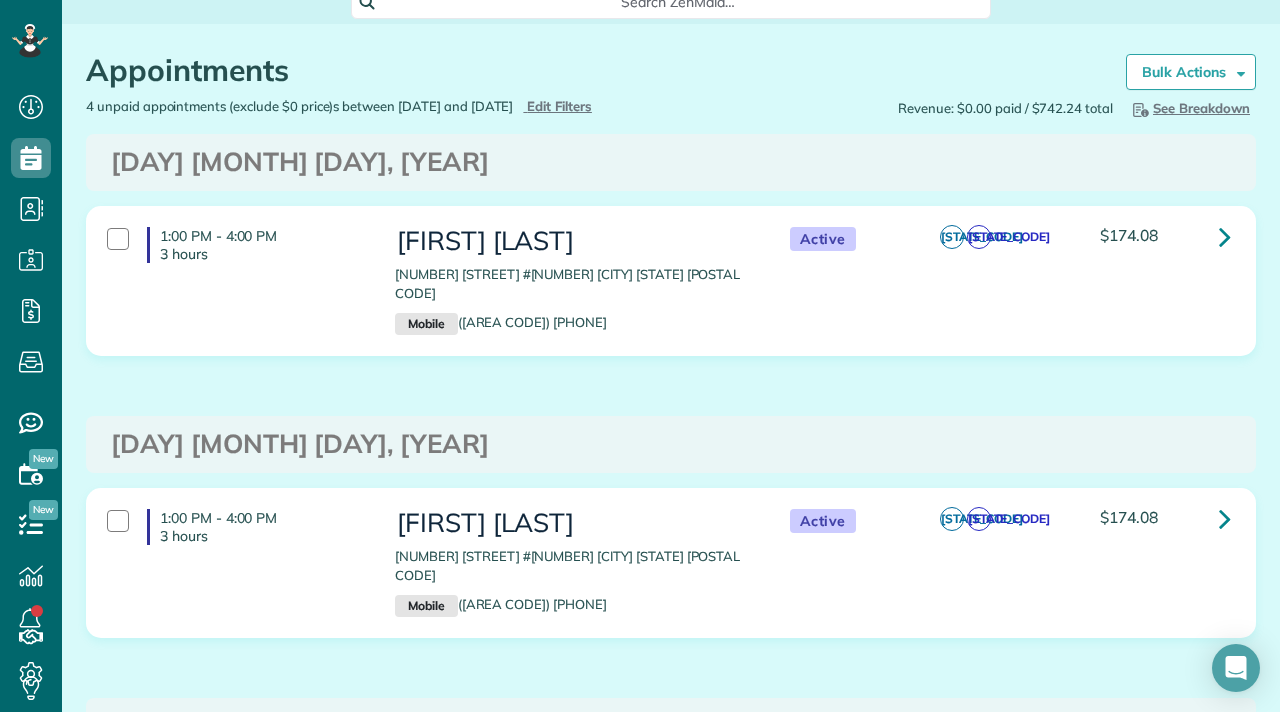 scroll, scrollTop: 0, scrollLeft: 0, axis: both 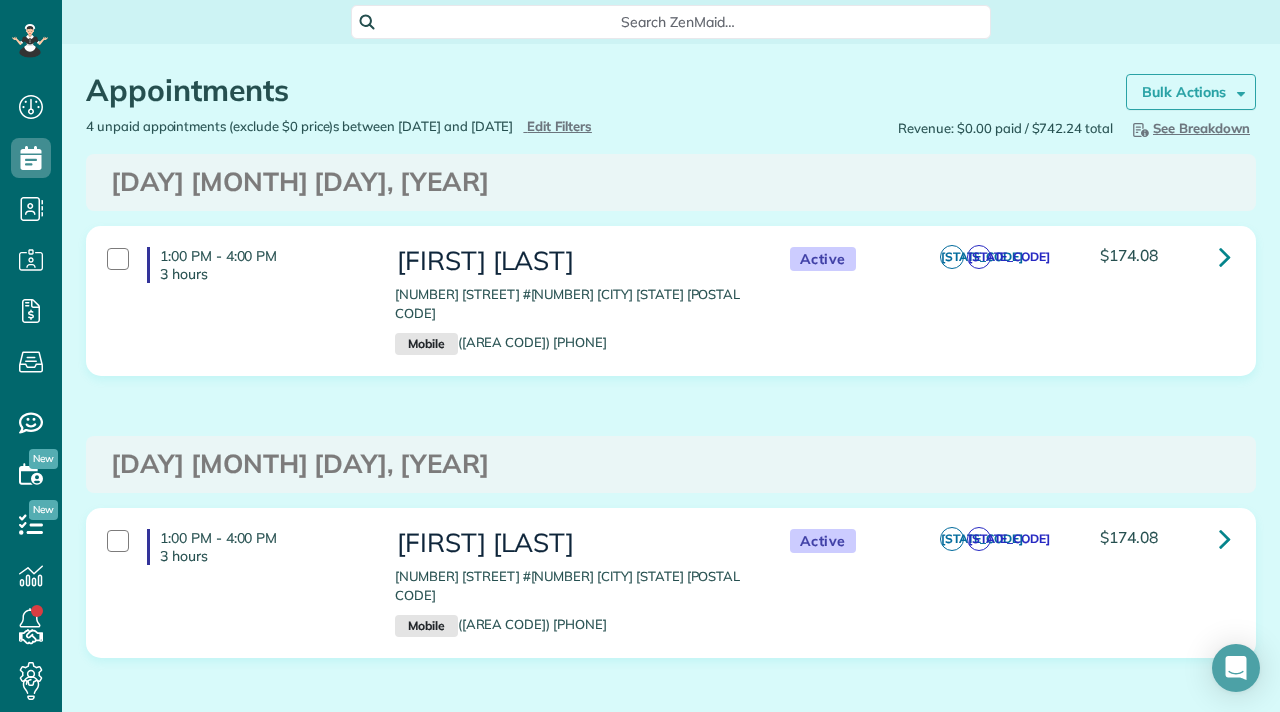 click on "Bulk Actions" at bounding box center [1184, 92] 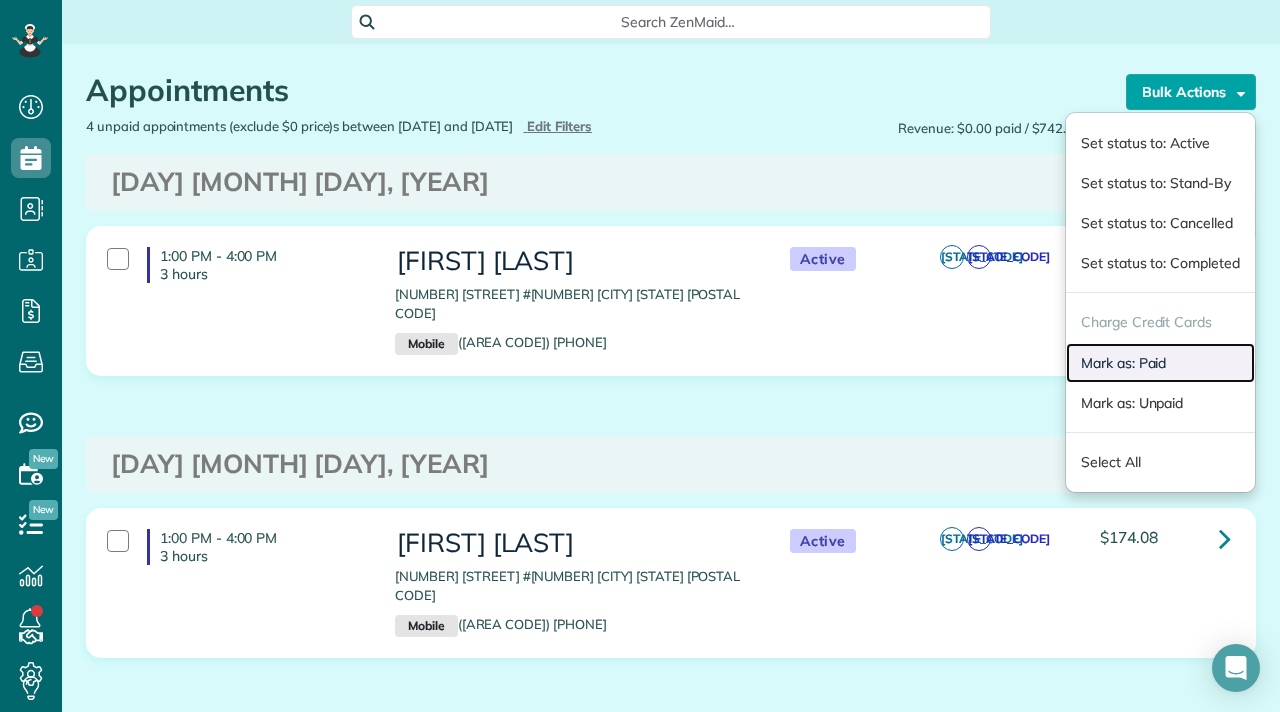 click on "Mark as: Paid" at bounding box center (1160, 363) 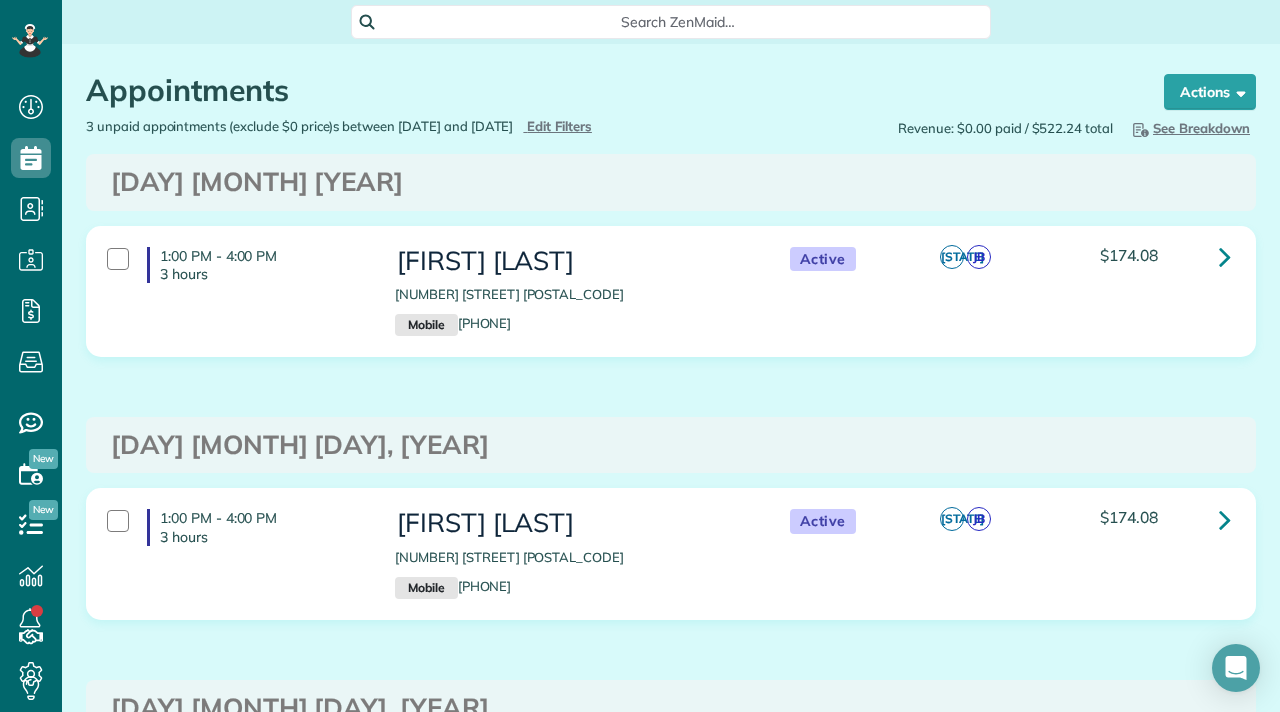 scroll, scrollTop: 0, scrollLeft: 0, axis: both 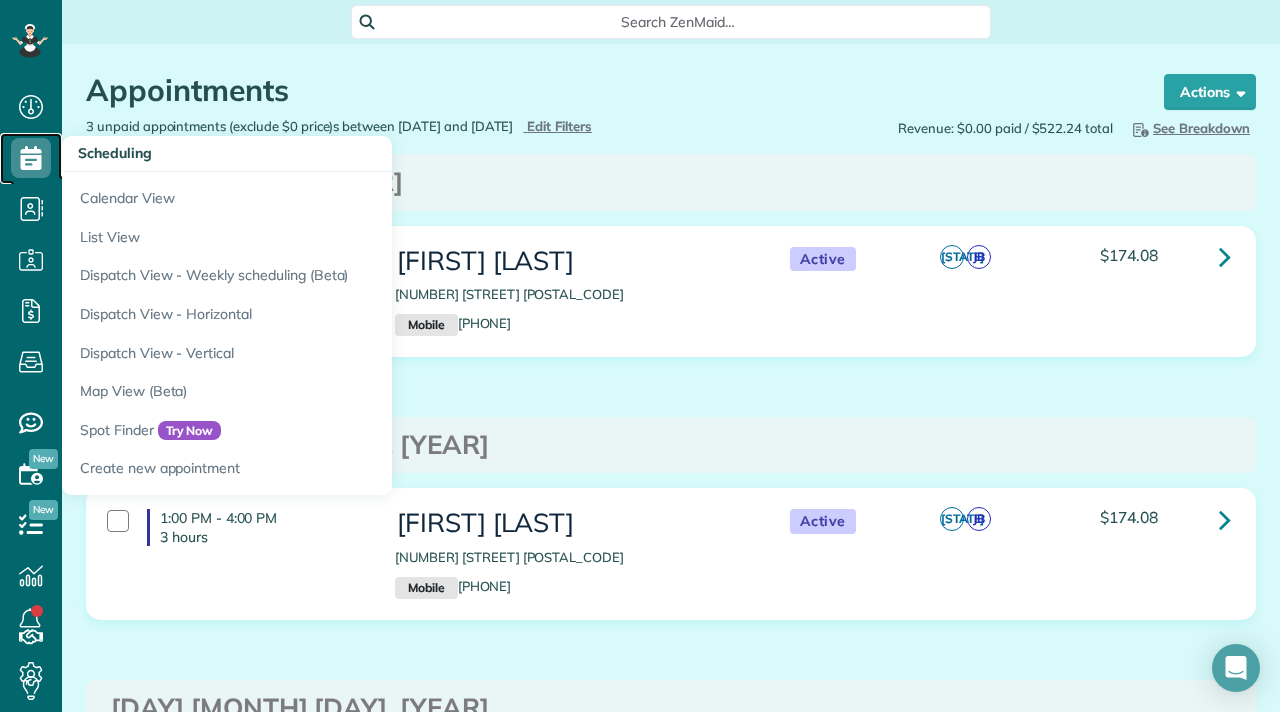 click 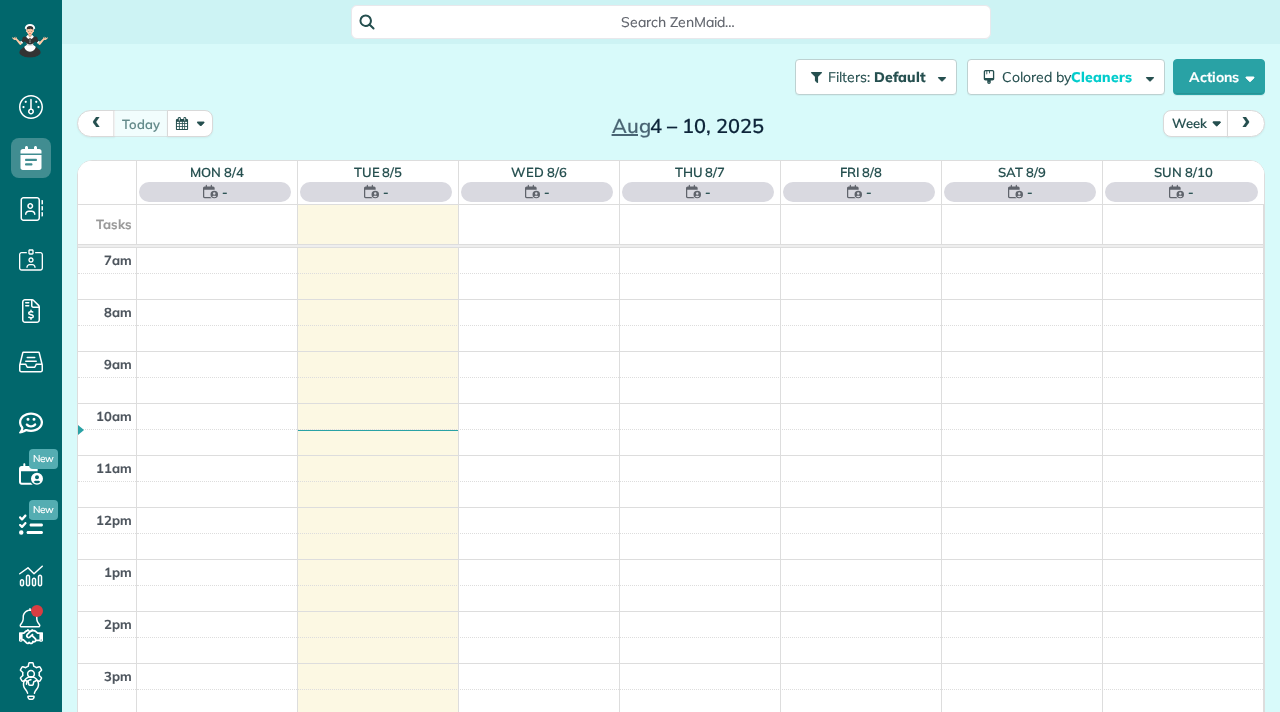scroll, scrollTop: 0, scrollLeft: 0, axis: both 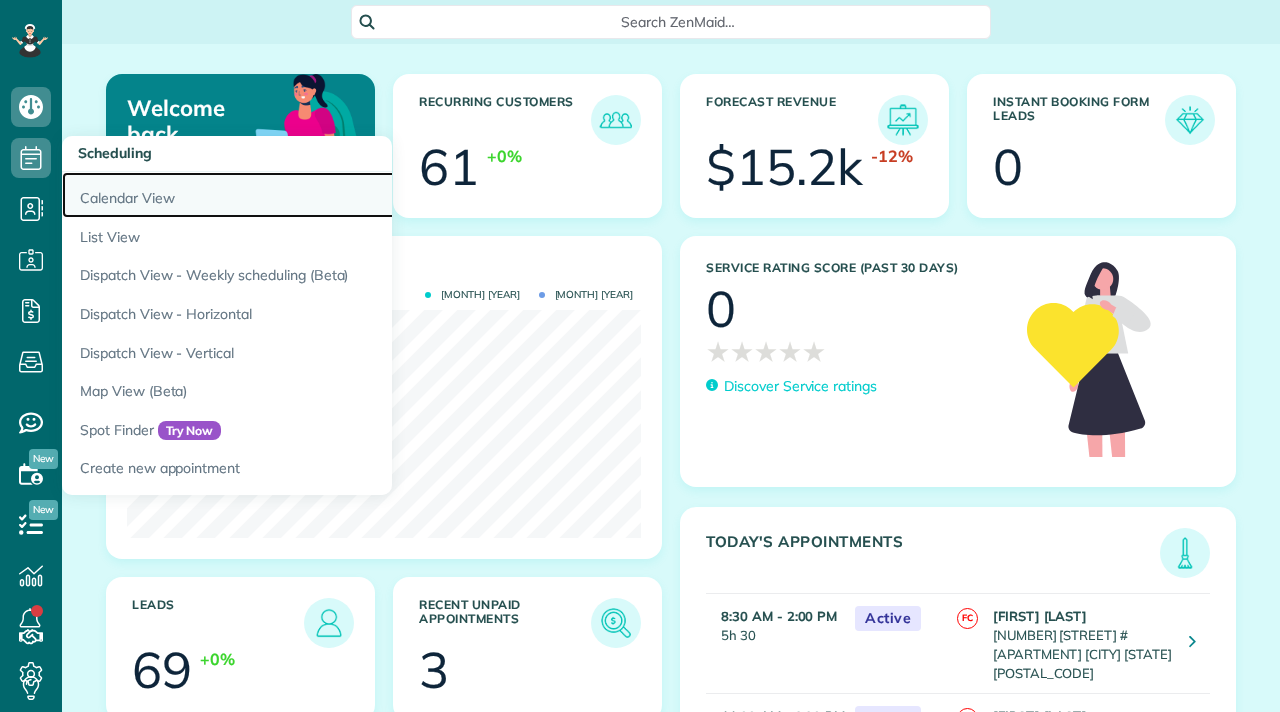 click on "Calendar View" at bounding box center [312, 195] 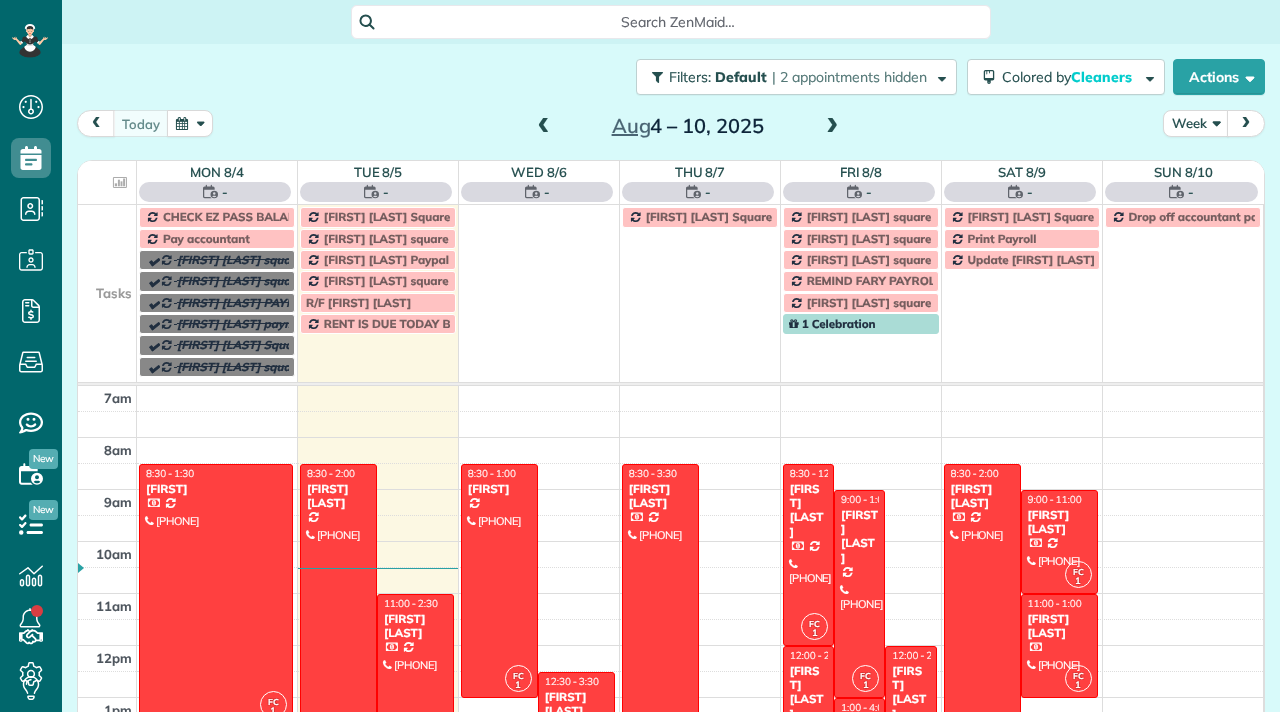 scroll, scrollTop: 0, scrollLeft: 0, axis: both 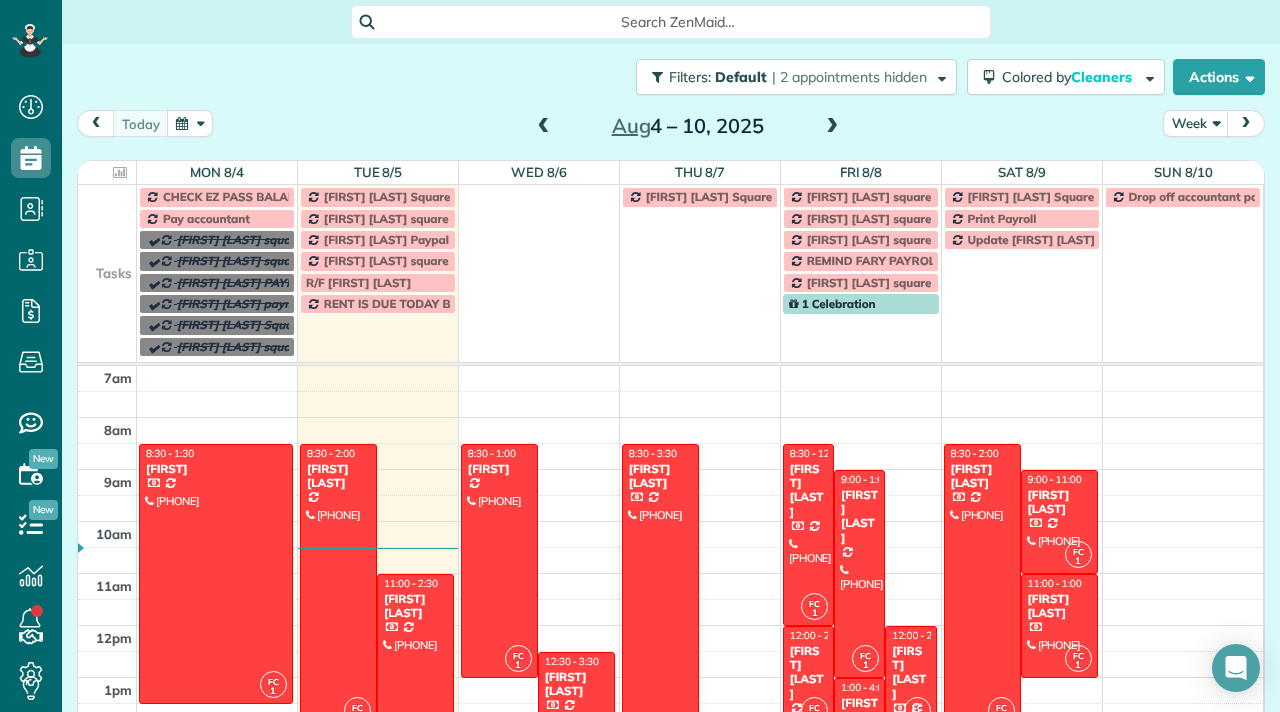 click at bounding box center [832, 127] 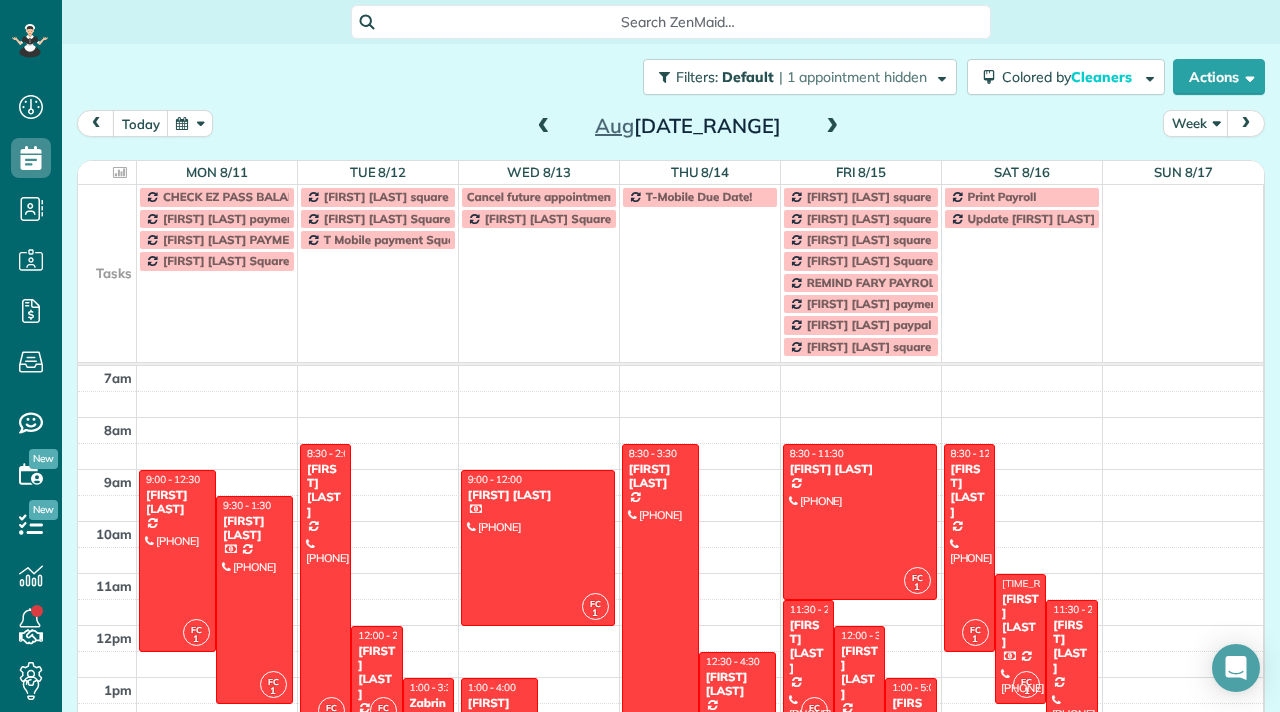 click at bounding box center [832, 127] 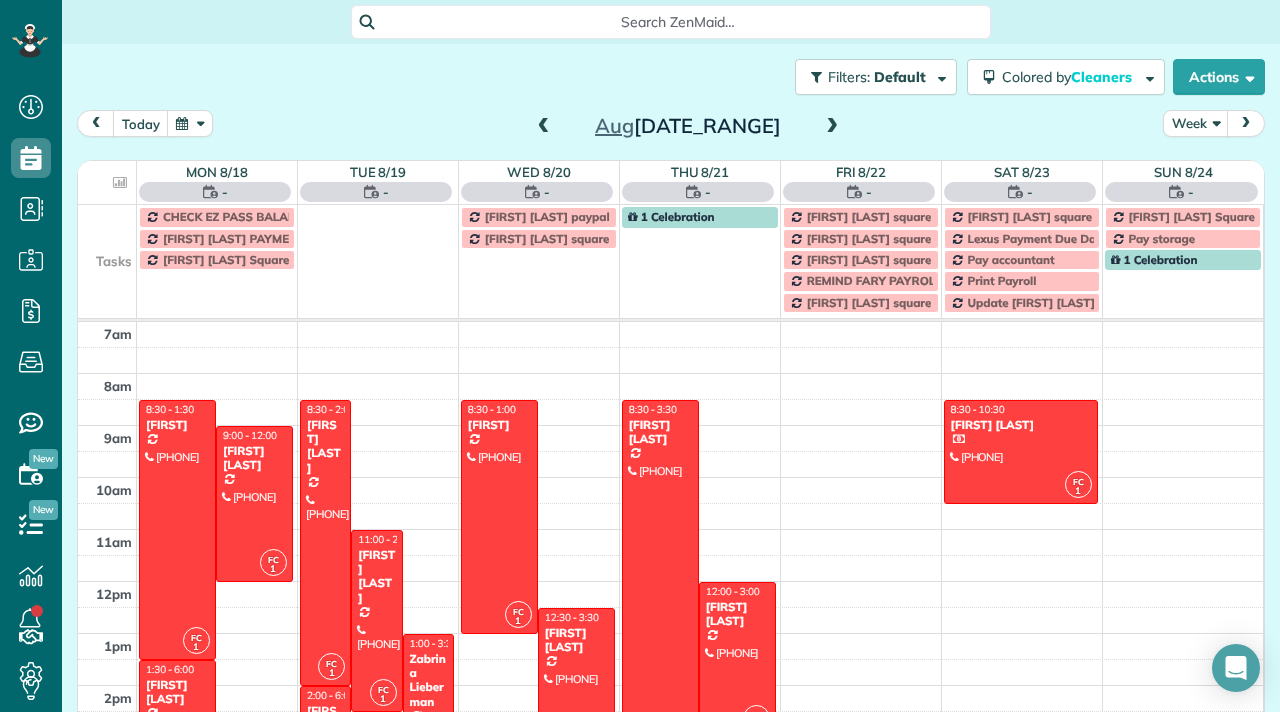 click at bounding box center [832, 127] 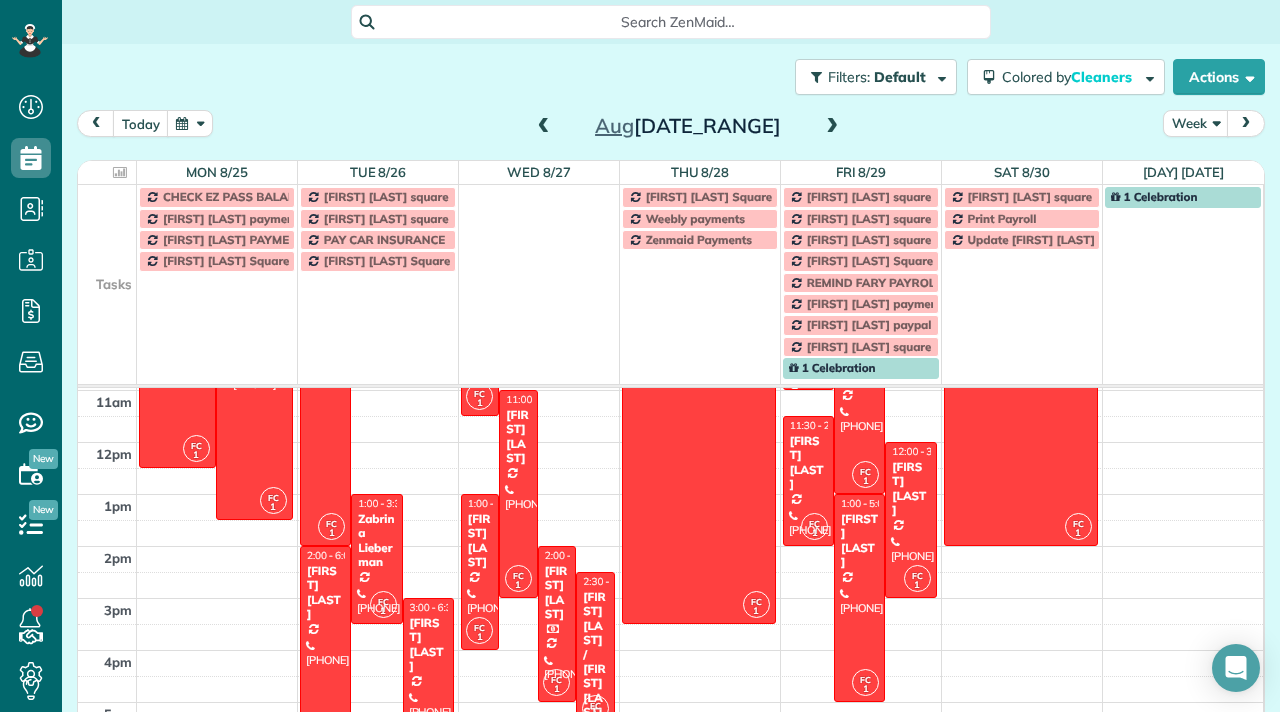 scroll, scrollTop: 210, scrollLeft: 0, axis: vertical 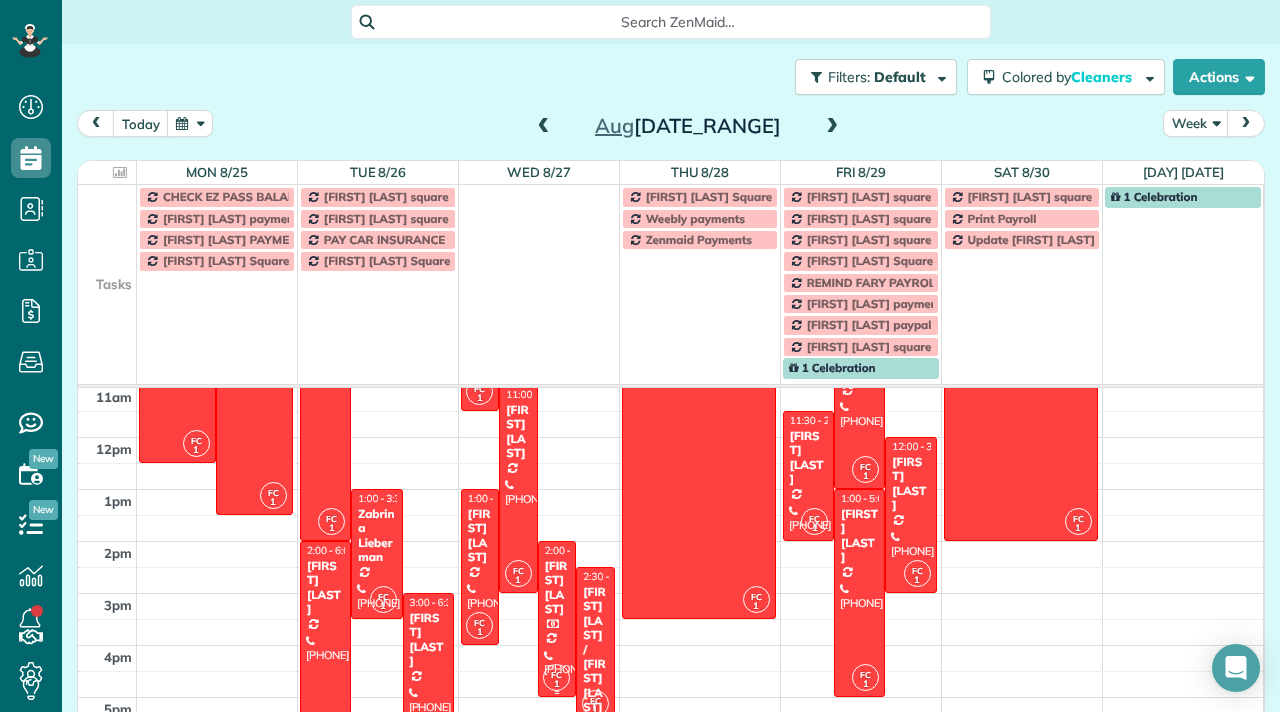 click on "Kristen Kavanaugh" at bounding box center [557, 588] 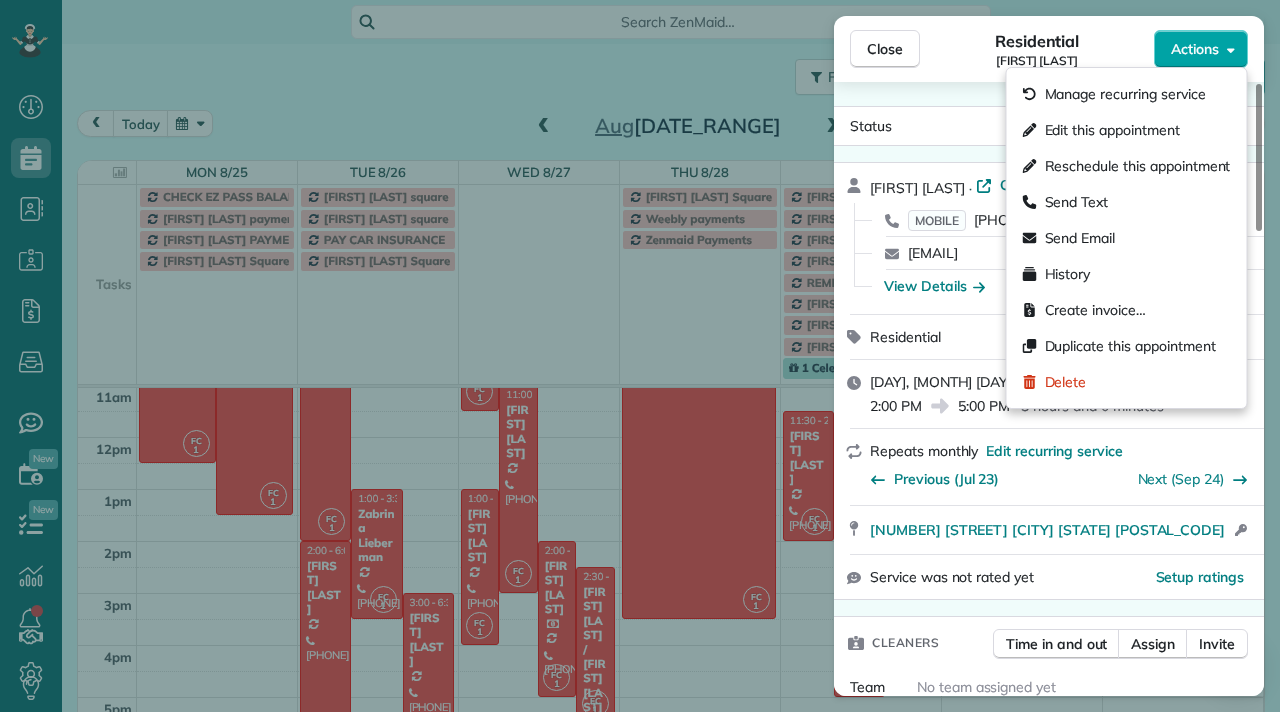 click on "Actions" at bounding box center [1201, 49] 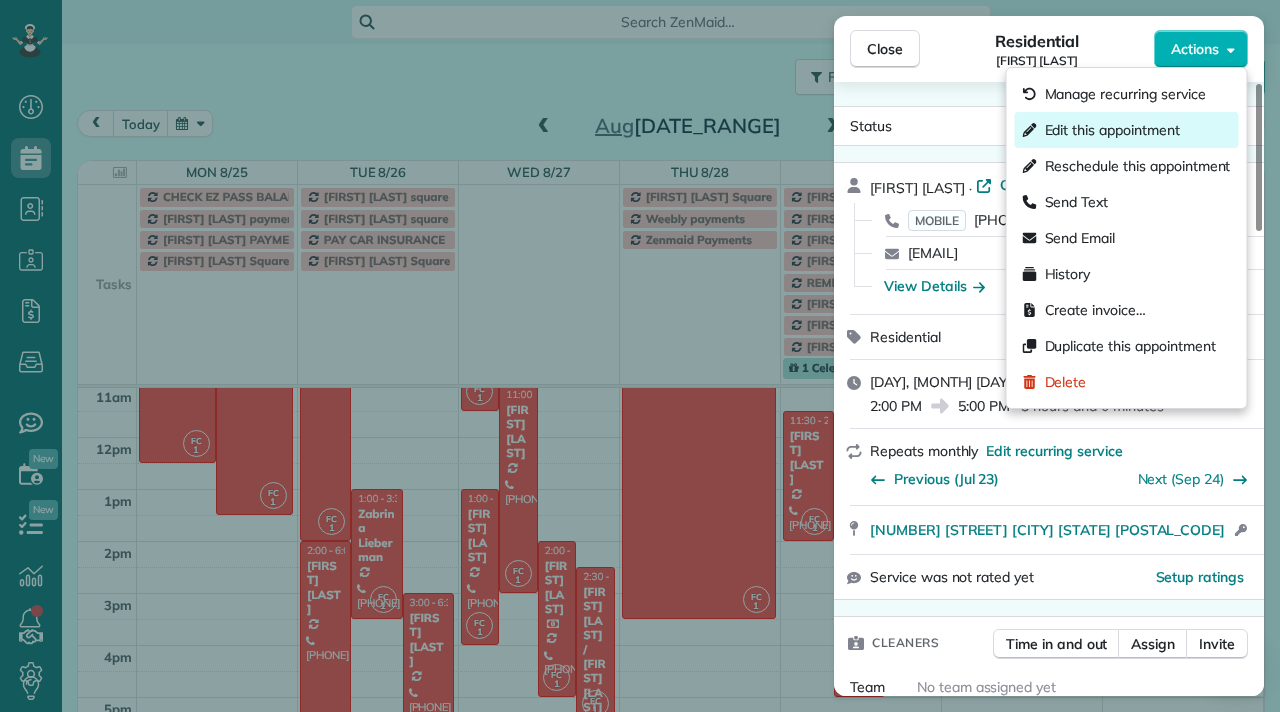 click on "Edit this appointment" at bounding box center (1112, 130) 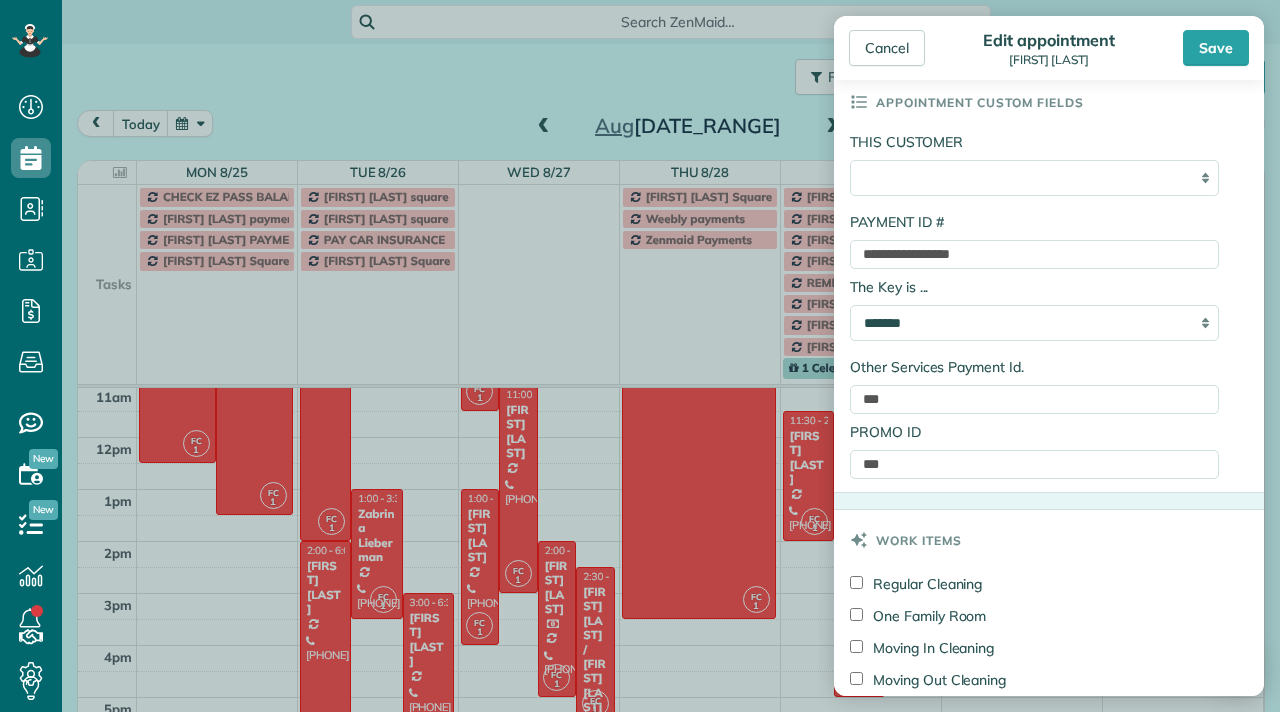 scroll, scrollTop: 899, scrollLeft: 0, axis: vertical 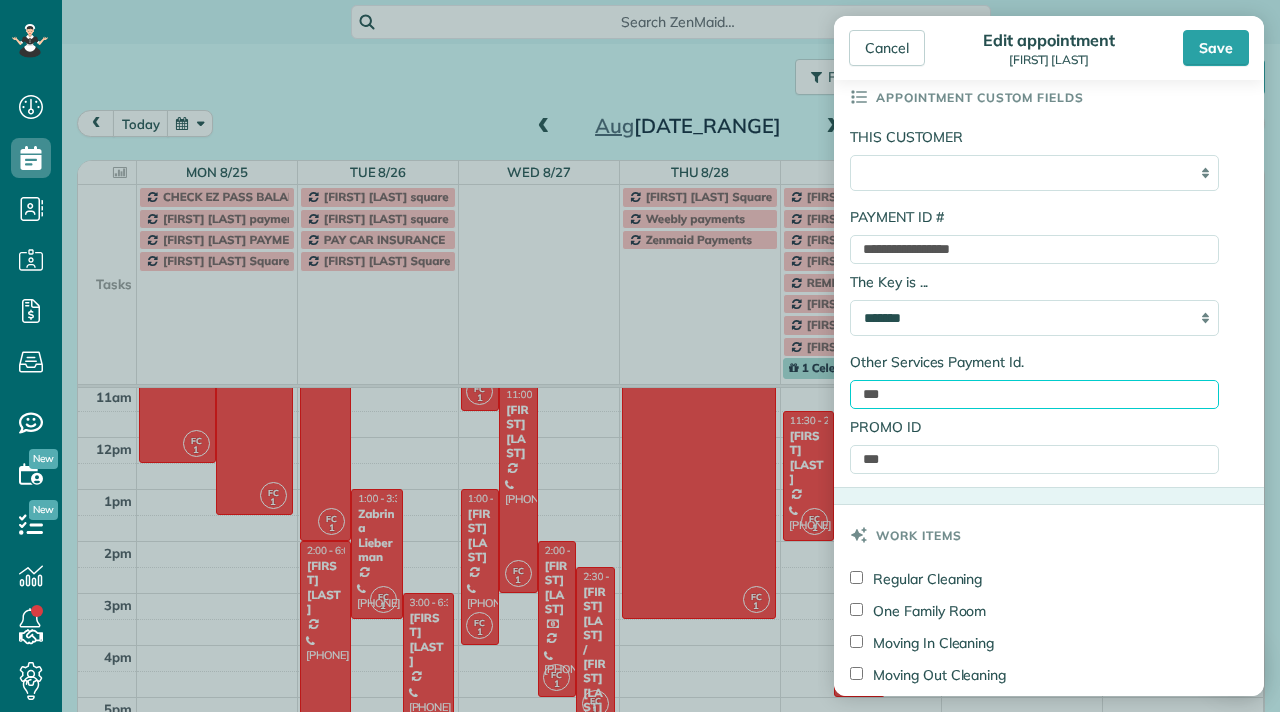 drag, startPoint x: 907, startPoint y: 400, endPoint x: 850, endPoint y: 387, distance: 58.463665 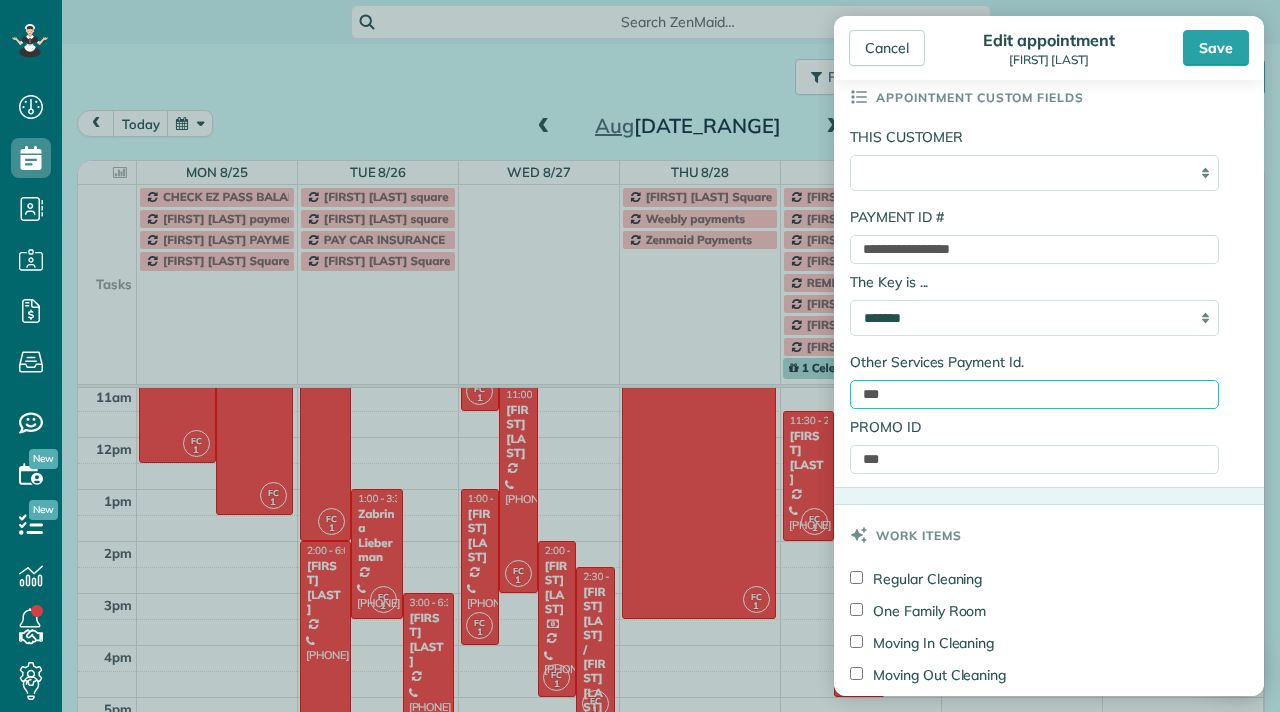 paste on "**********" 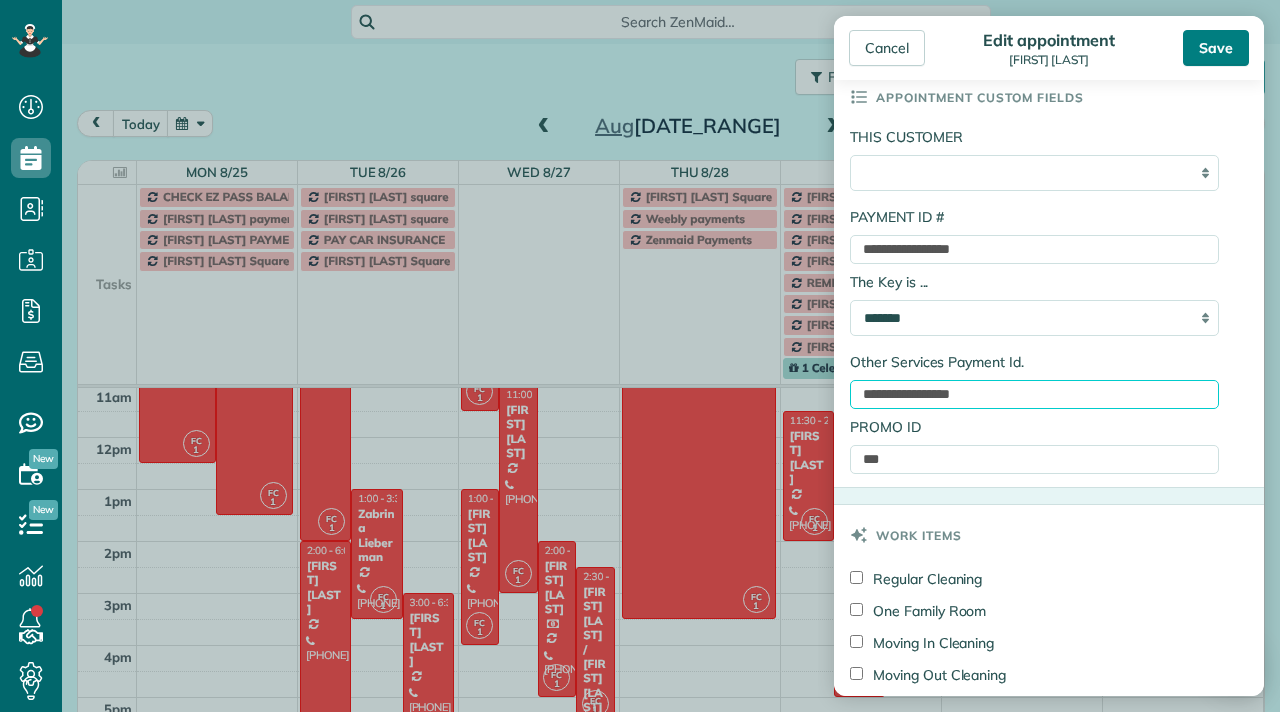 type on "**********" 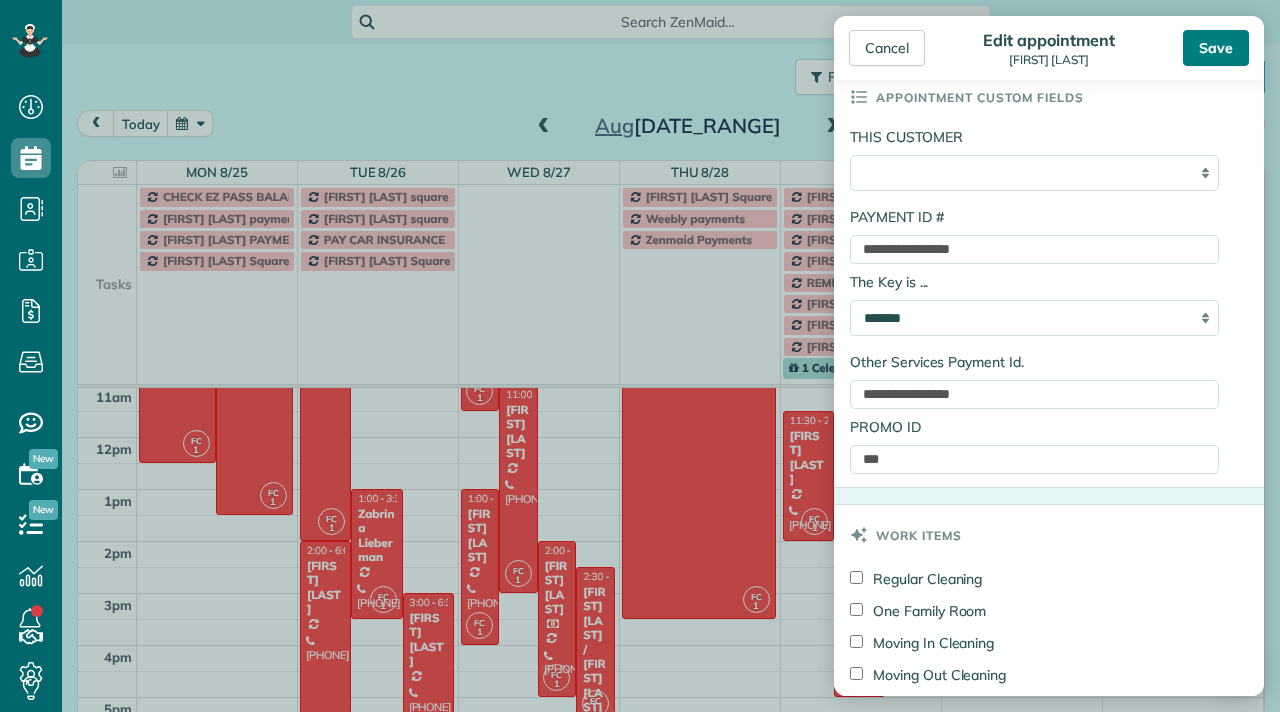 click on "Save" at bounding box center [1216, 48] 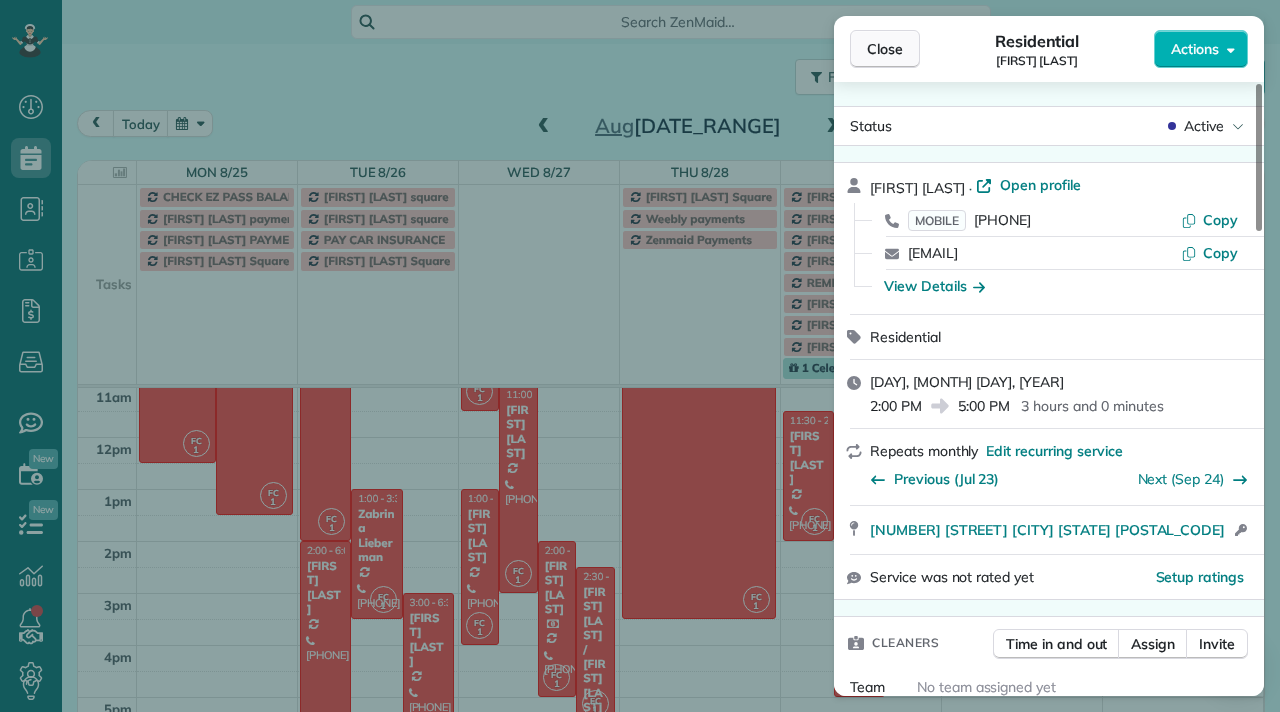 click on "Close" at bounding box center (885, 49) 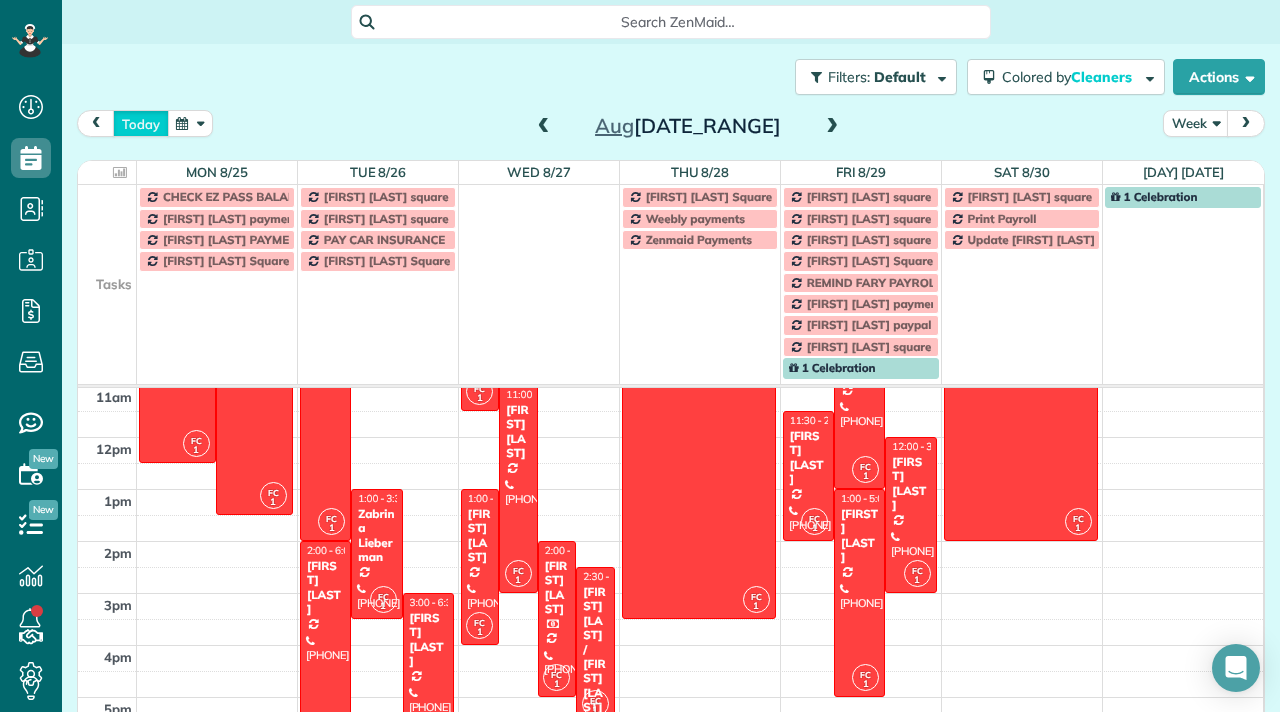 click on "today" at bounding box center (141, 123) 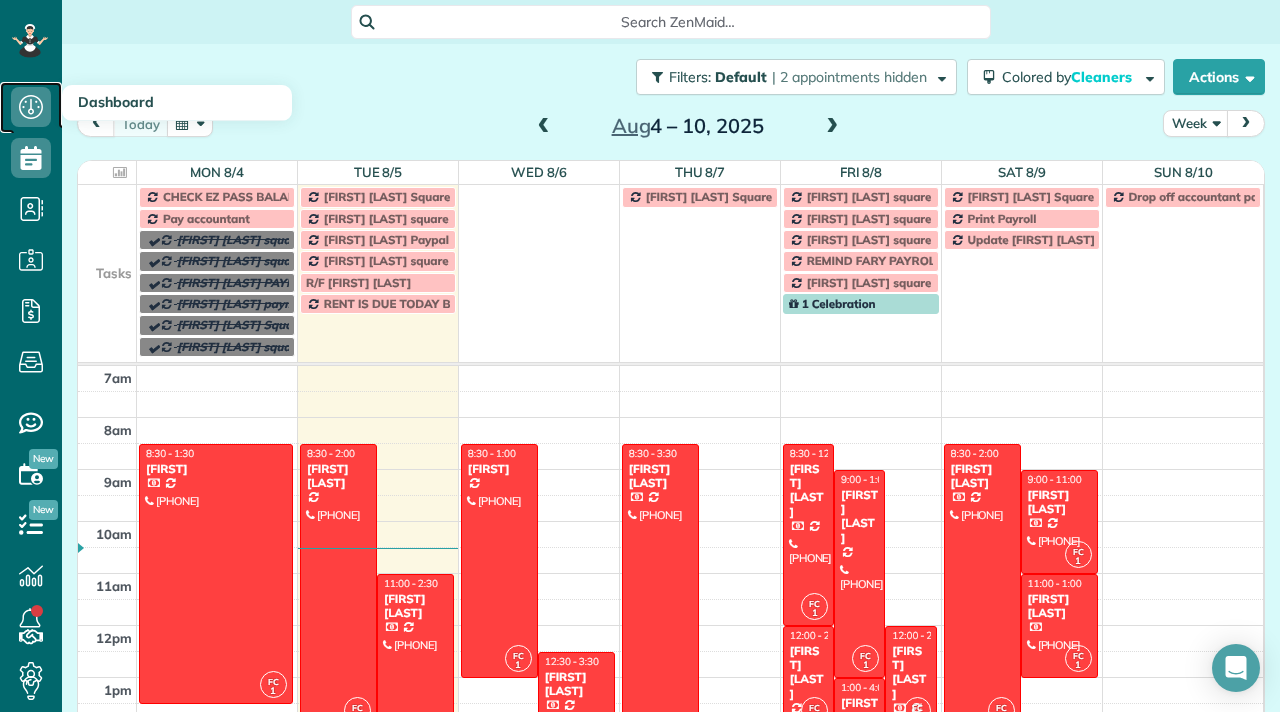 click 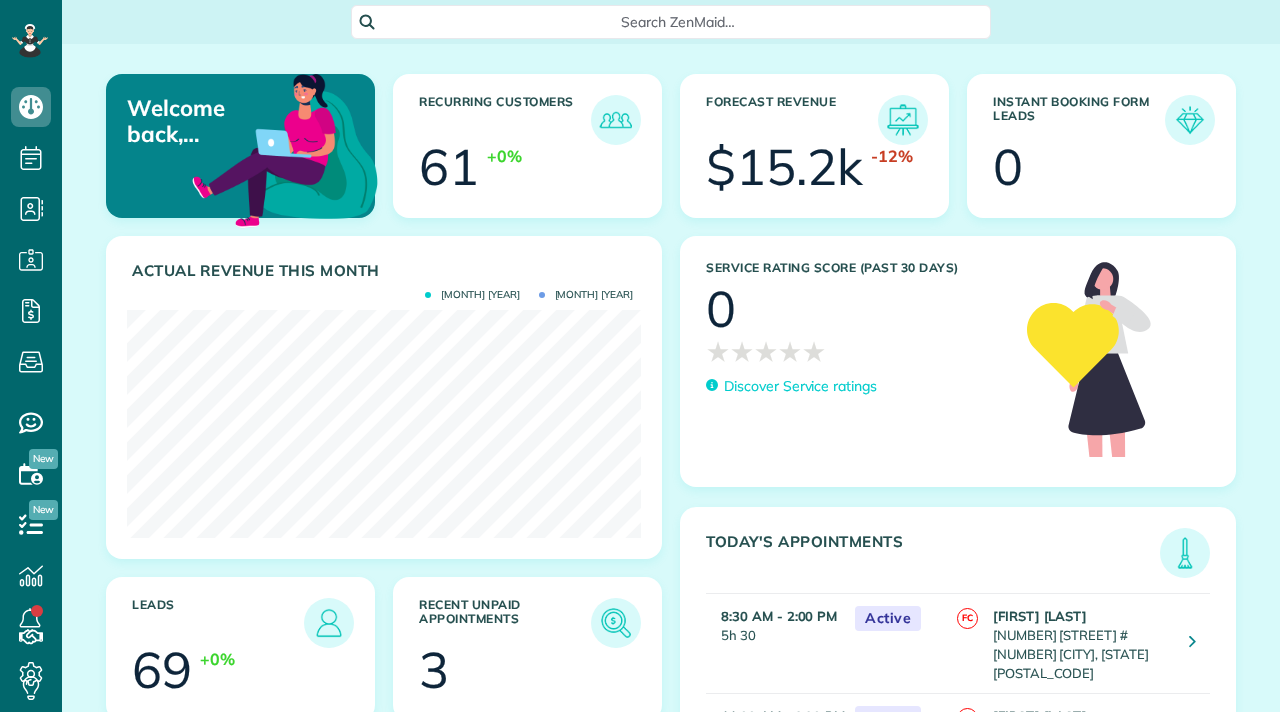 scroll, scrollTop: 0, scrollLeft: 0, axis: both 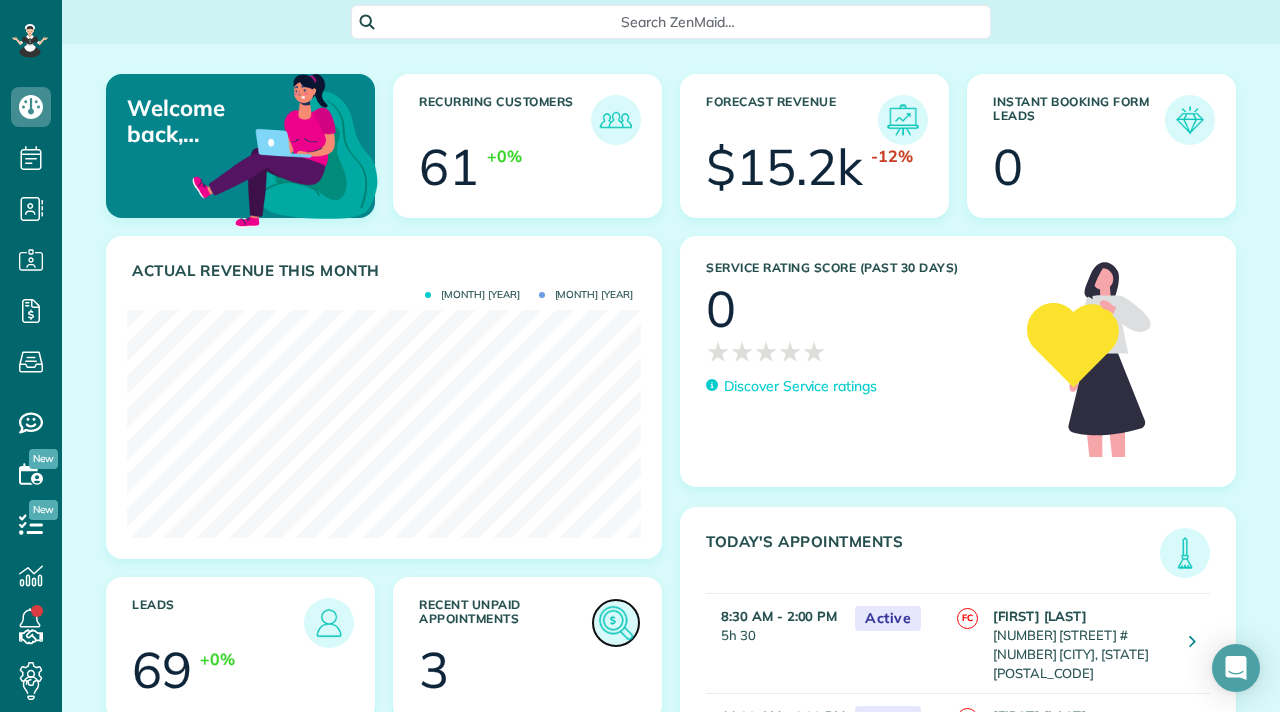 click at bounding box center (616, 623) 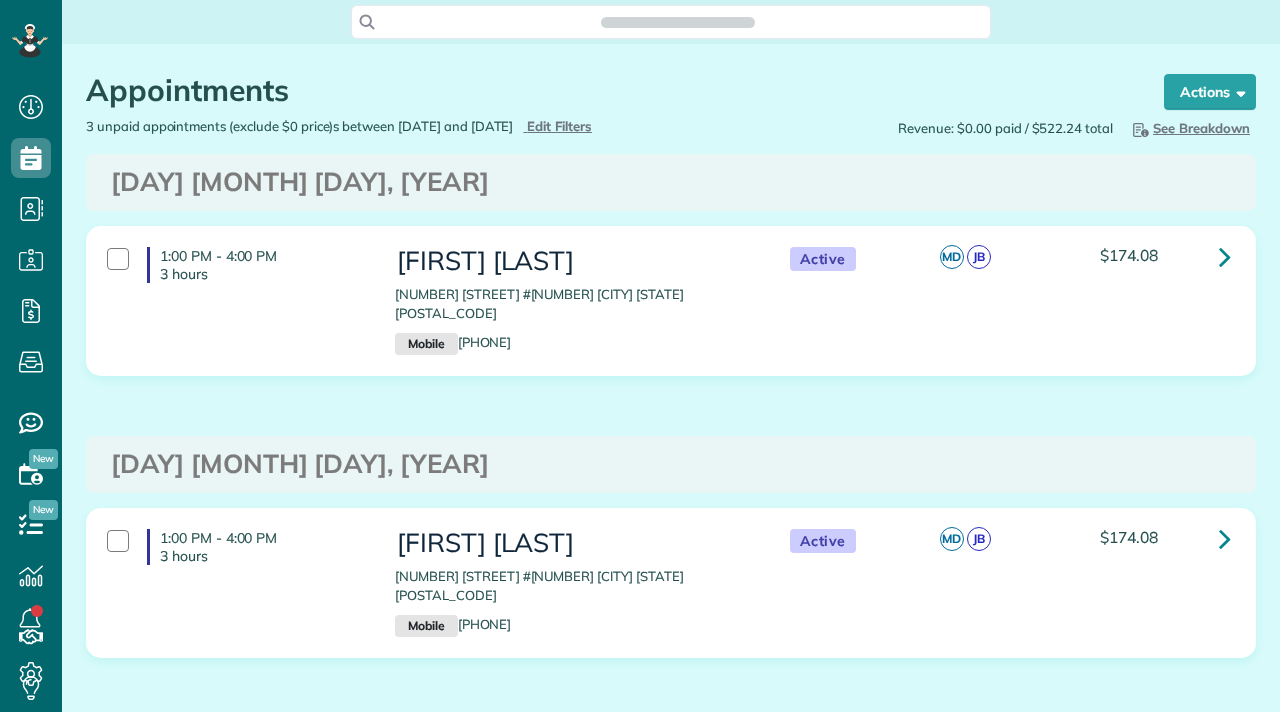 scroll, scrollTop: 0, scrollLeft: 0, axis: both 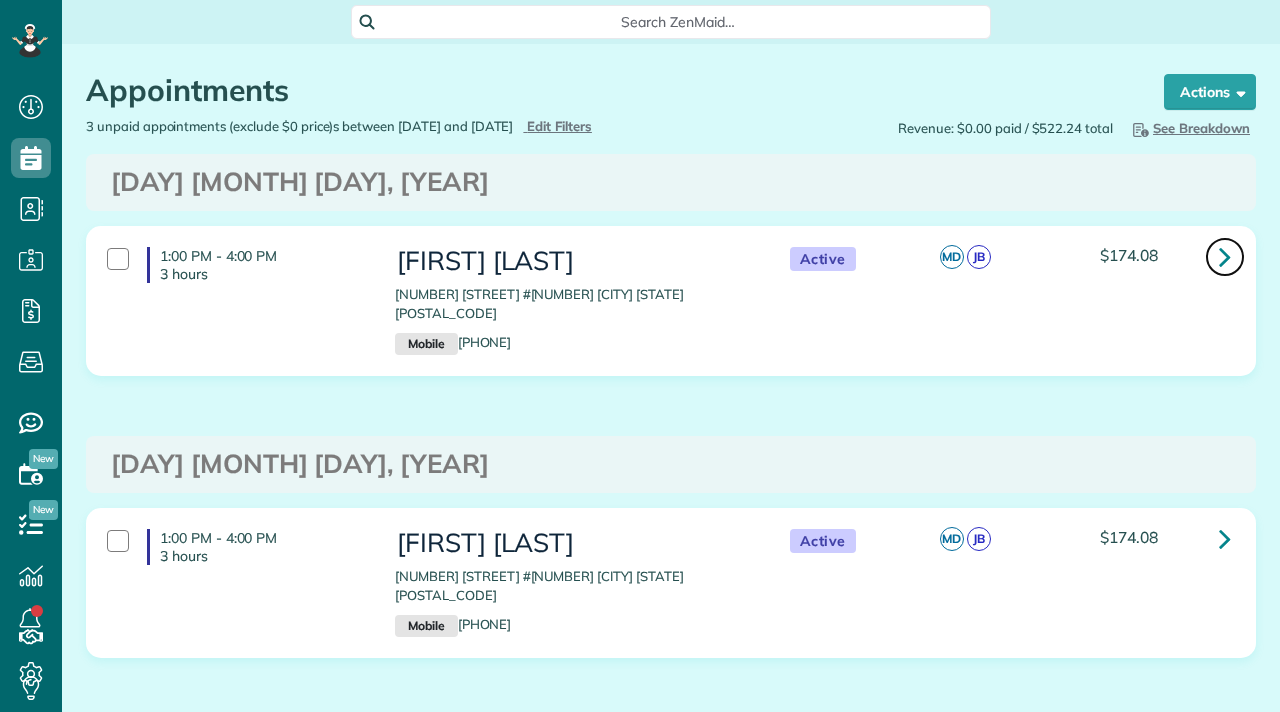 click at bounding box center [1225, 256] 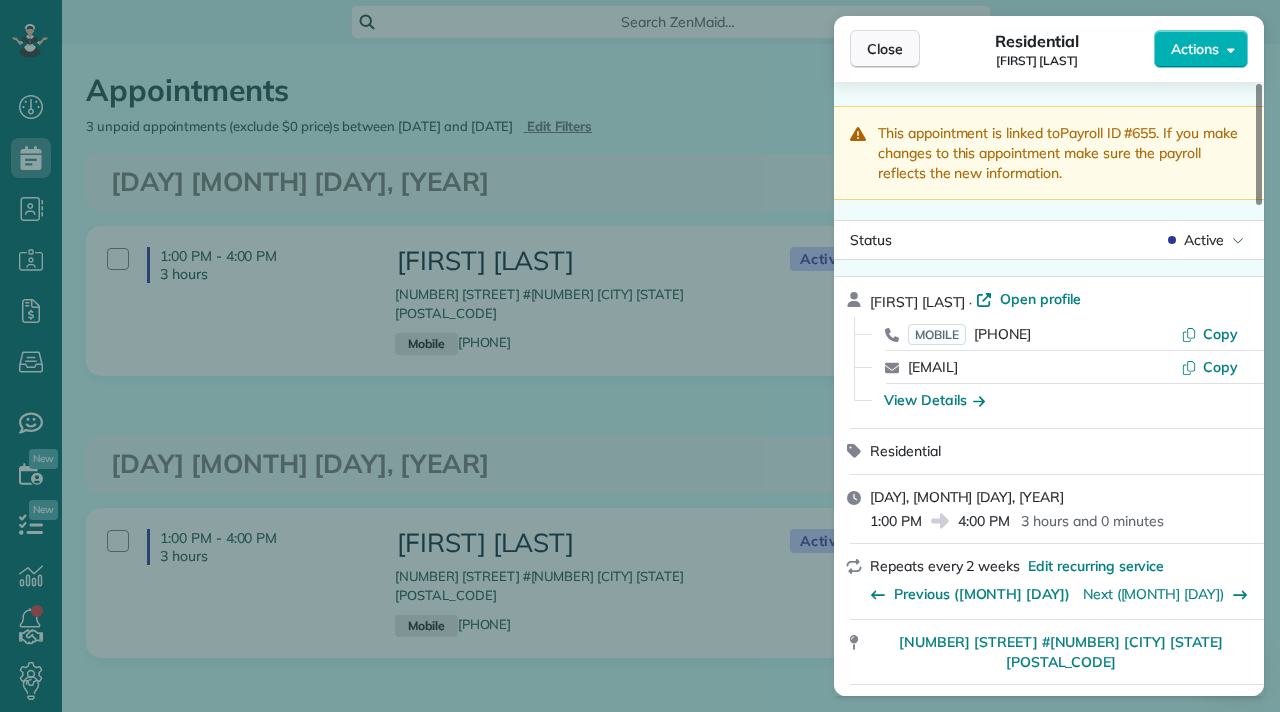 click on "Close" at bounding box center [885, 49] 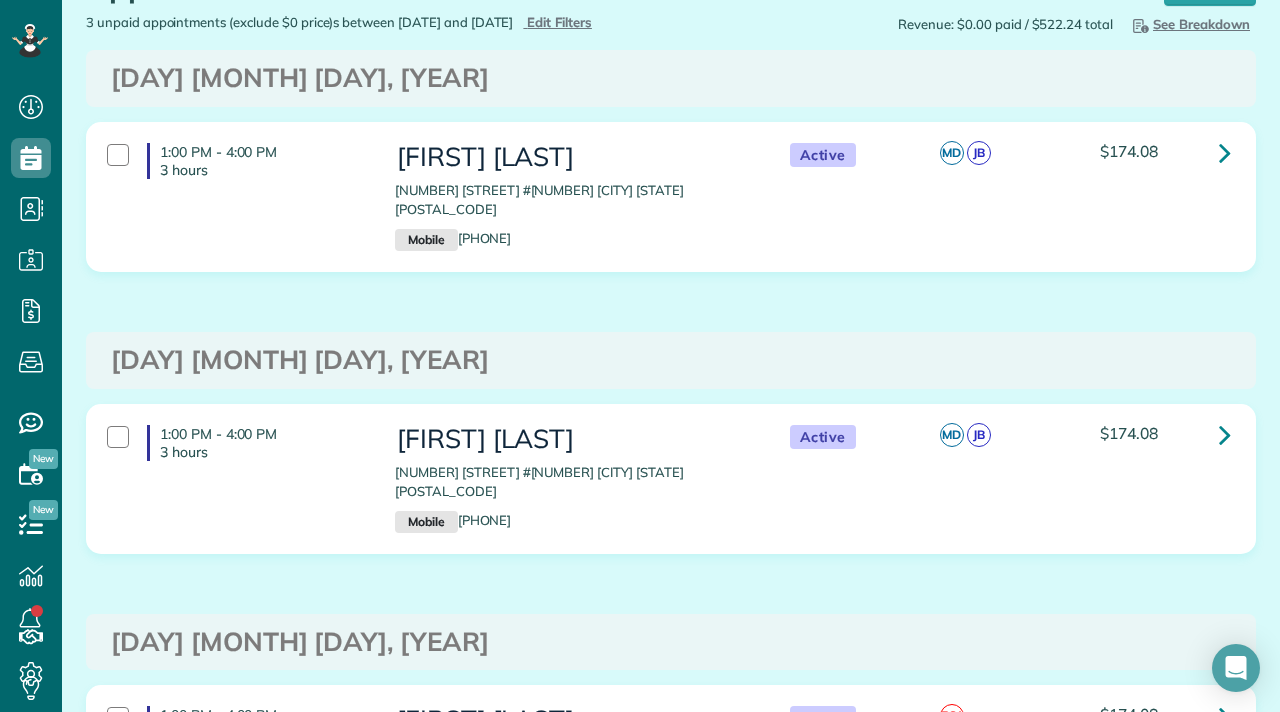 scroll, scrollTop: 95, scrollLeft: 0, axis: vertical 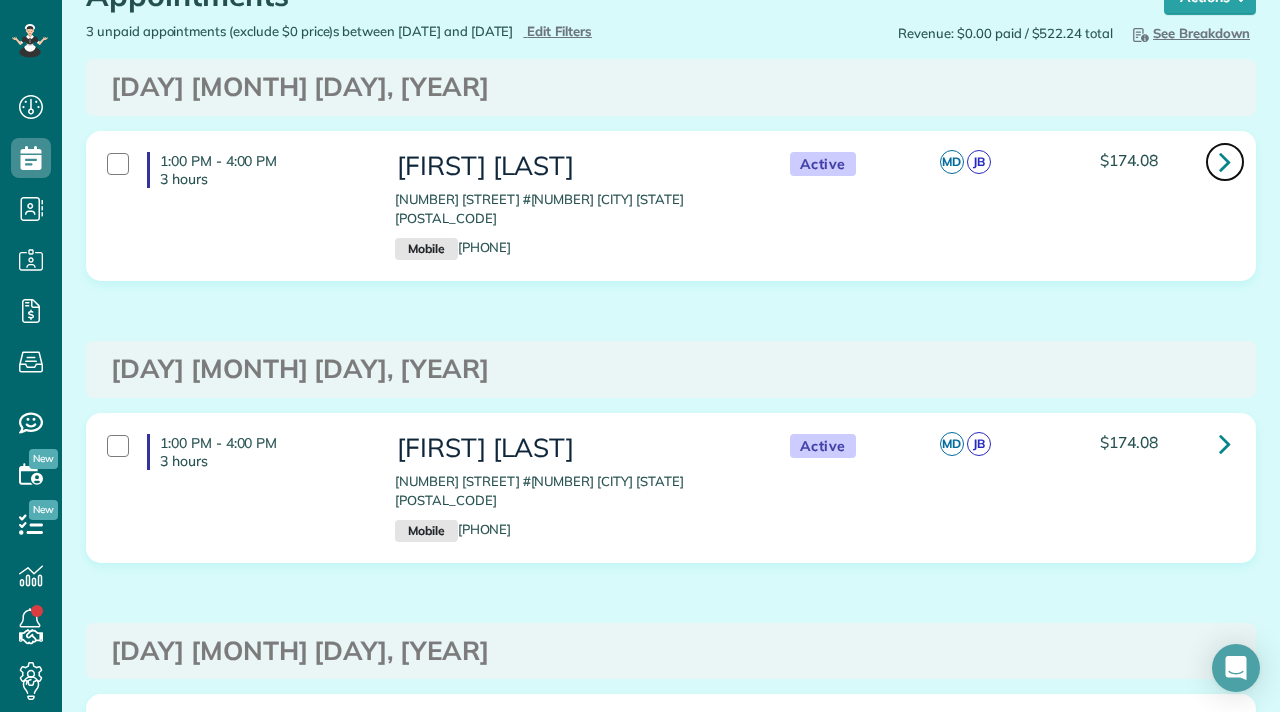 click at bounding box center [1225, 162] 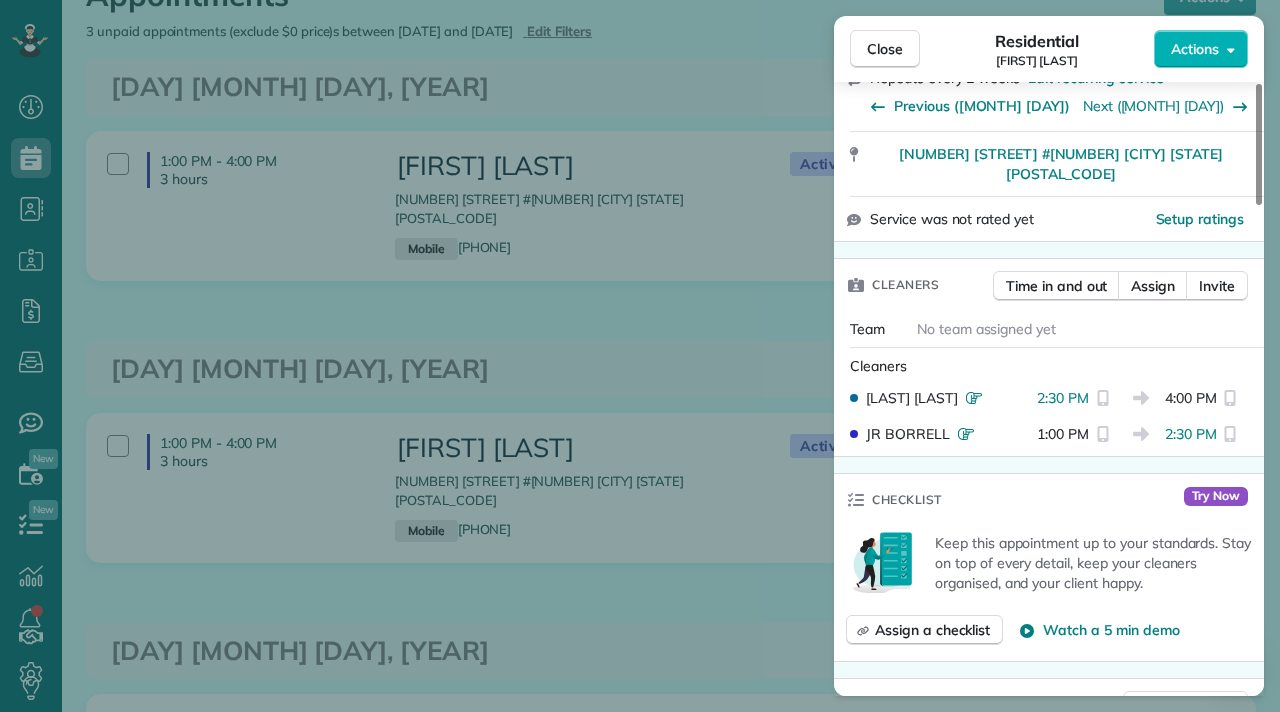 scroll, scrollTop: 502, scrollLeft: 0, axis: vertical 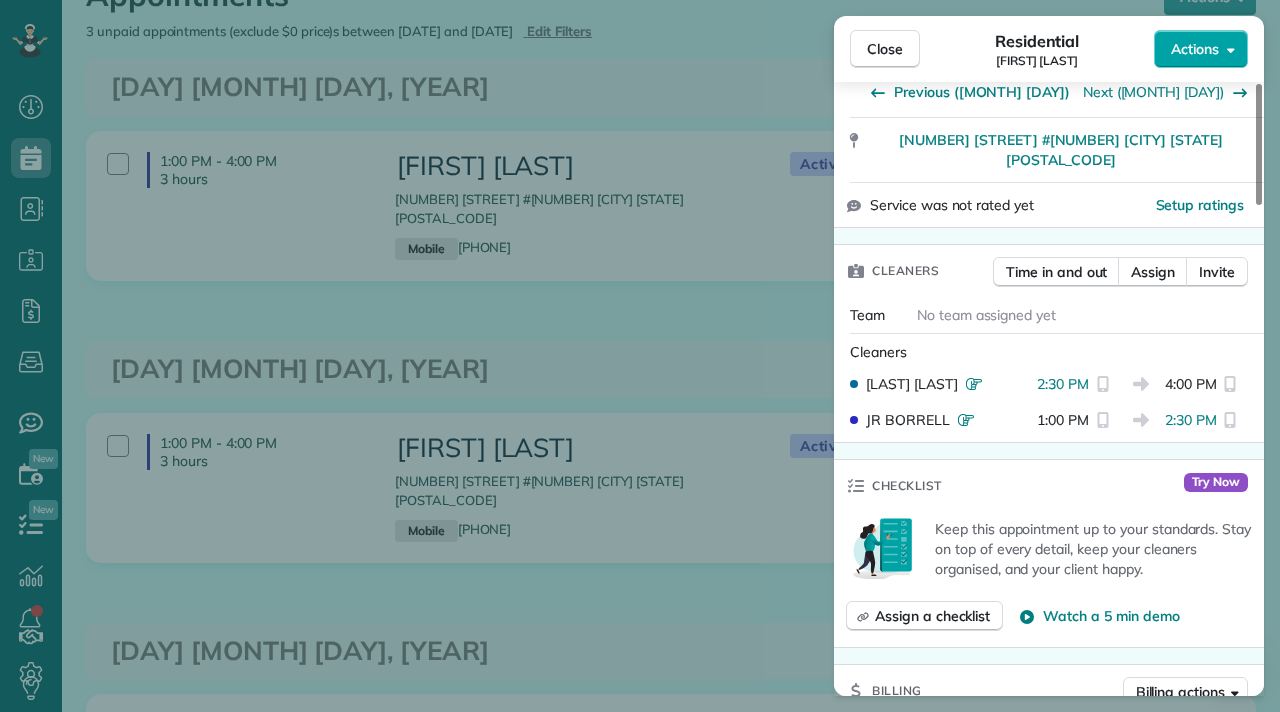 click on "Actions" at bounding box center [1195, 49] 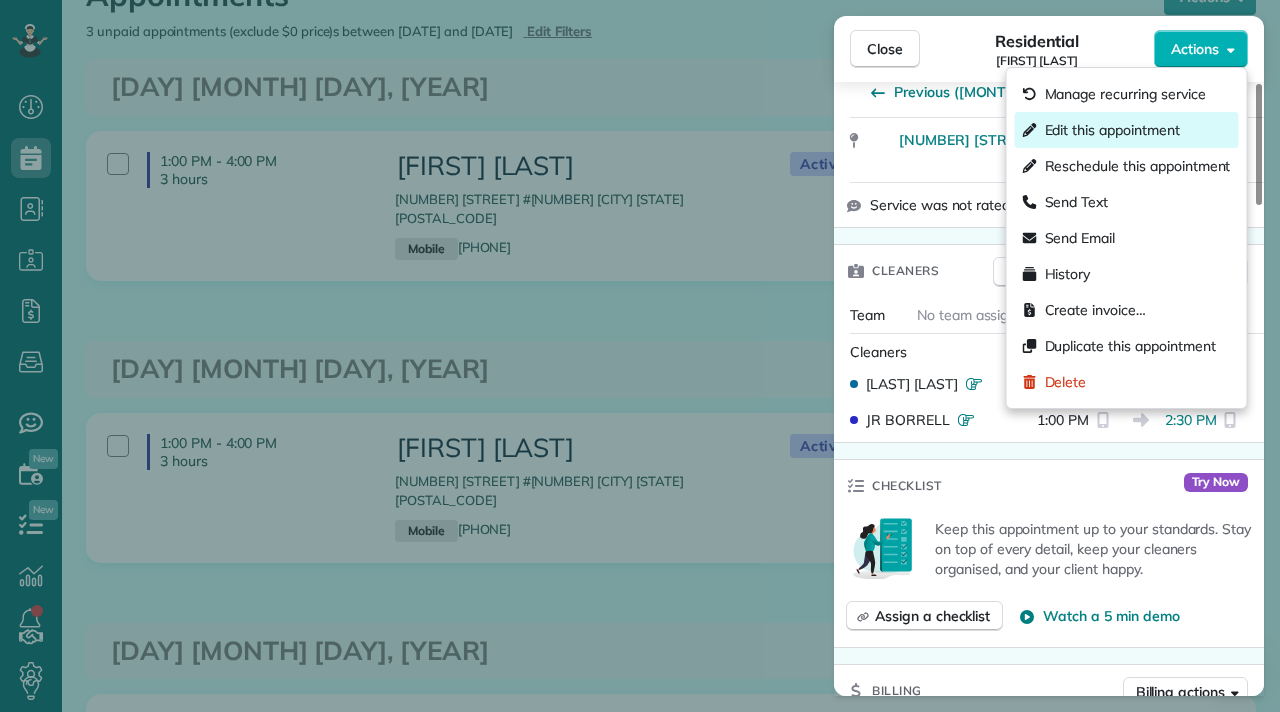 click on "Edit this appointment" at bounding box center (1112, 130) 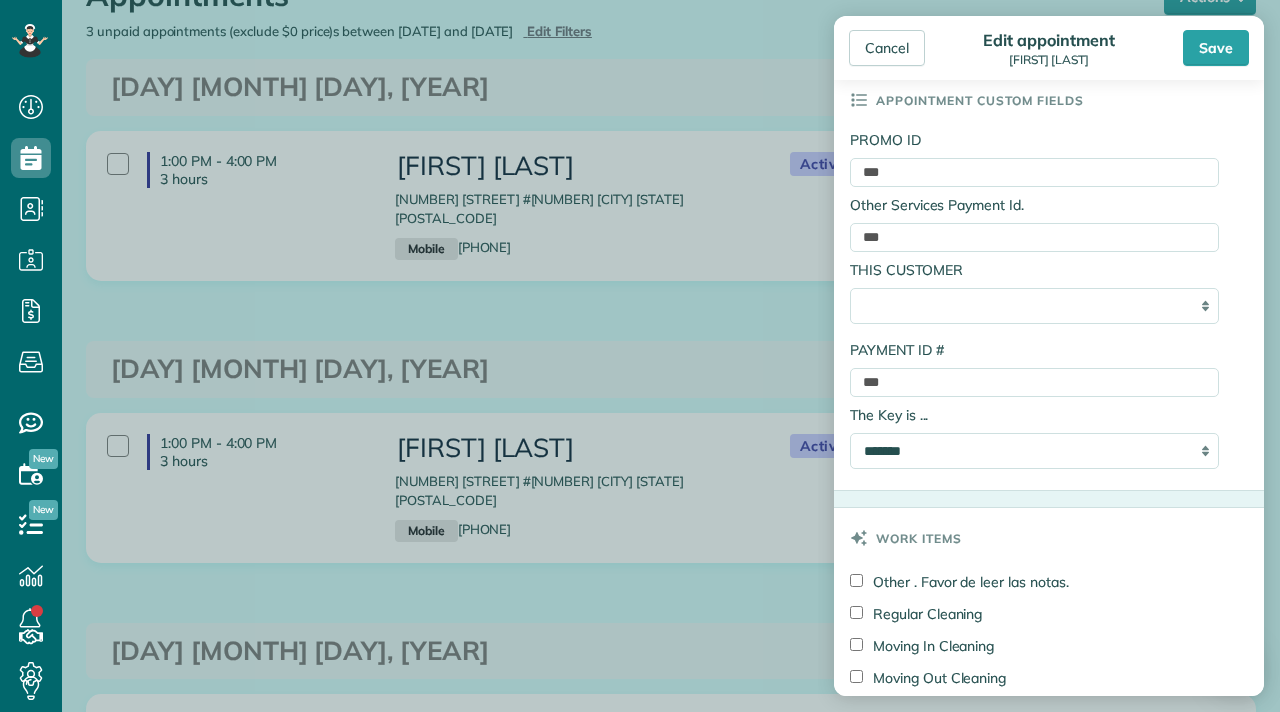 scroll, scrollTop: 1143, scrollLeft: 0, axis: vertical 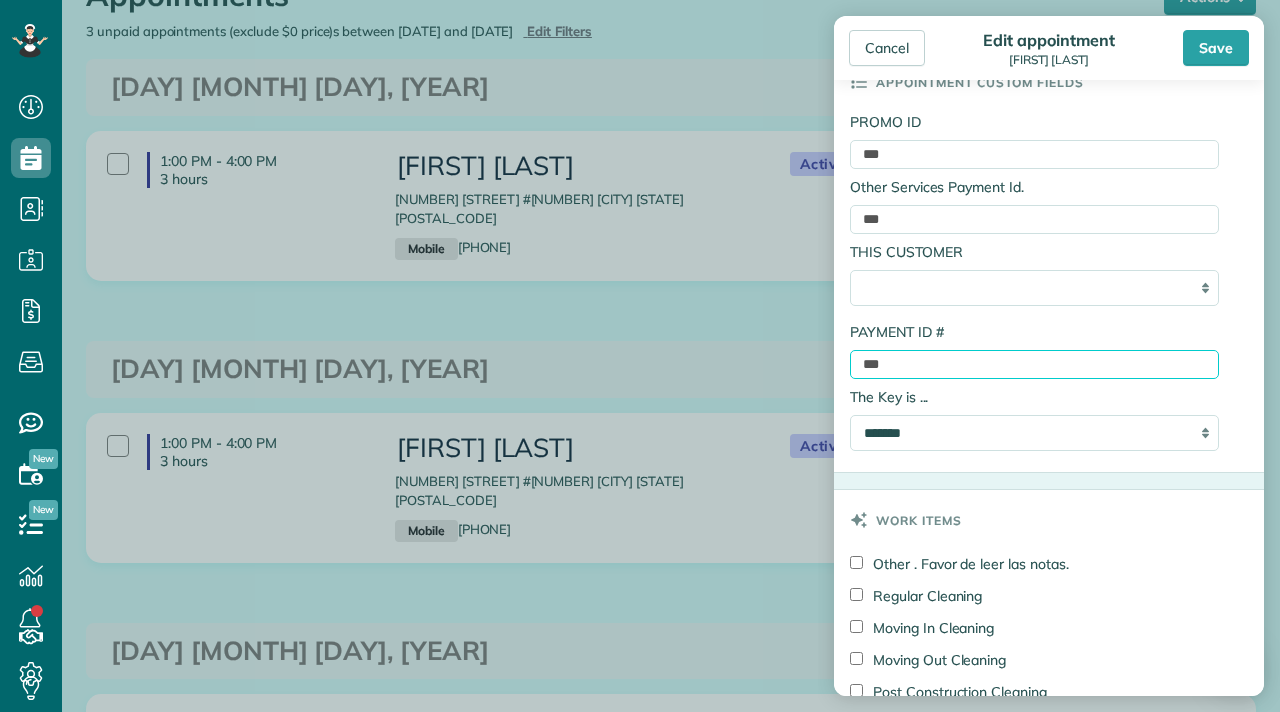 drag, startPoint x: 912, startPoint y: 376, endPoint x: 855, endPoint y: 373, distance: 57.07889 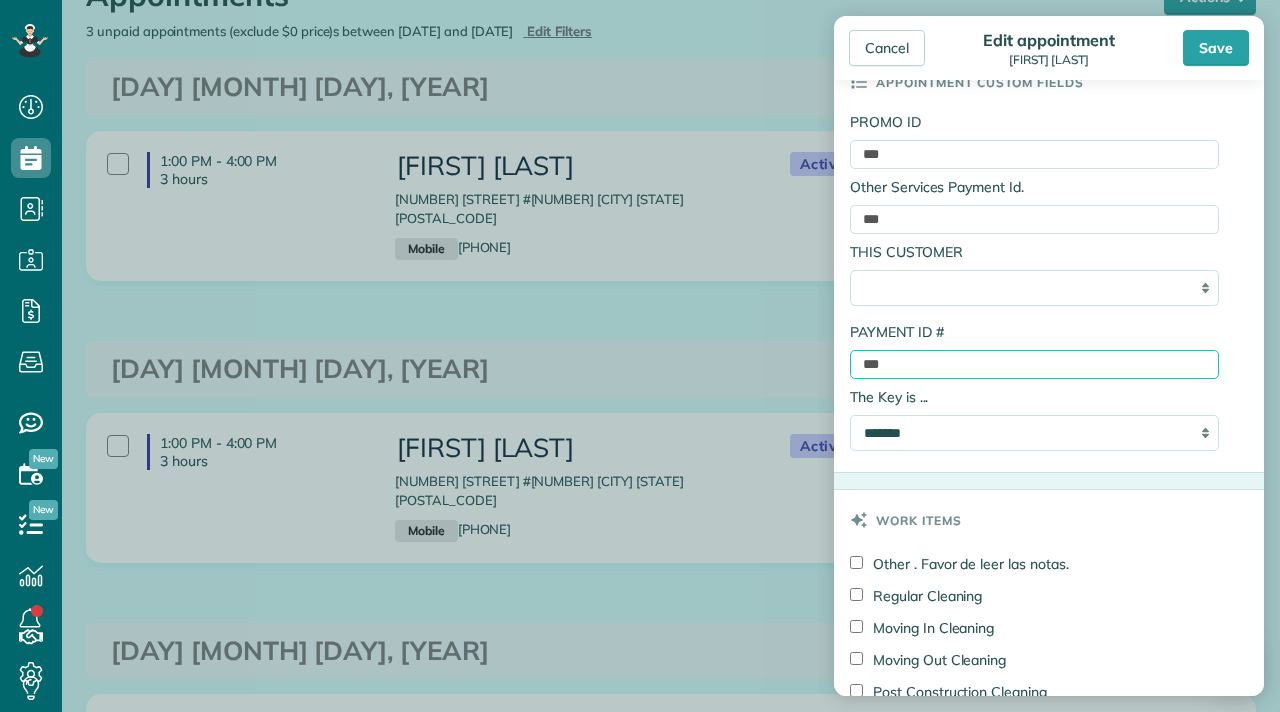 paste on "**********" 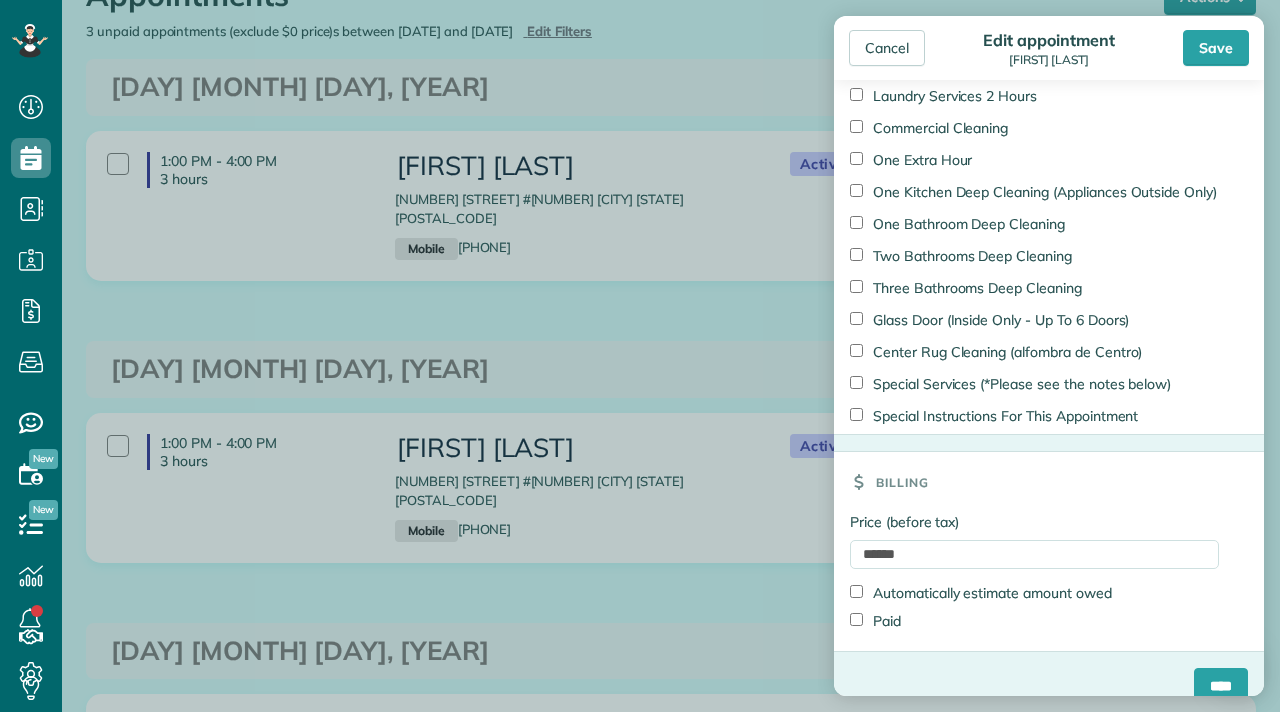 scroll, scrollTop: 2478, scrollLeft: 0, axis: vertical 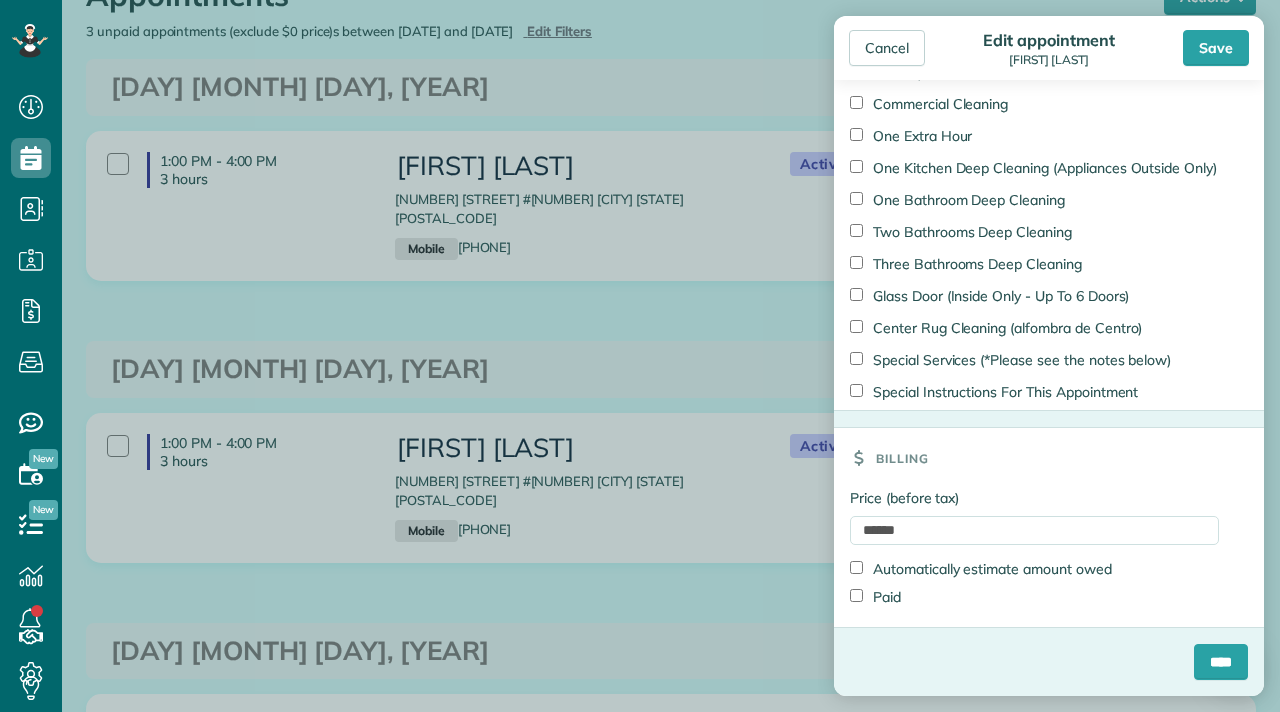type on "**********" 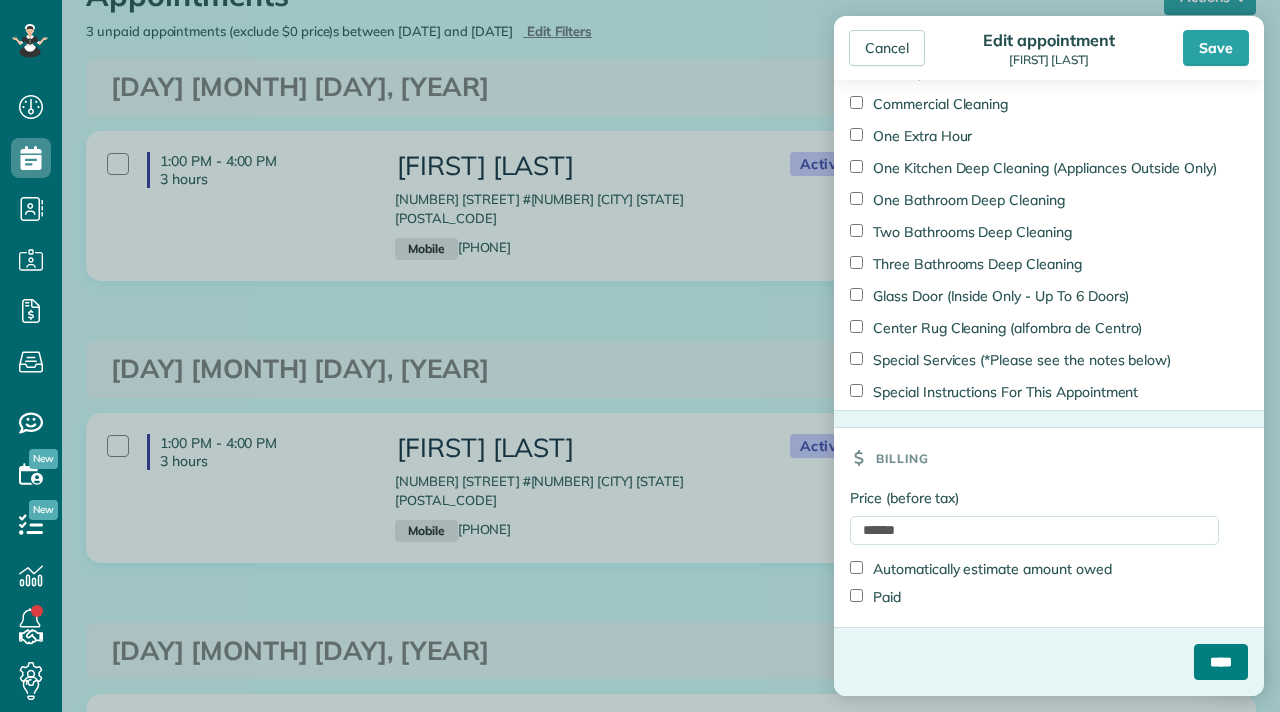 click on "****" at bounding box center [1221, 662] 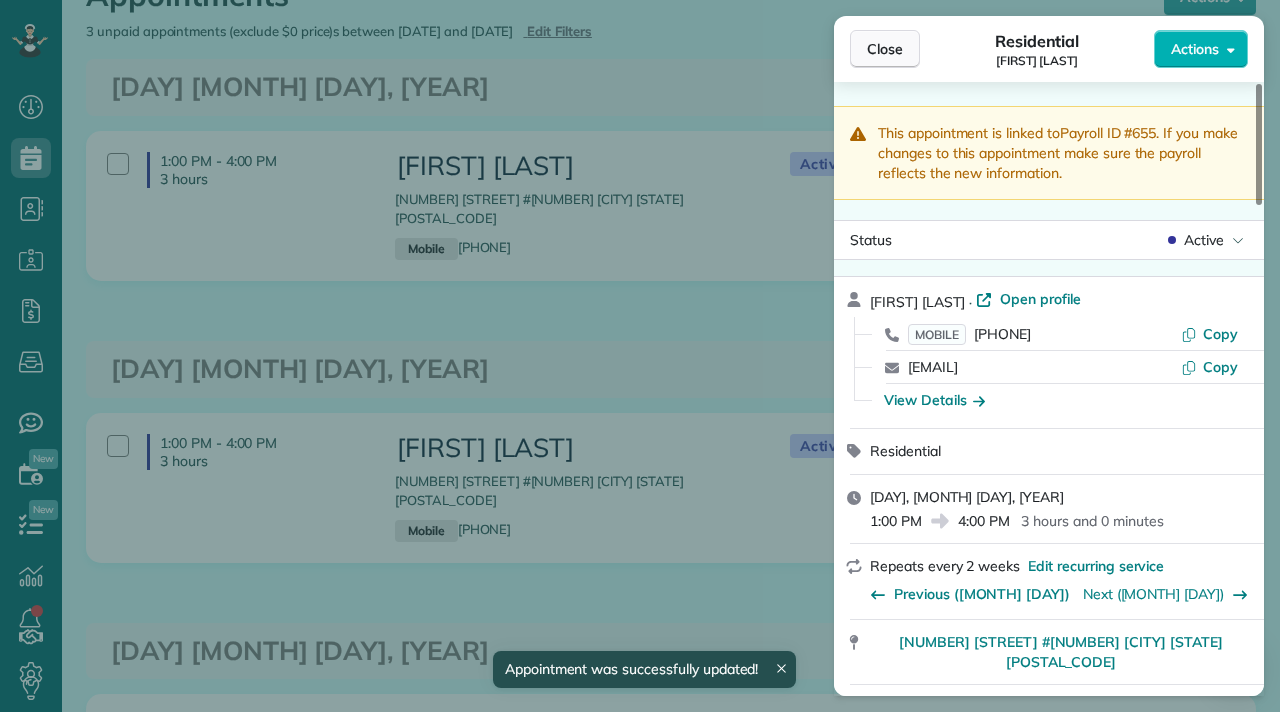 click on "Close" at bounding box center [885, 49] 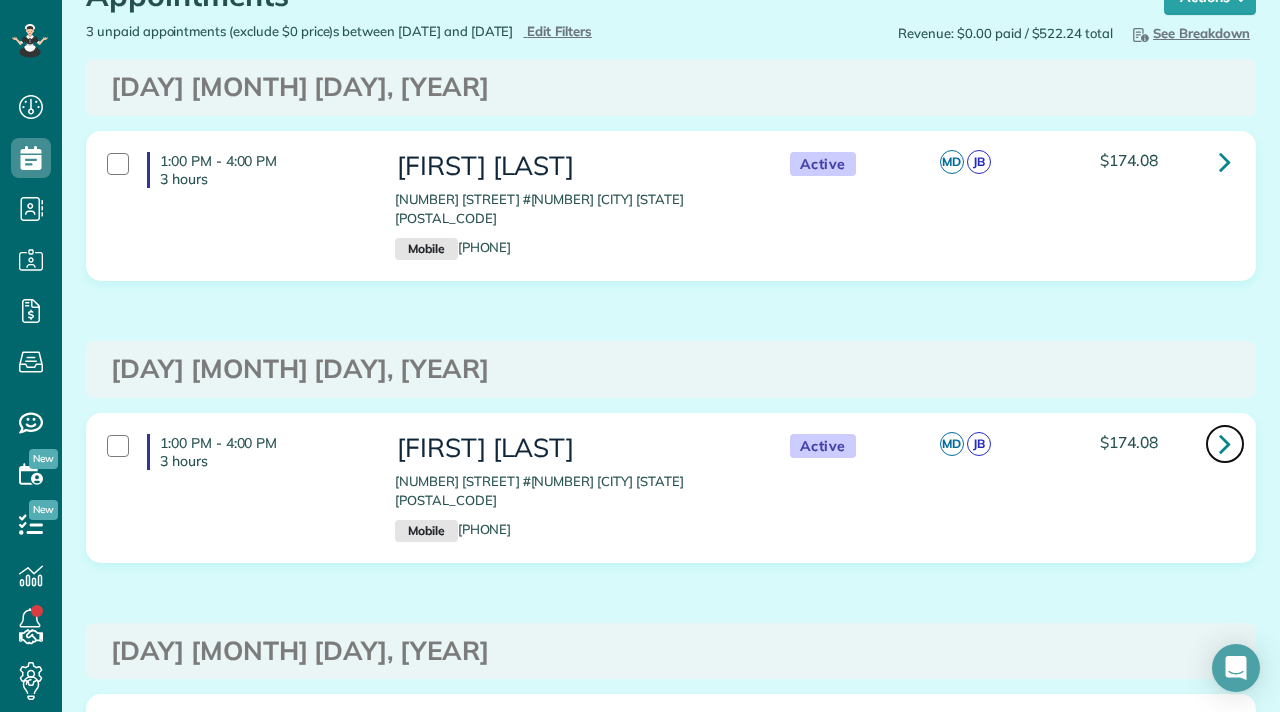 click at bounding box center [1225, 443] 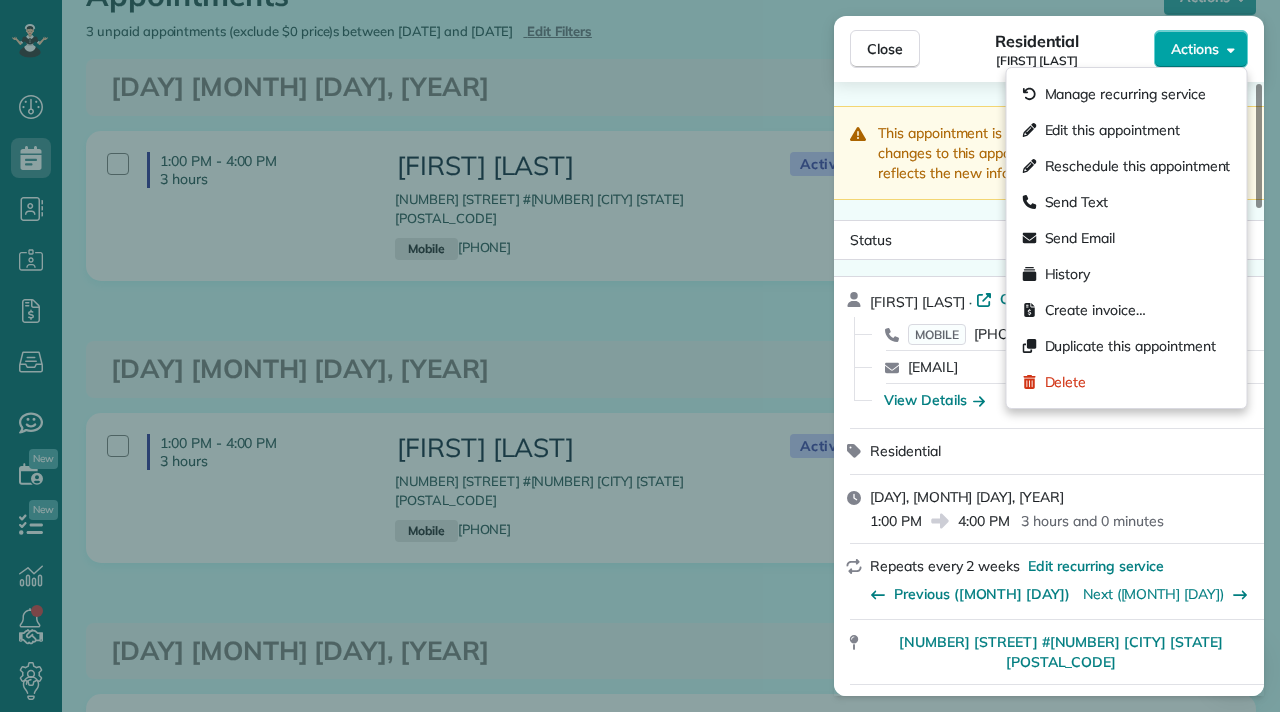click on "Actions" at bounding box center (1195, 49) 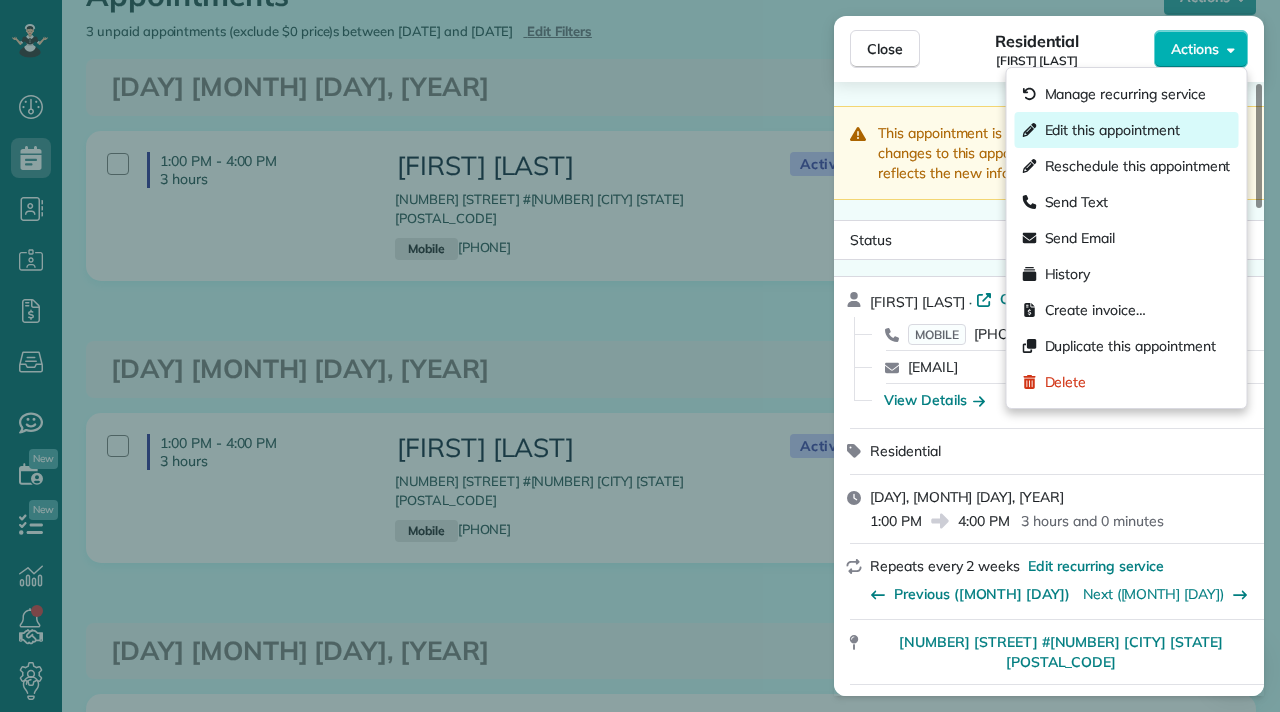 click on "Edit this appointment" at bounding box center (1112, 130) 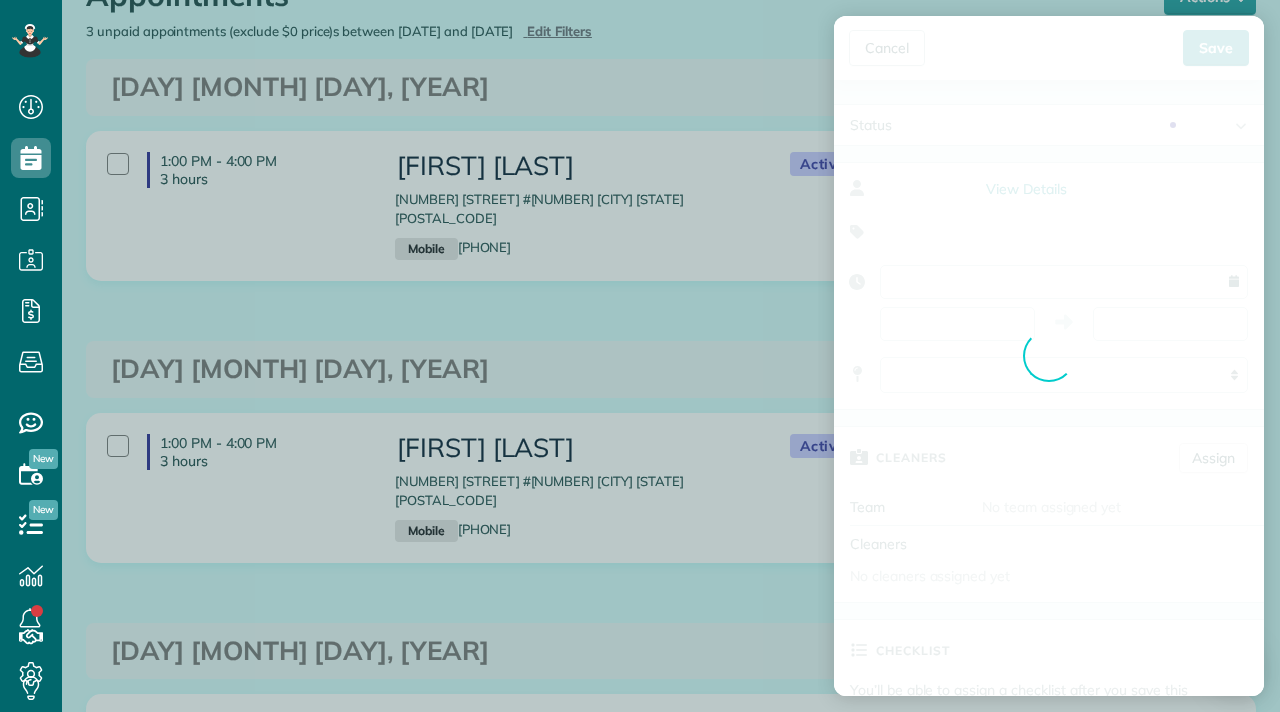 type on "**********" 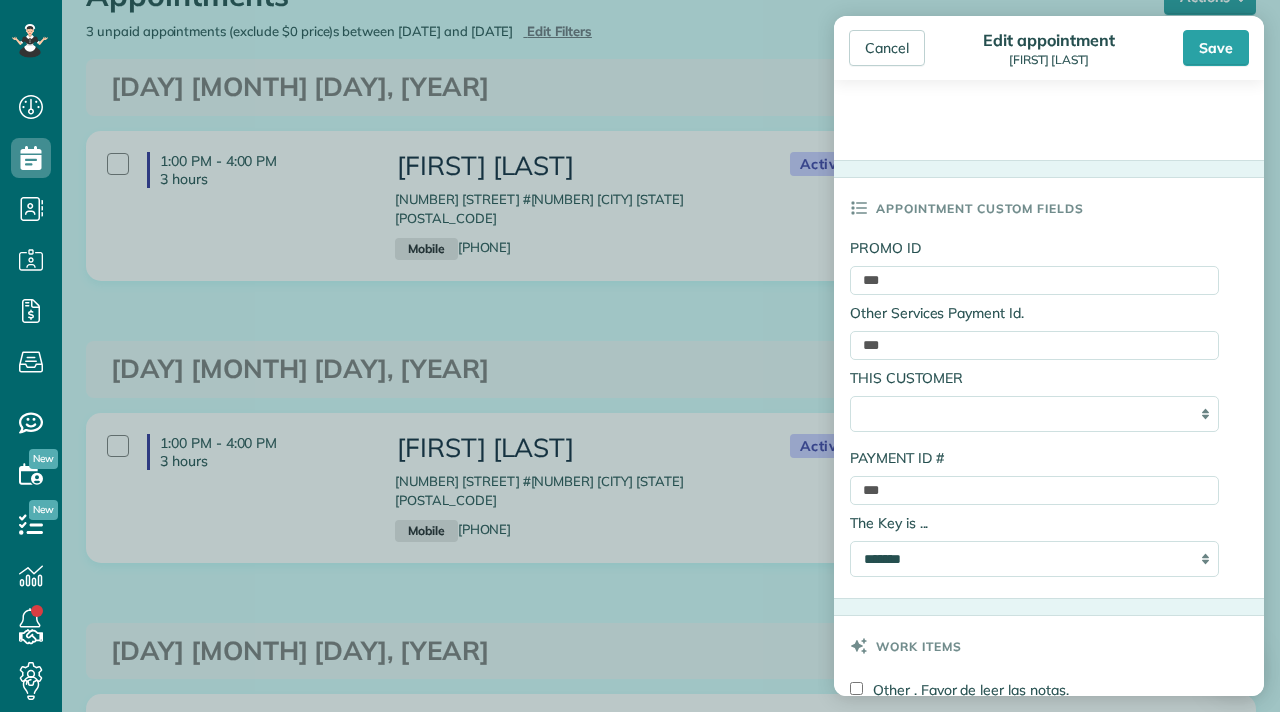 scroll, scrollTop: 1030, scrollLeft: 0, axis: vertical 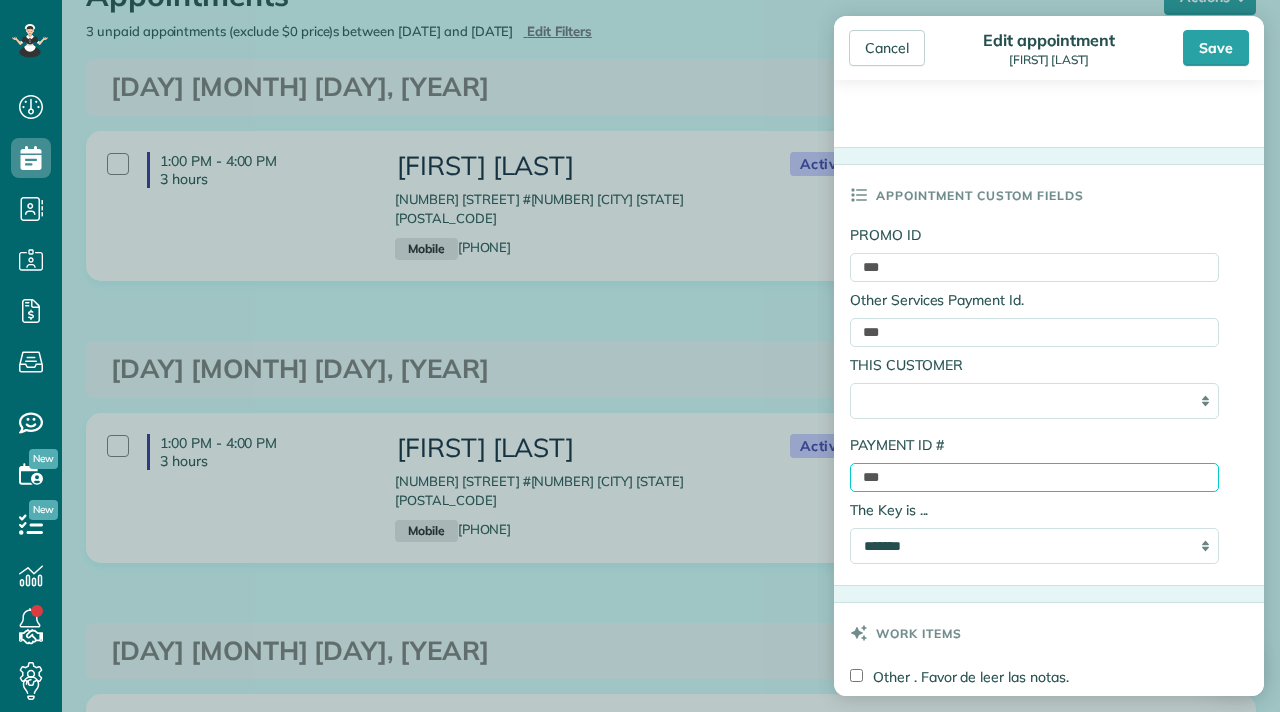drag, startPoint x: 898, startPoint y: 486, endPoint x: 855, endPoint y: 481, distance: 43.289722 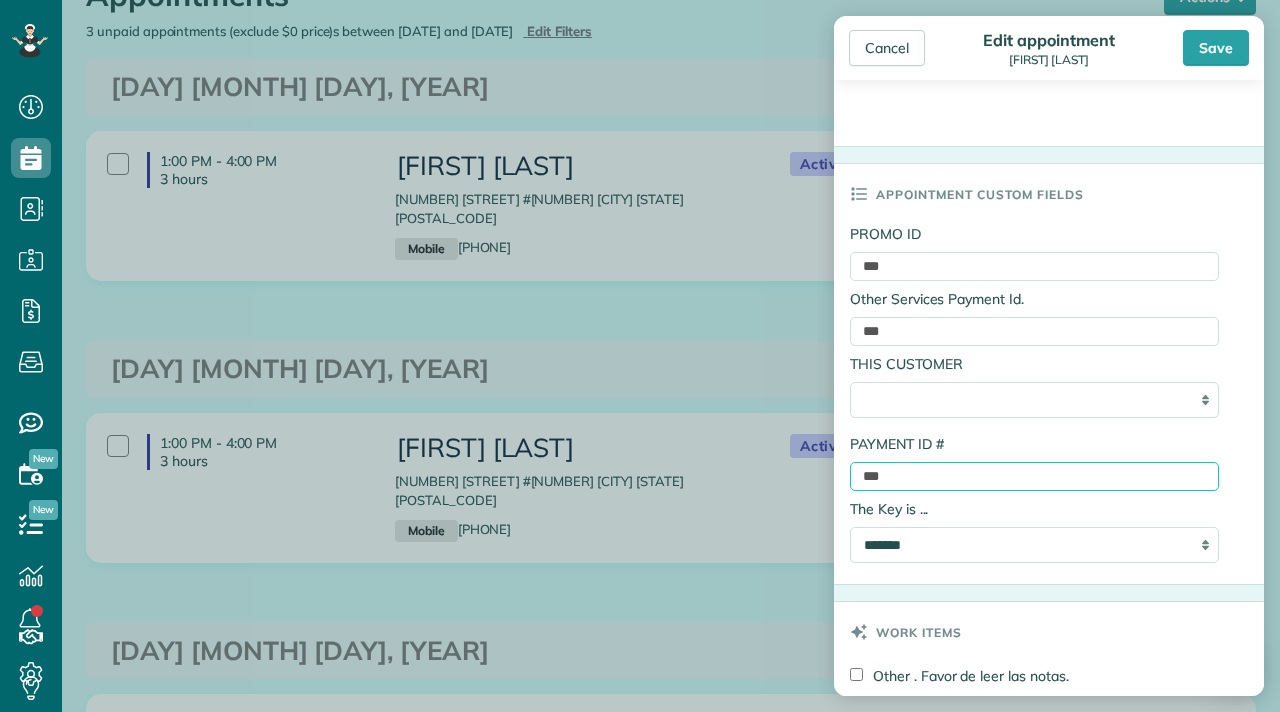 paste on "**********" 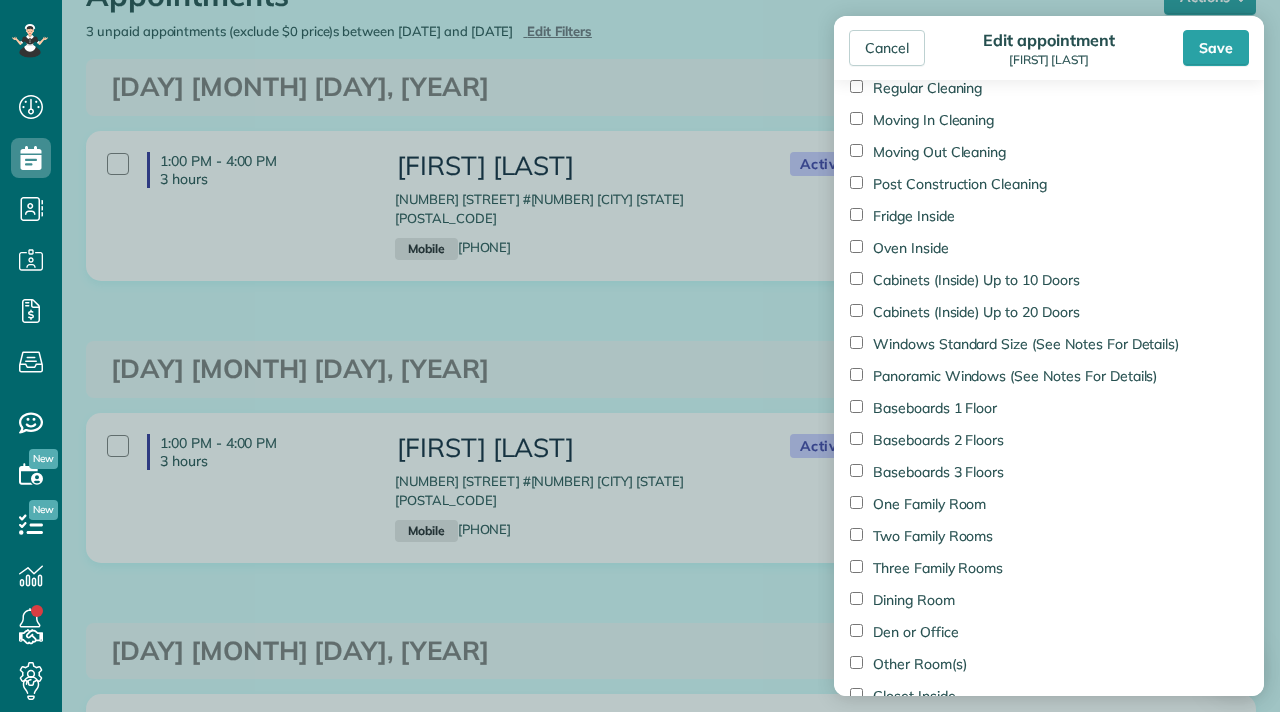 scroll, scrollTop: 2478, scrollLeft: 0, axis: vertical 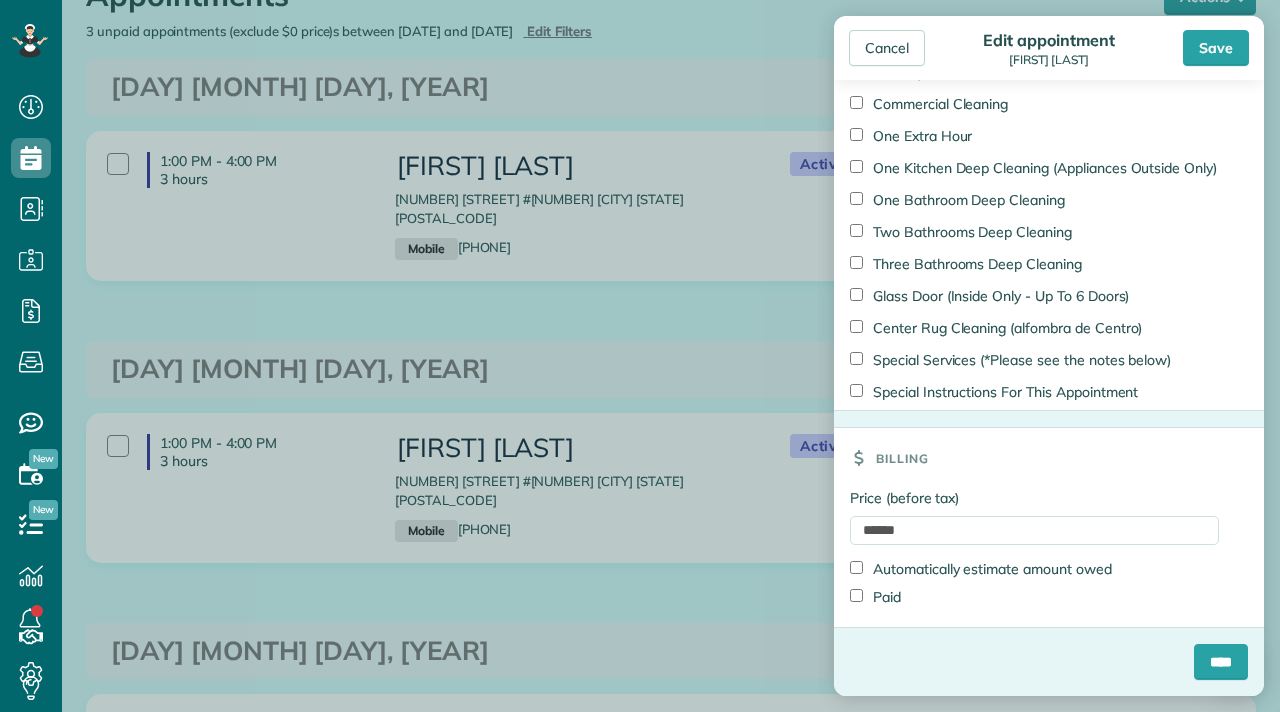 type on "**********" 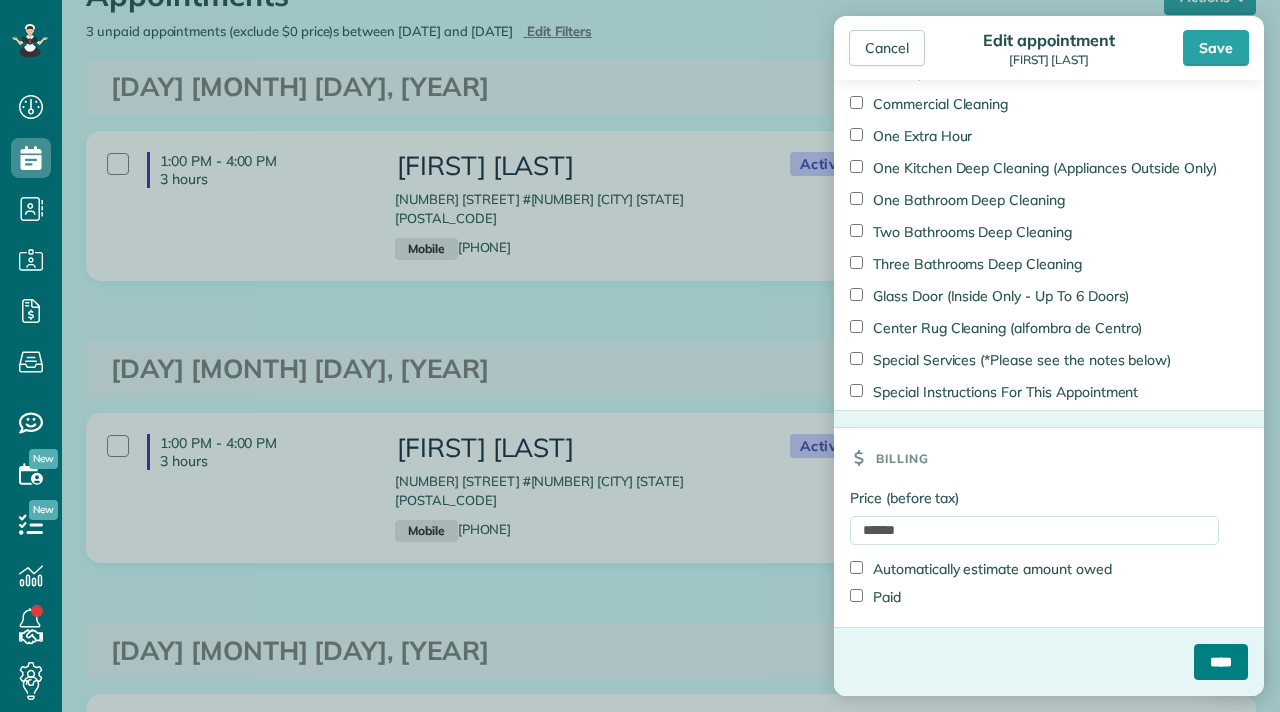 click on "****" at bounding box center [1221, 662] 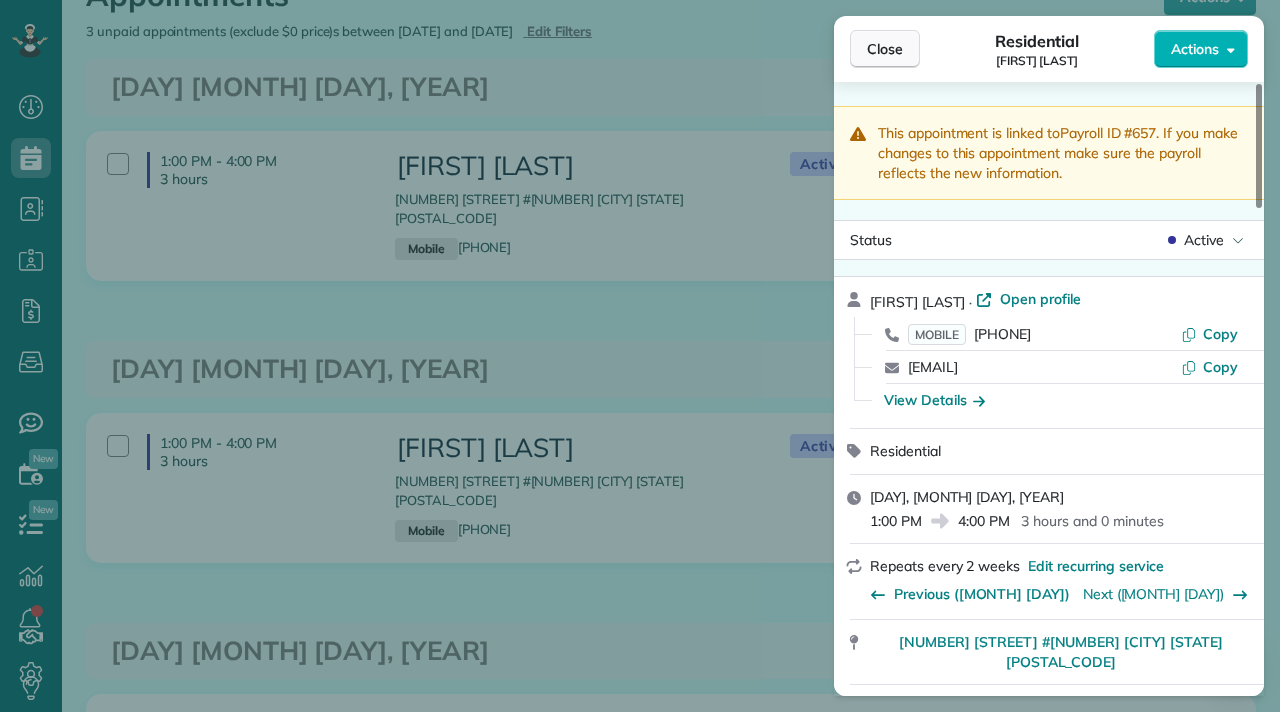 click on "Close" at bounding box center [885, 49] 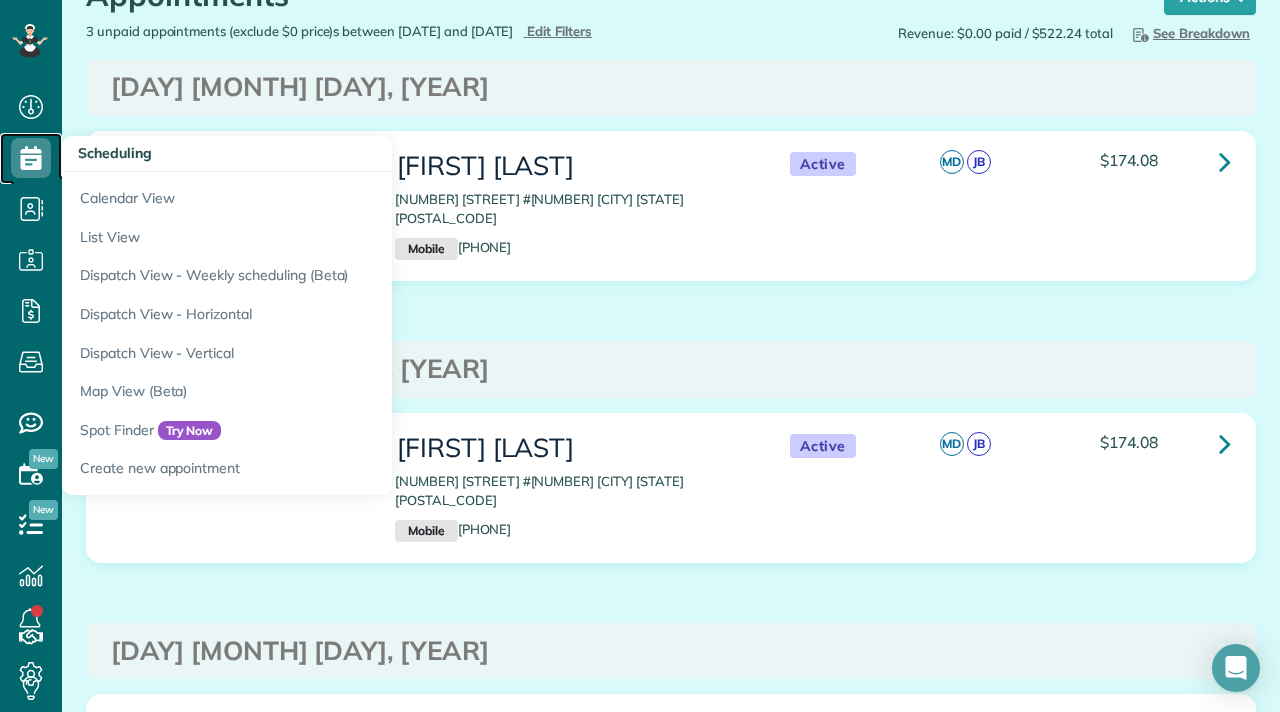 click 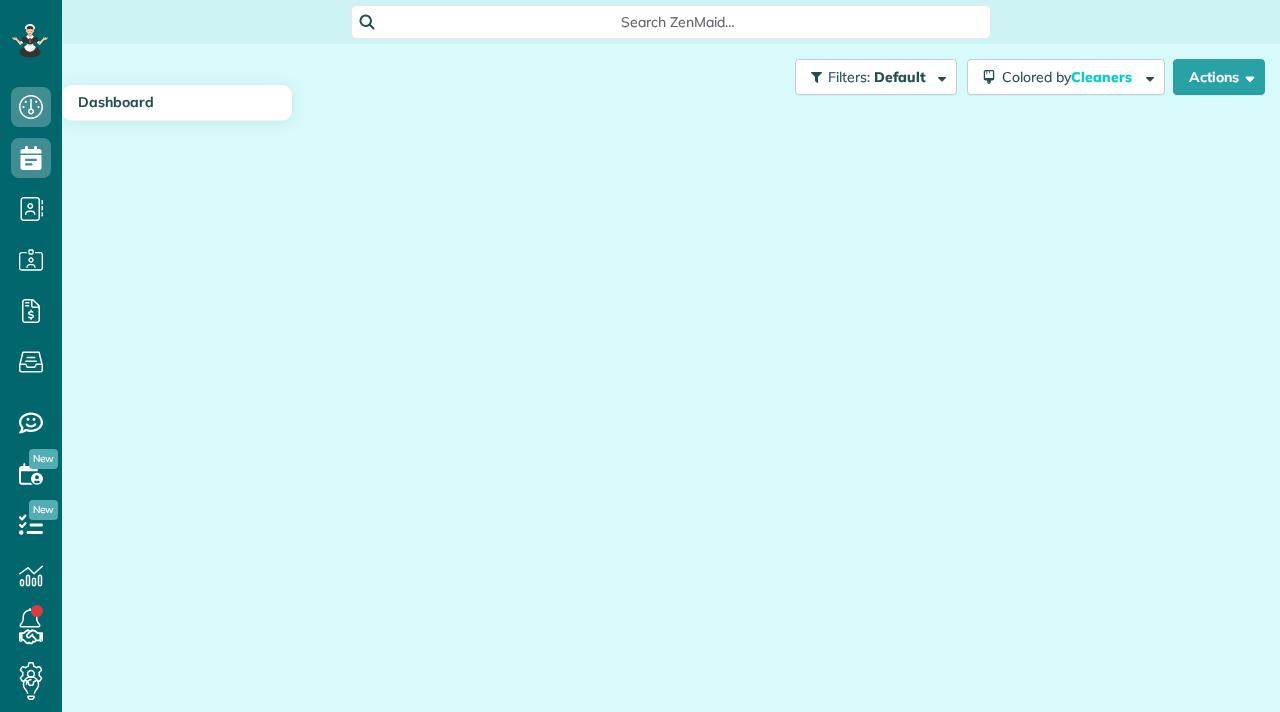 scroll, scrollTop: 0, scrollLeft: 0, axis: both 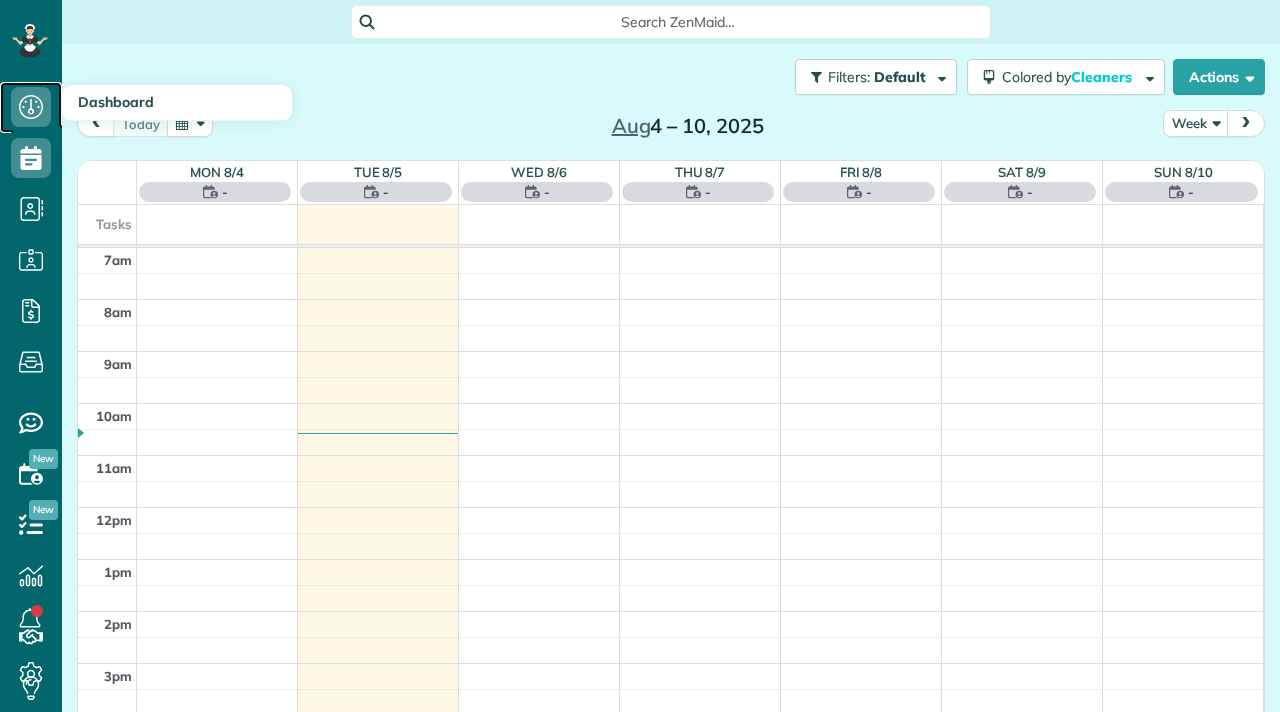click 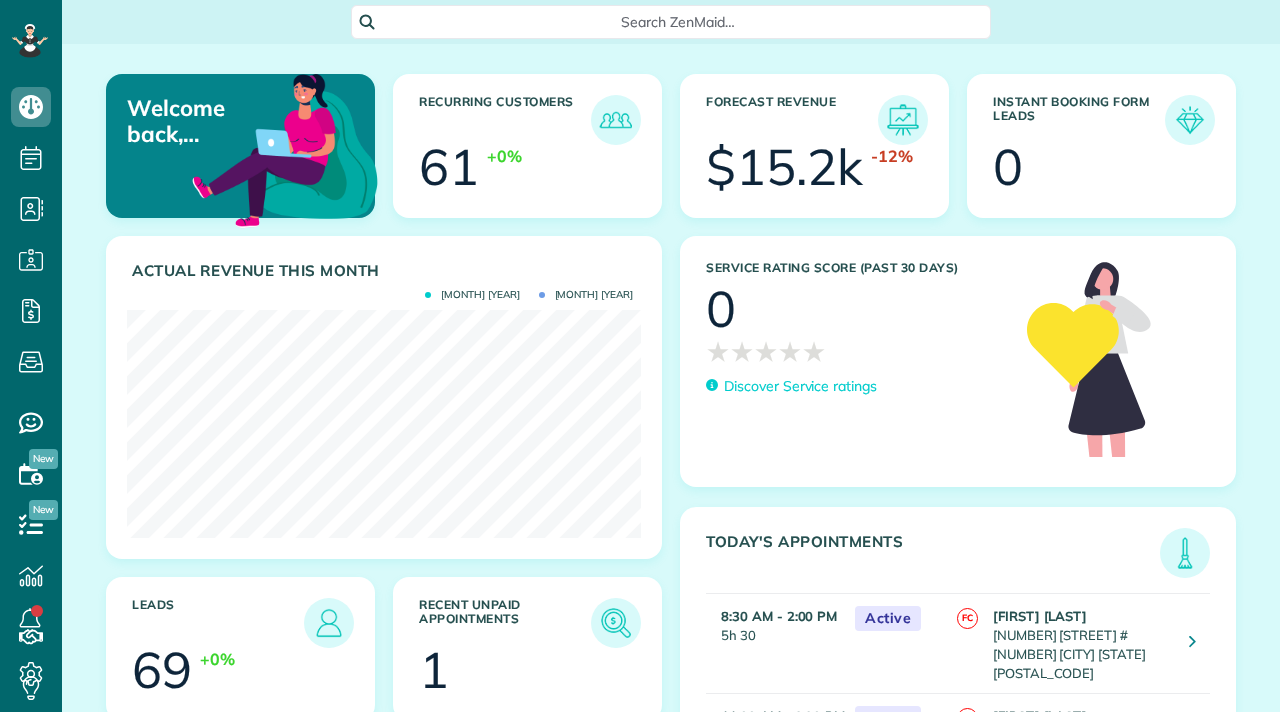 scroll, scrollTop: 0, scrollLeft: 0, axis: both 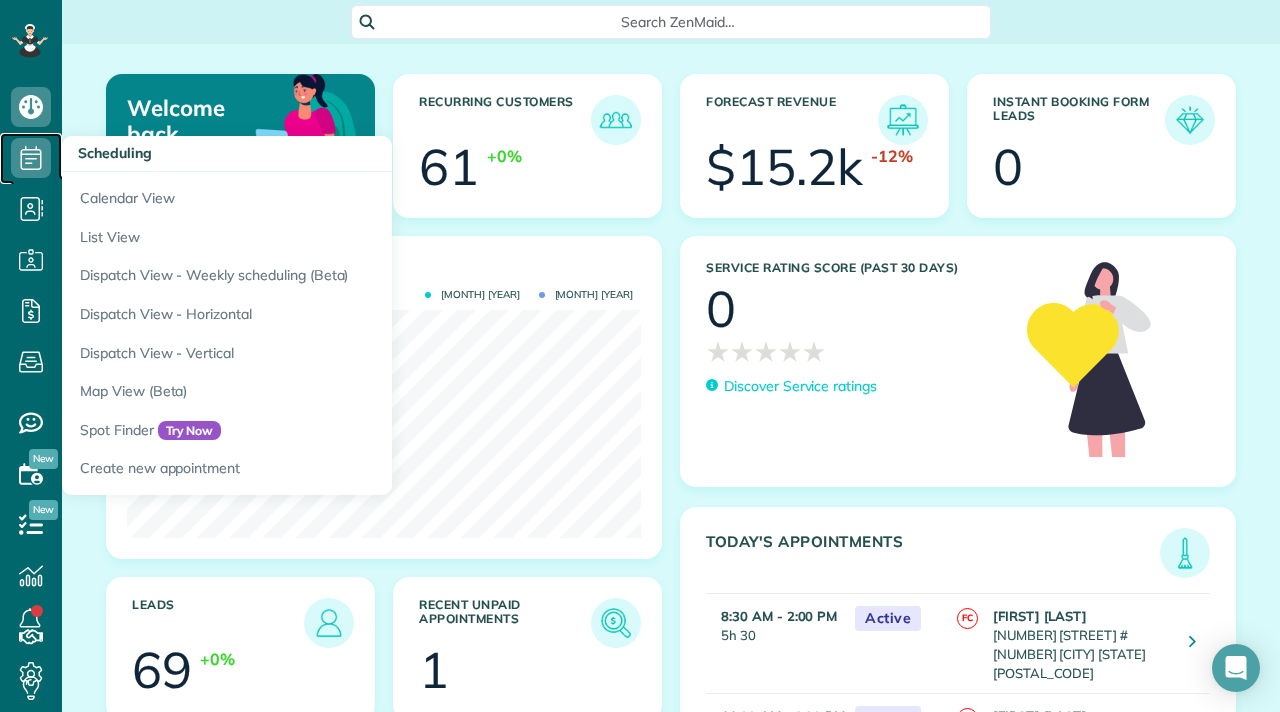click 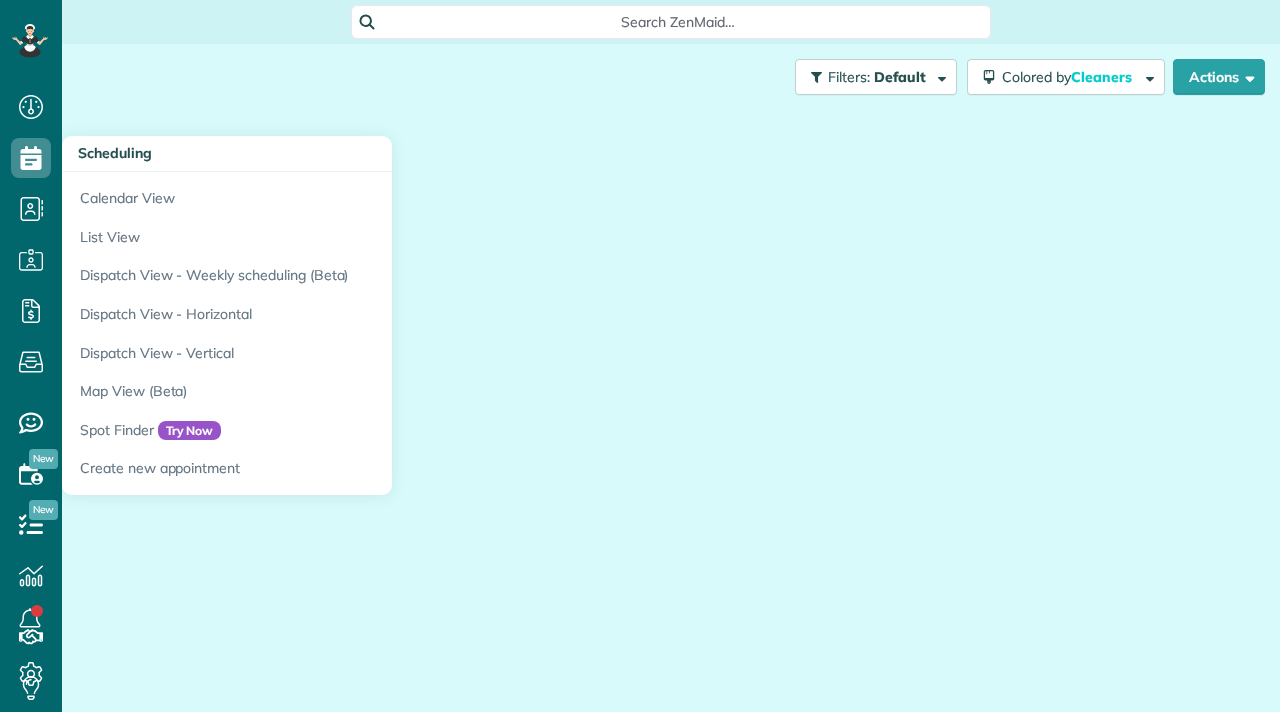 scroll, scrollTop: 0, scrollLeft: 0, axis: both 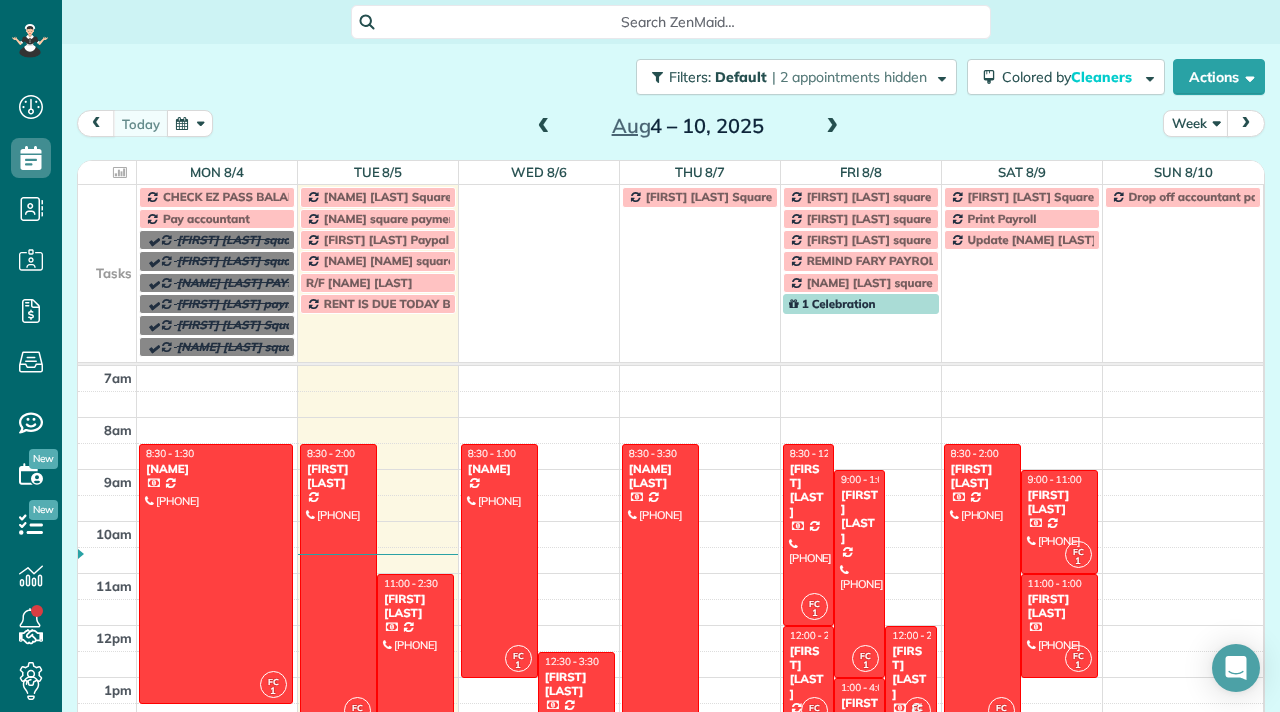 click at bounding box center [832, 127] 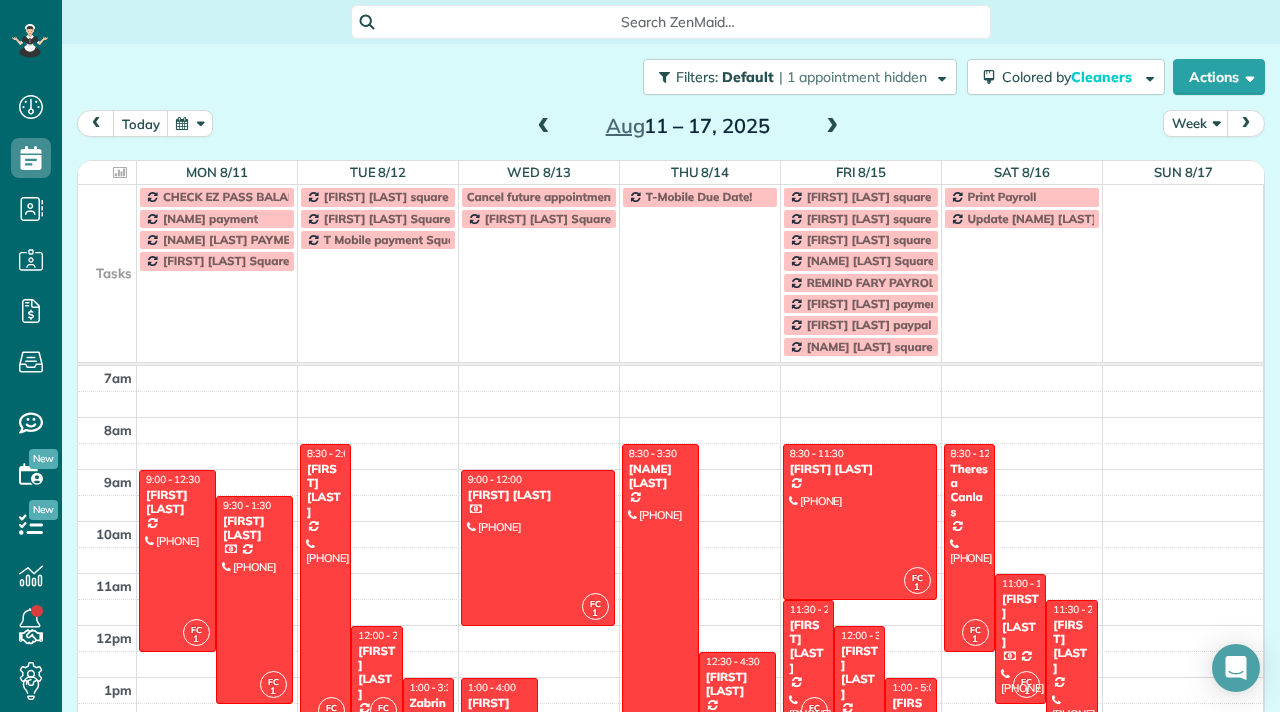 click on "CHECK EZ PASS BALANCE     [FIRST] [LAST] square payments   Cancel future appointments for:     T-Mobile Due Date!     [FIRST] [LAST] square payments     Print Payroll     [FIRST] [LAST] payment      [FIRST] [LAST] Square Payments     [FIRST] [LAST] Square Payment     [FIRST] [LAST] square payment     Update [FIRST] [LAST] invoice     [FIRST] [LAST] PAYMENTS     T Mobile payment Square      [FIRST] [LAST] square payments     [FIRST] [LAST] Square Payment     [FIRST] [LAST] Square Payment     REMIND FARY PAYROLL     [FIRST] [LAST] payments     [FIRST] [LAST]  paypal Payments     [FIRST] [LAST] square payment" at bounding box center (670, 273) 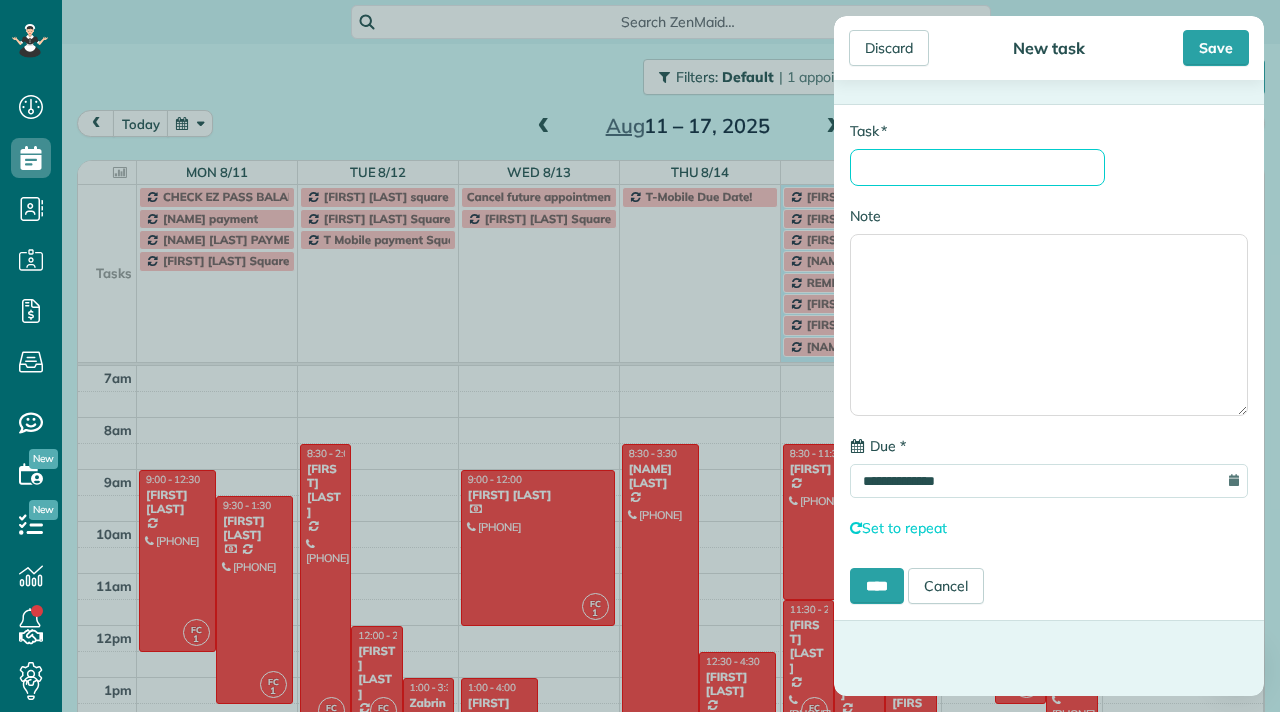 click on "*  Task" at bounding box center (977, 167) 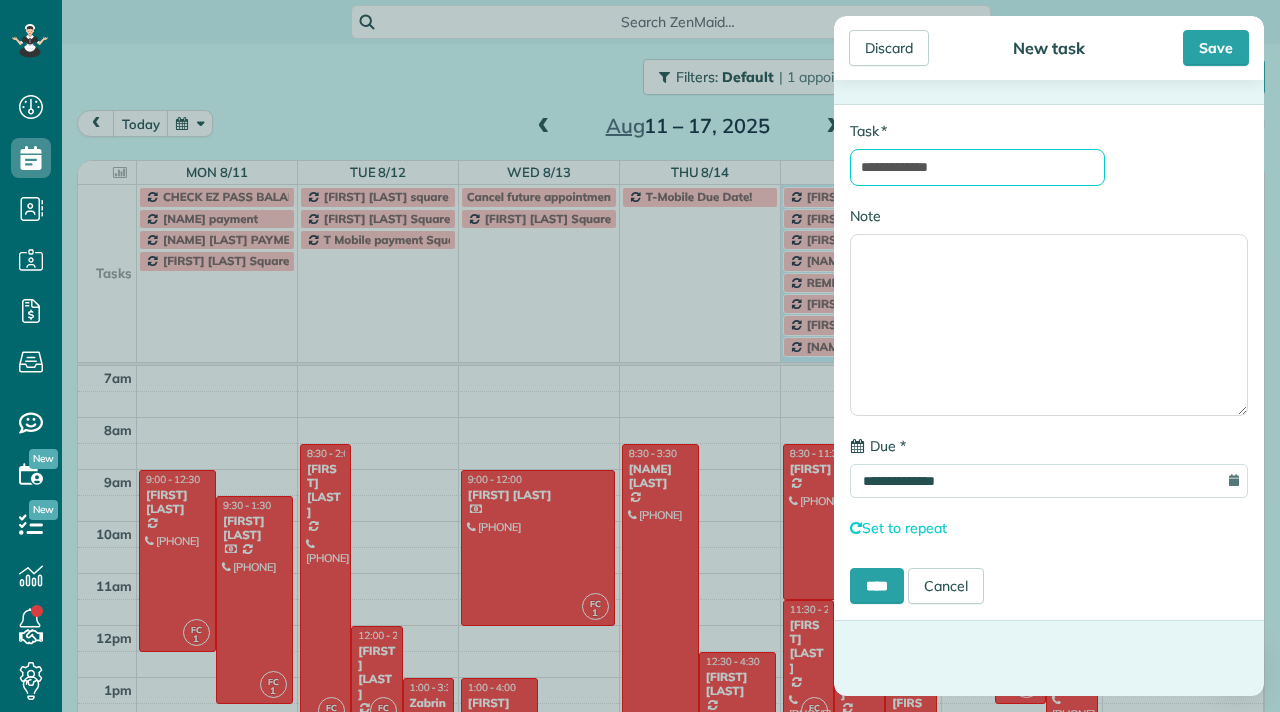 type on "**********" 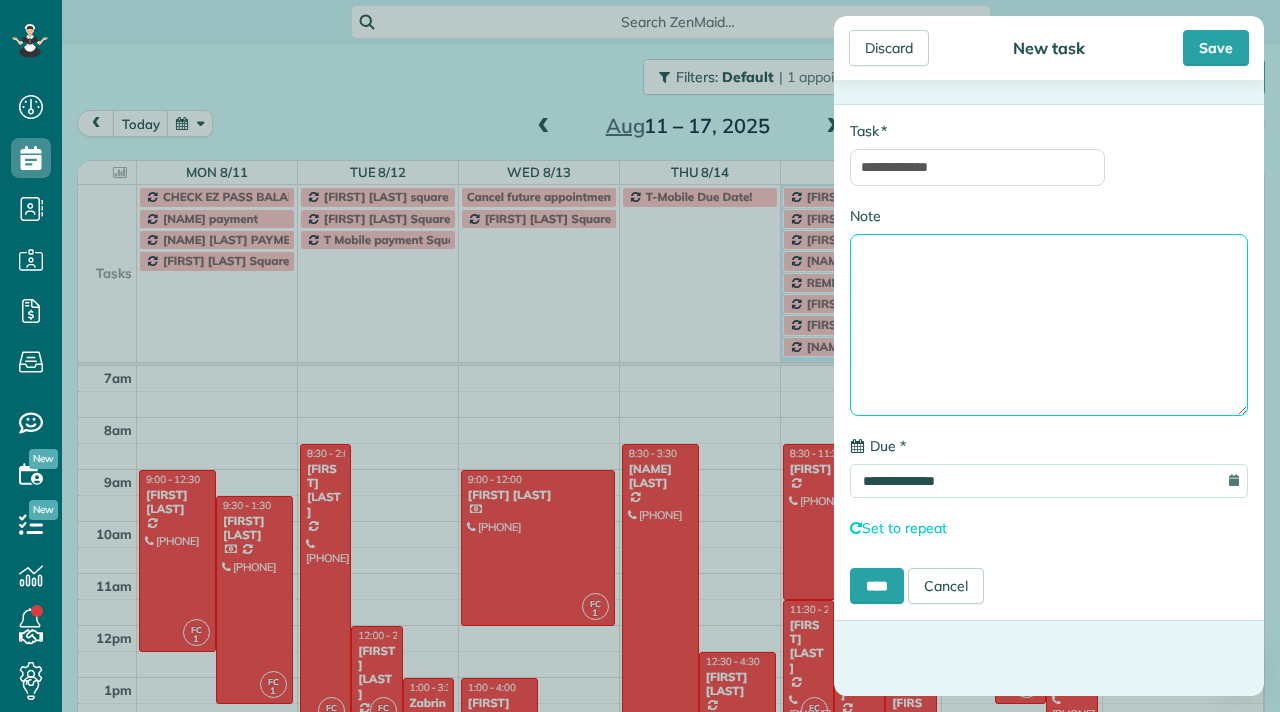 click on "Note" at bounding box center [1049, 325] 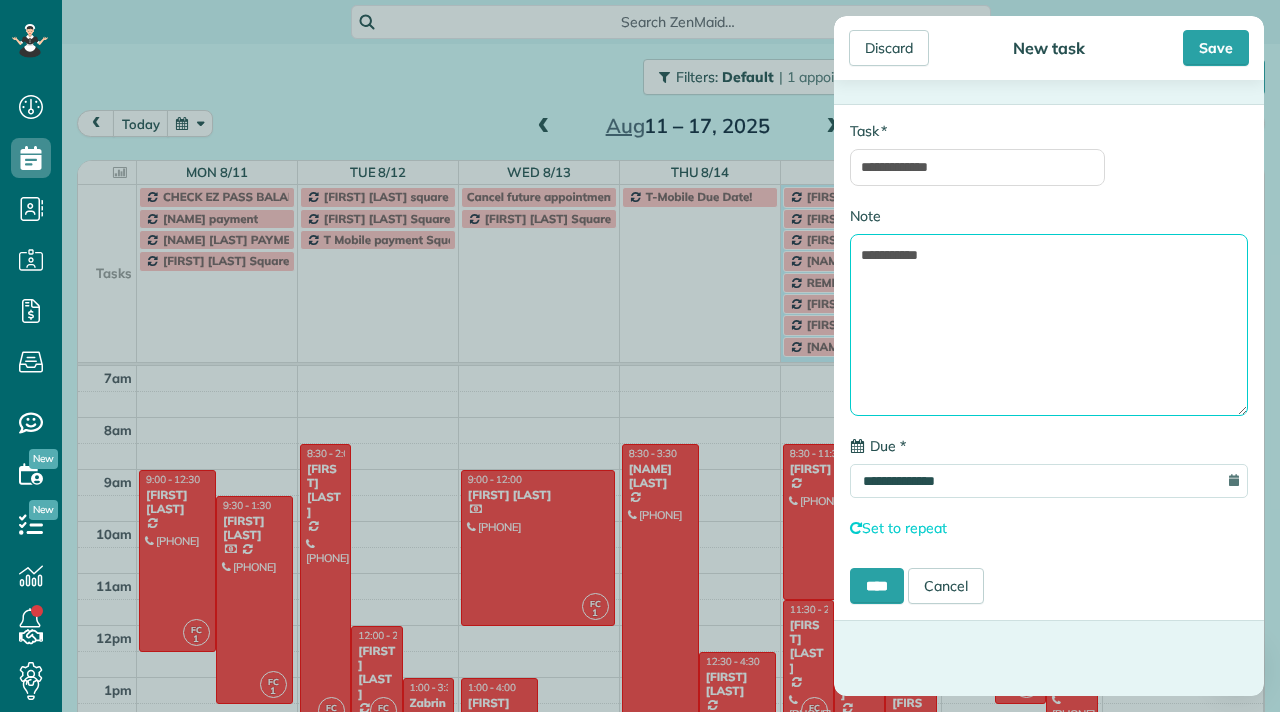 paste on "**********" 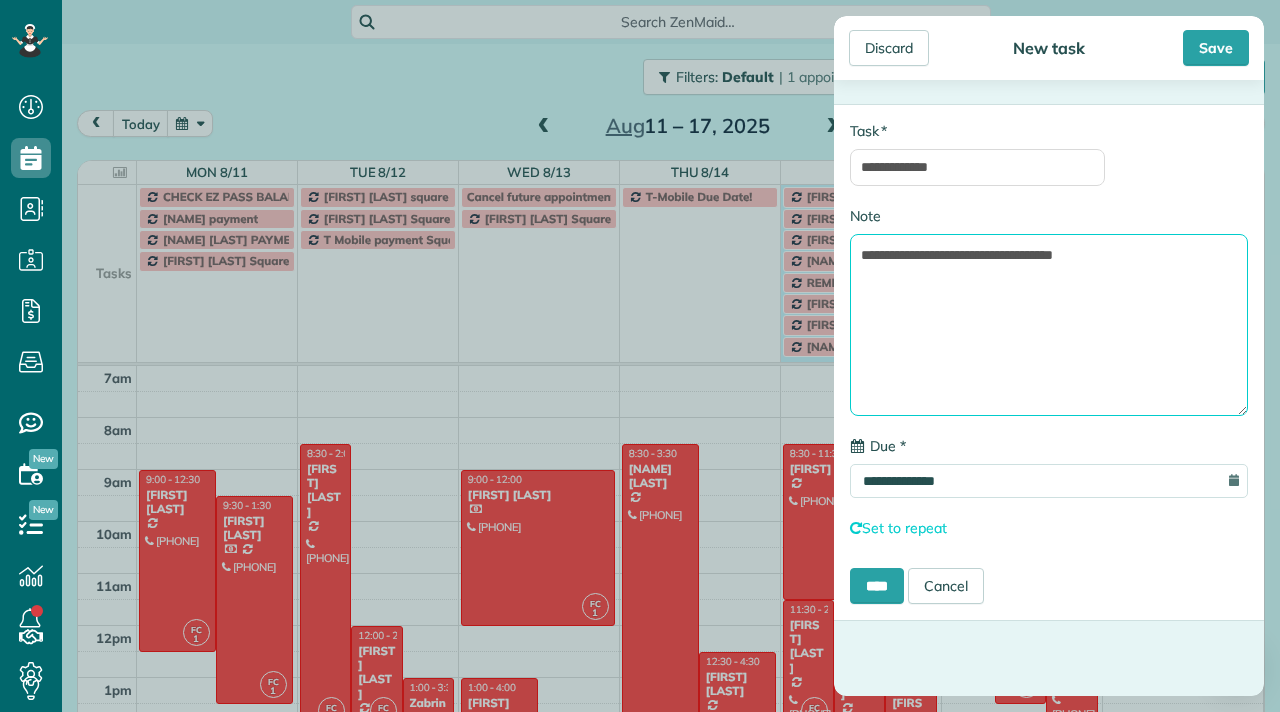 click on "**********" at bounding box center (1049, 325) 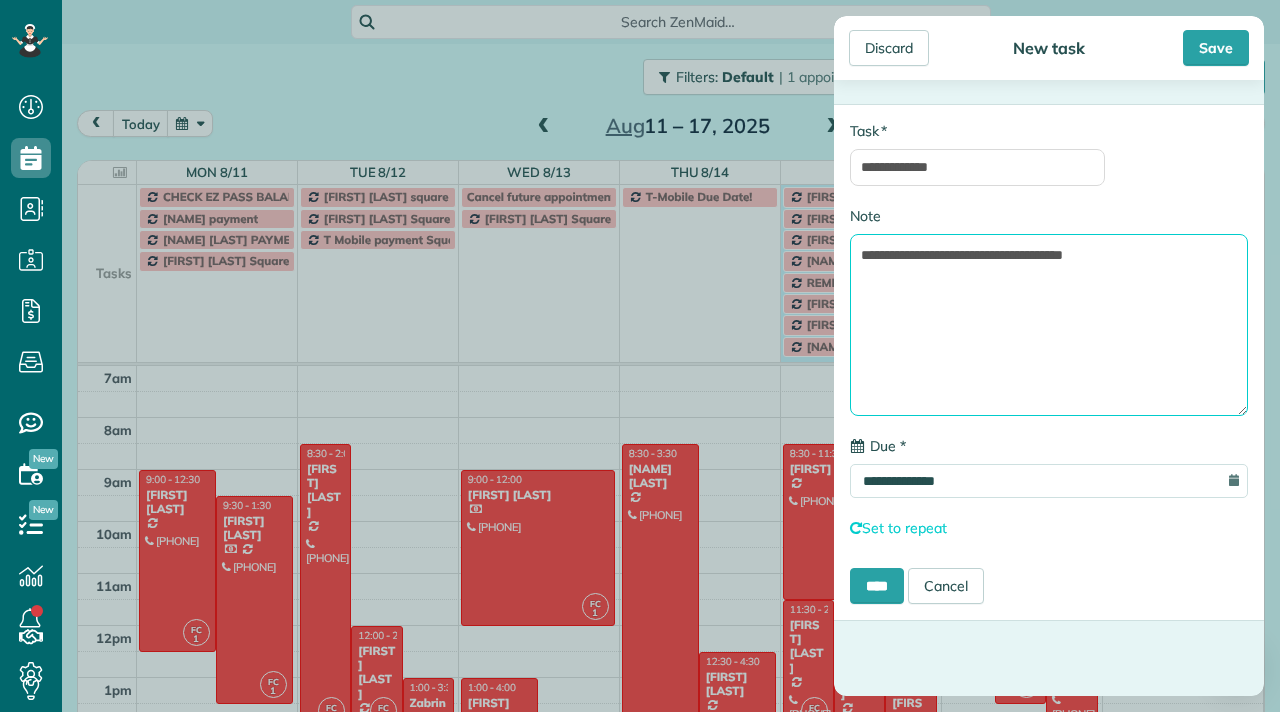 type on "**********" 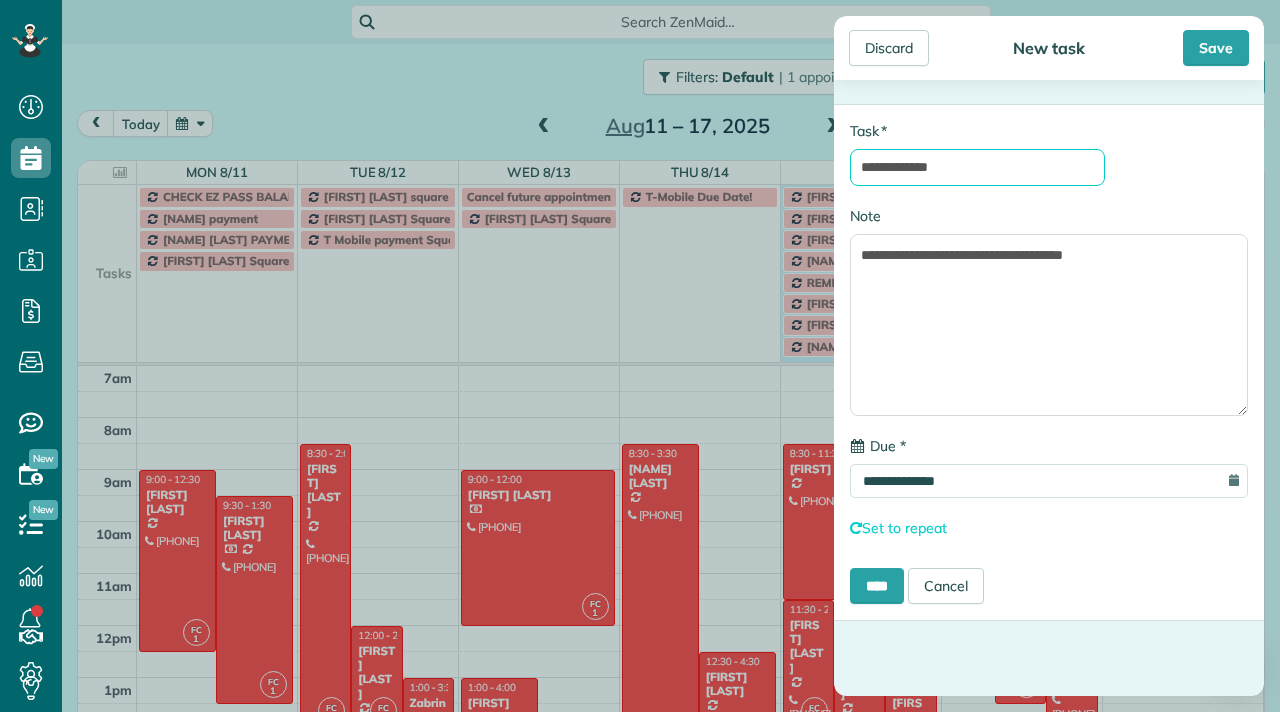 click on "**********" at bounding box center [977, 167] 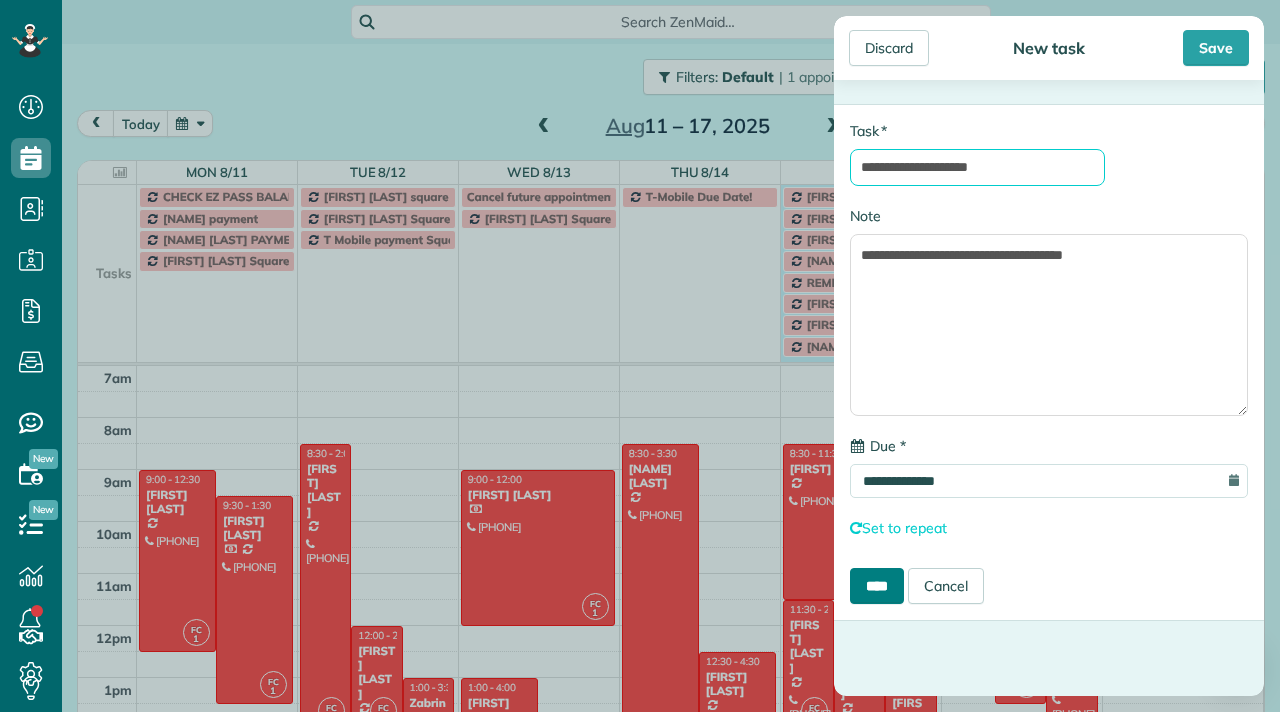type on "**********" 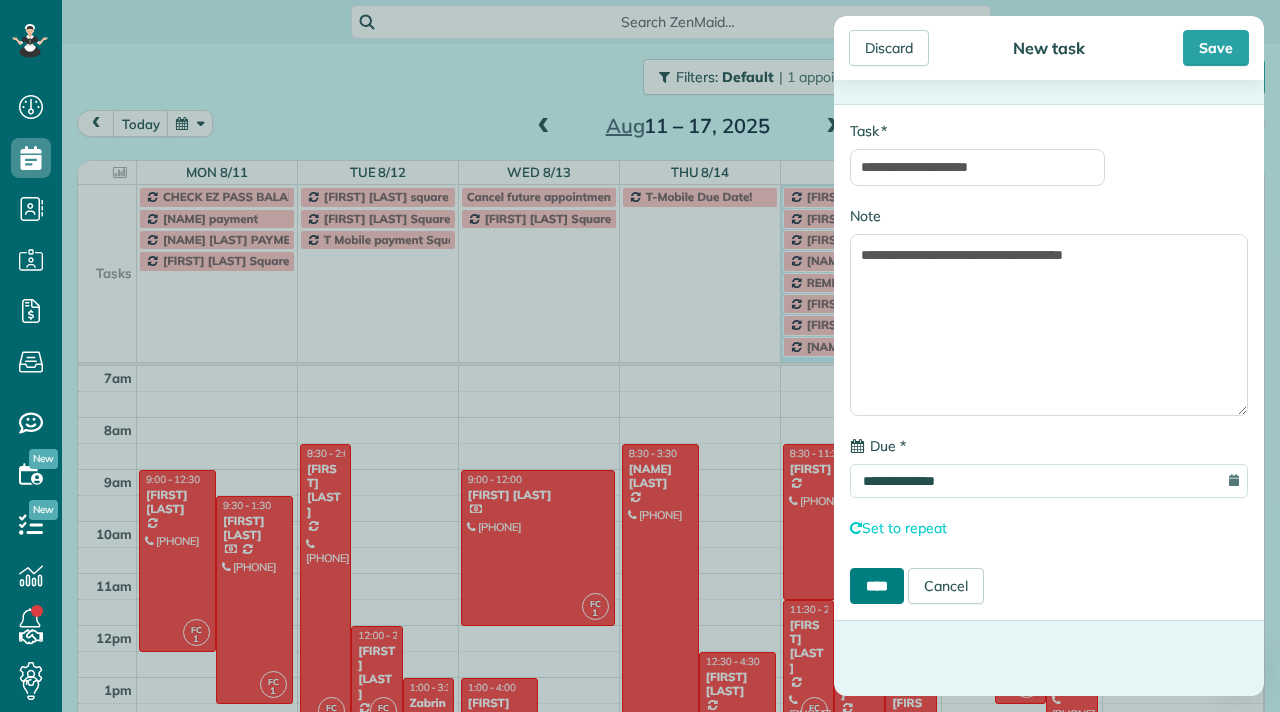 click on "****" at bounding box center [877, 586] 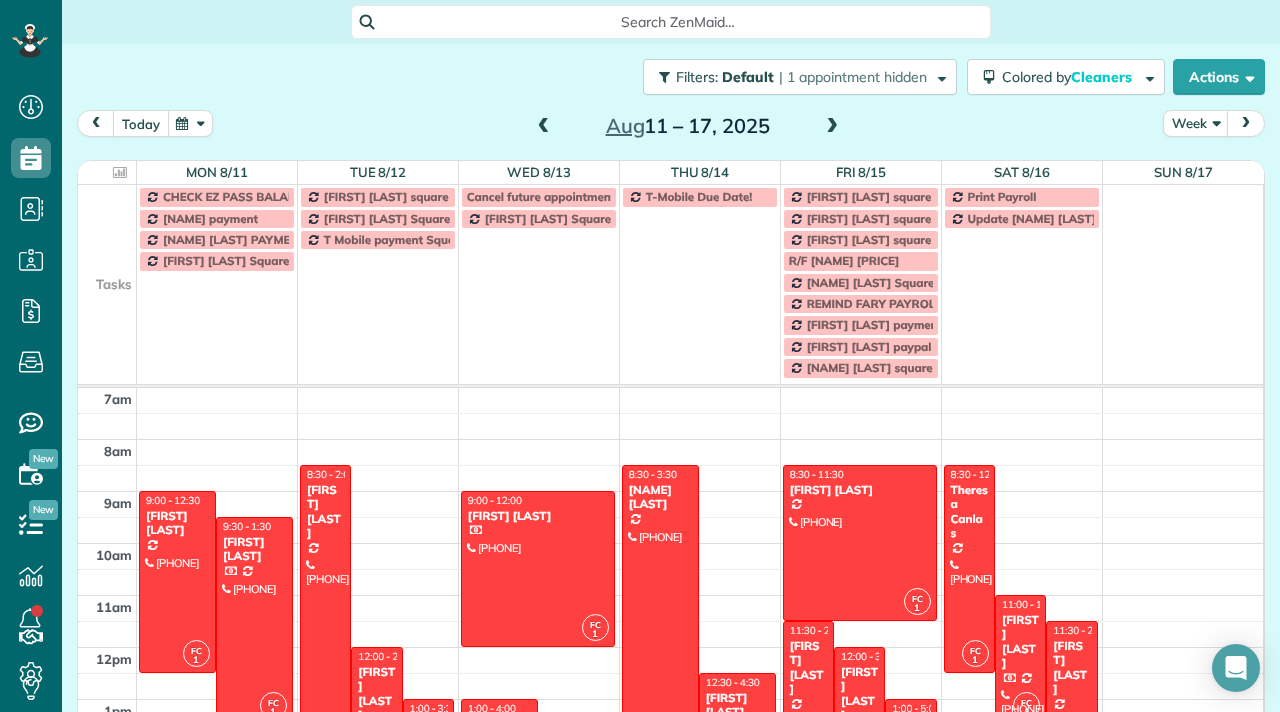 click on "today" at bounding box center [141, 123] 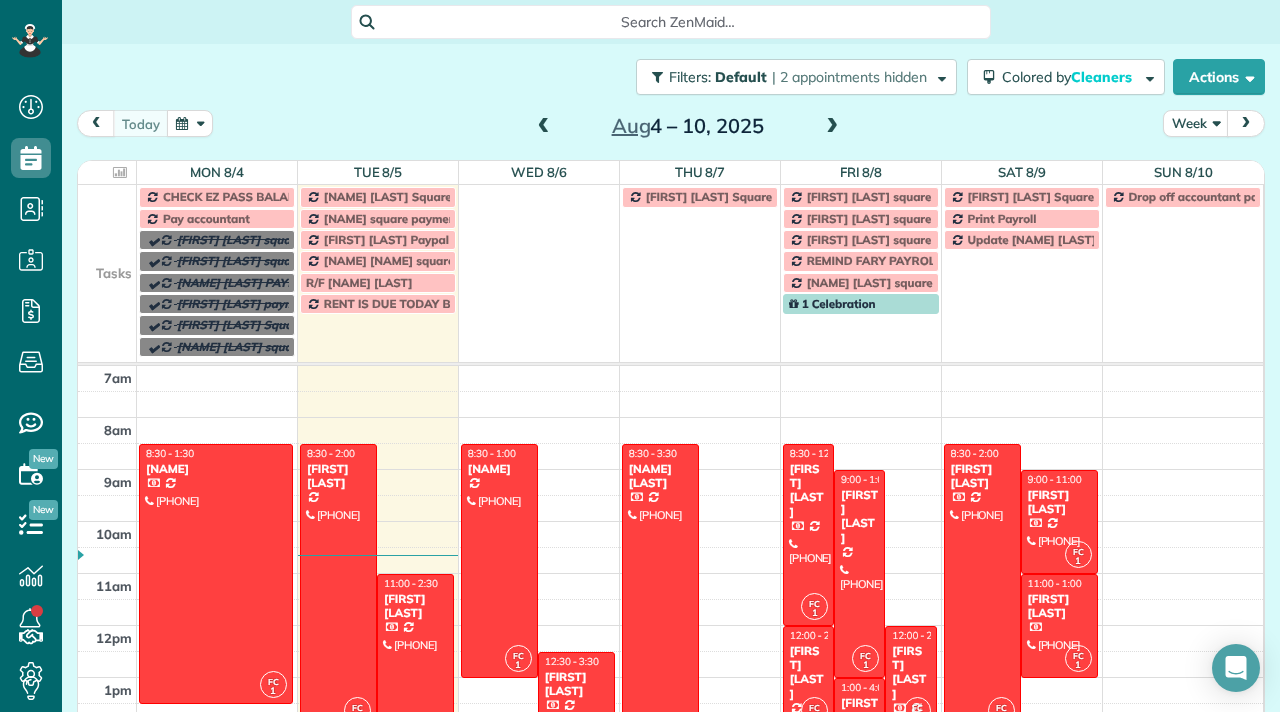 click on "[NAME] [LAST] Square payment" at bounding box center [414, 196] 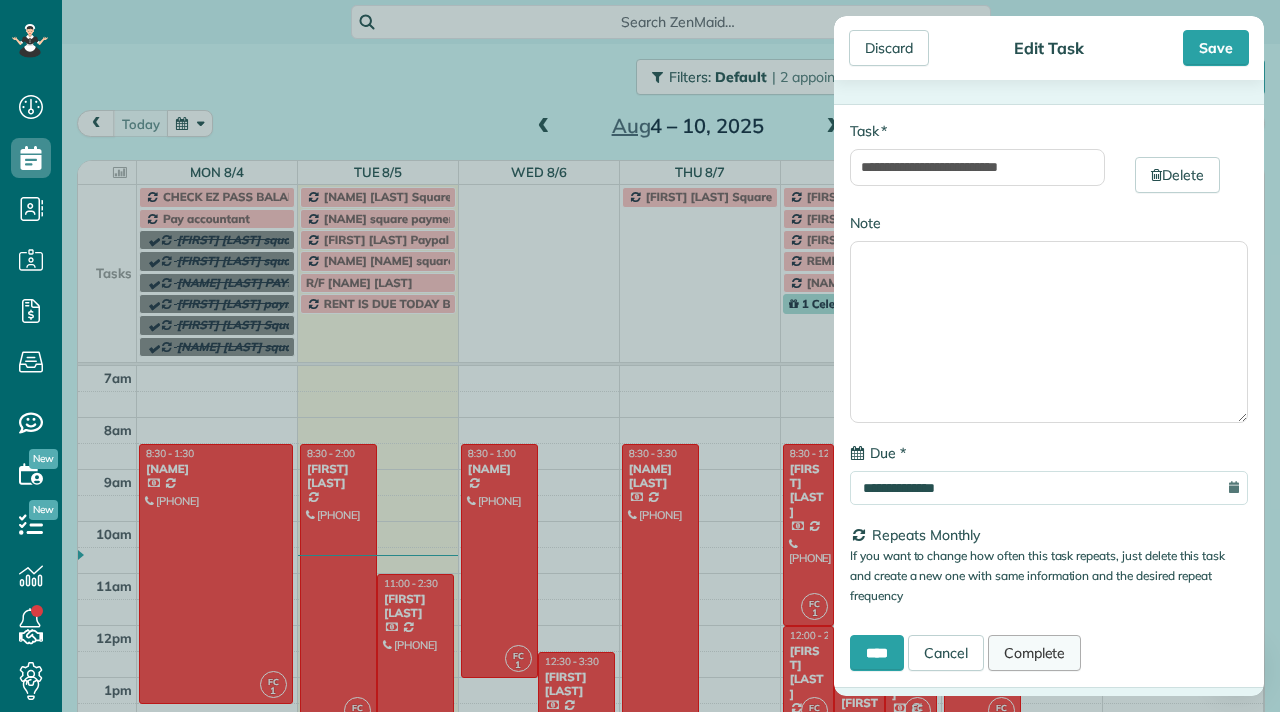 click on "Complete" at bounding box center [1035, 653] 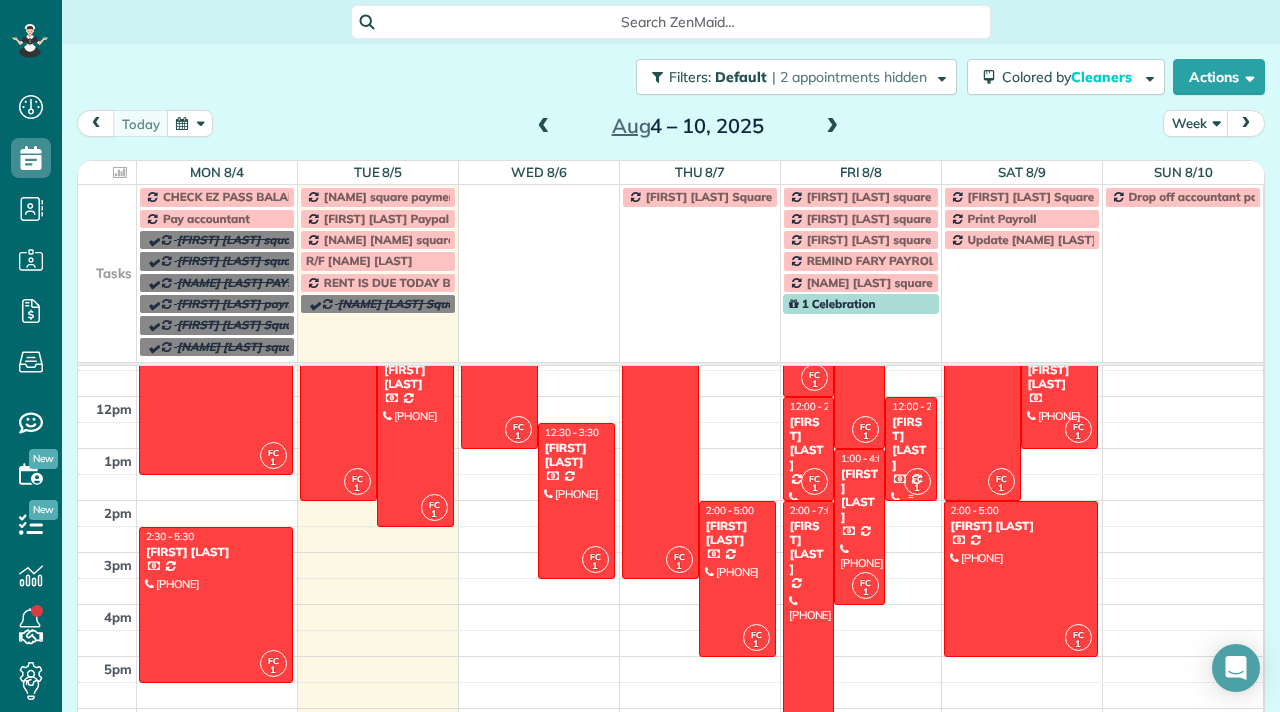 scroll, scrollTop: 246, scrollLeft: 0, axis: vertical 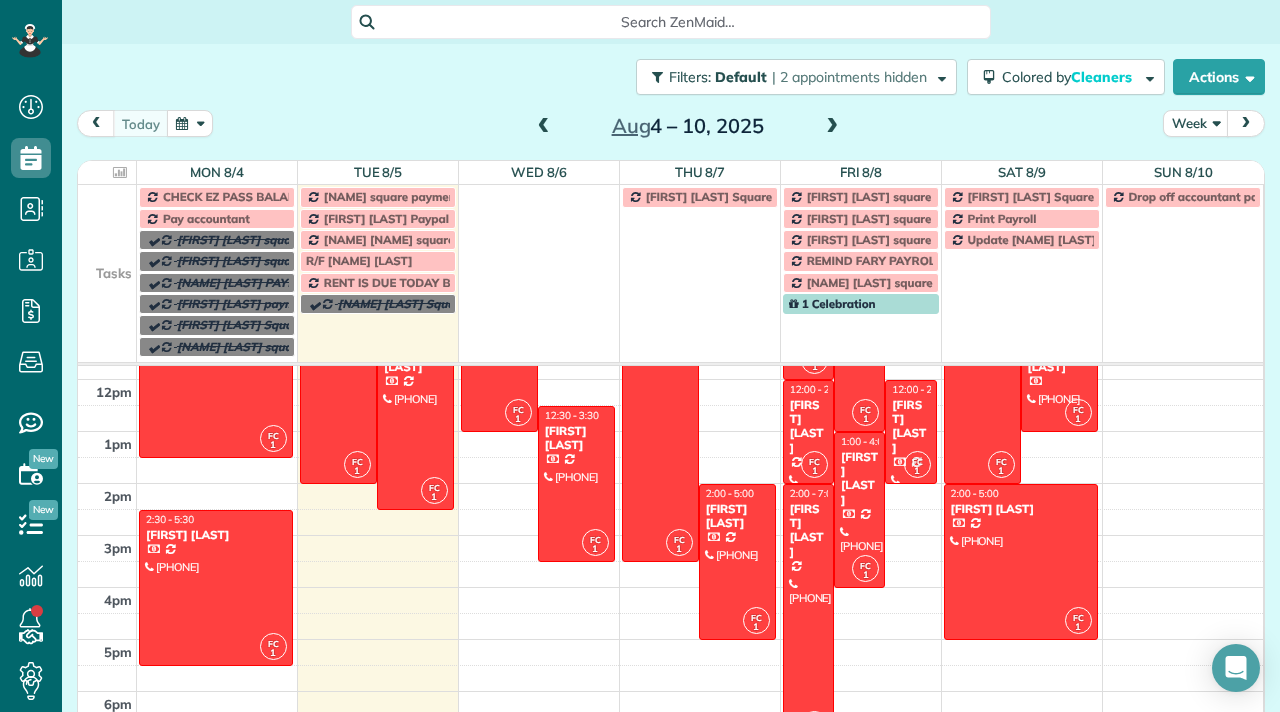 click on "[FIRST] [LAST]" at bounding box center (808, 531) 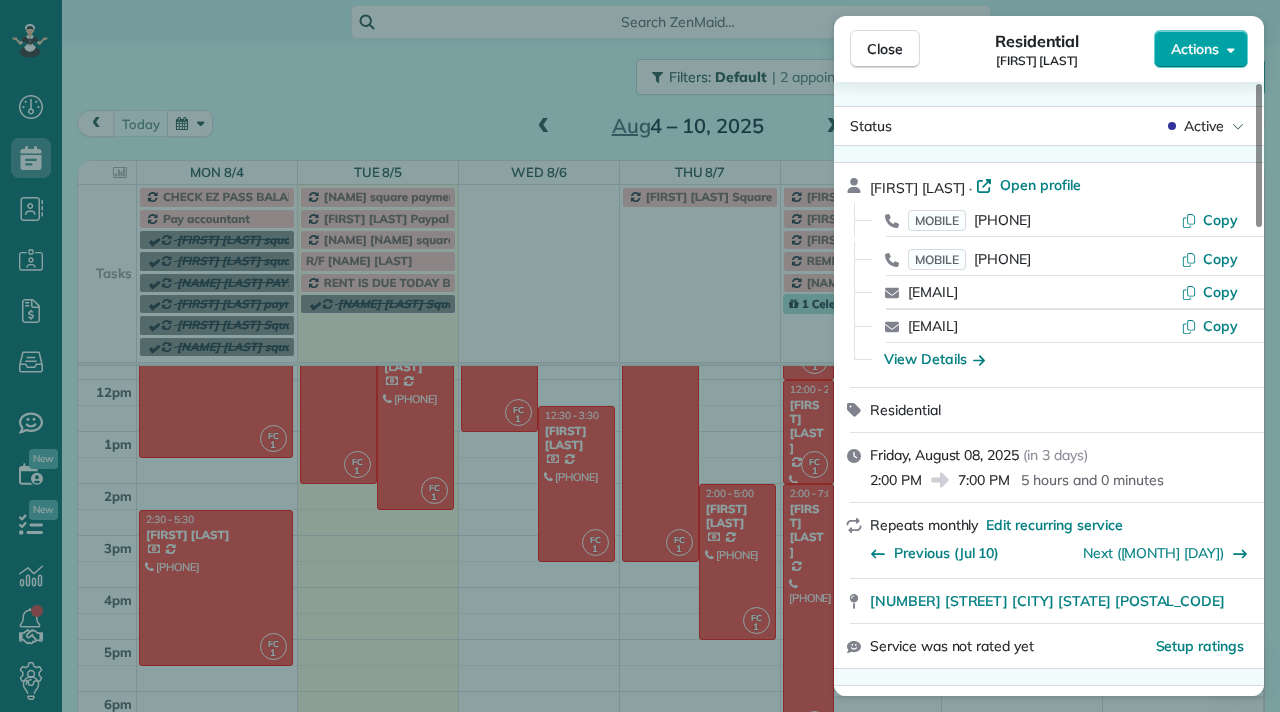 click on "Actions" at bounding box center [1195, 49] 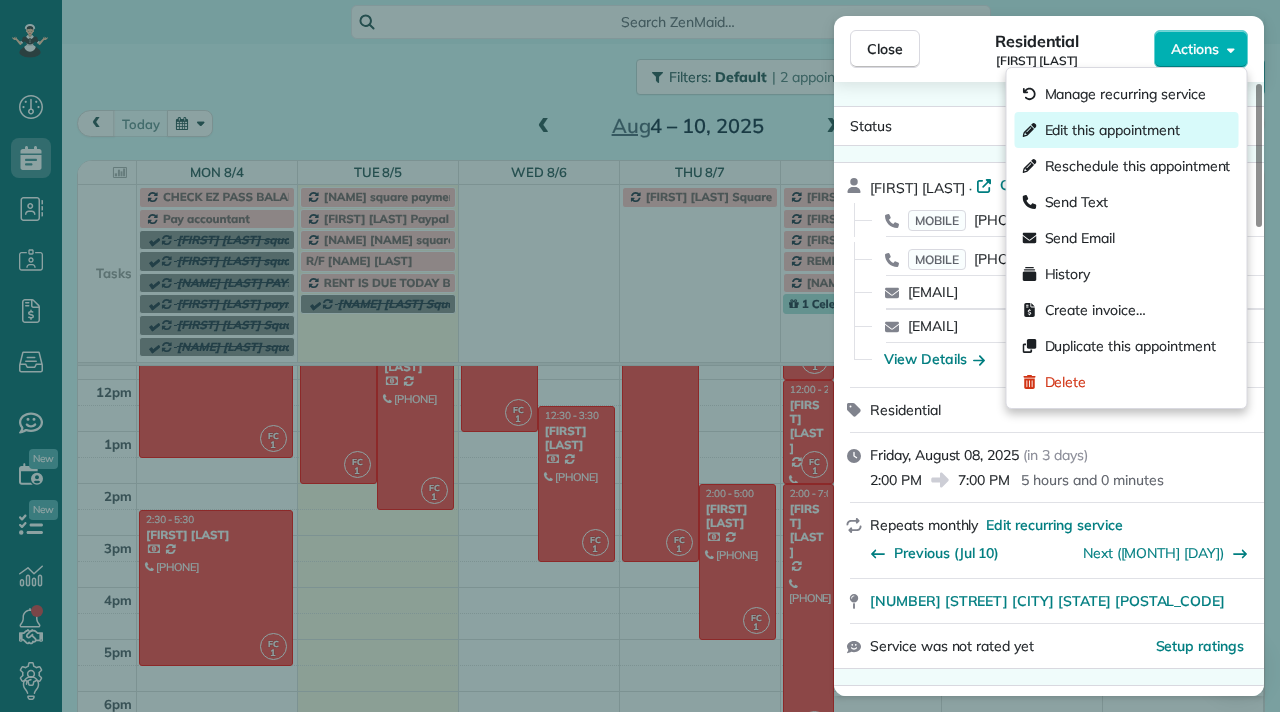 click on "Edit this appointment" at bounding box center (1112, 130) 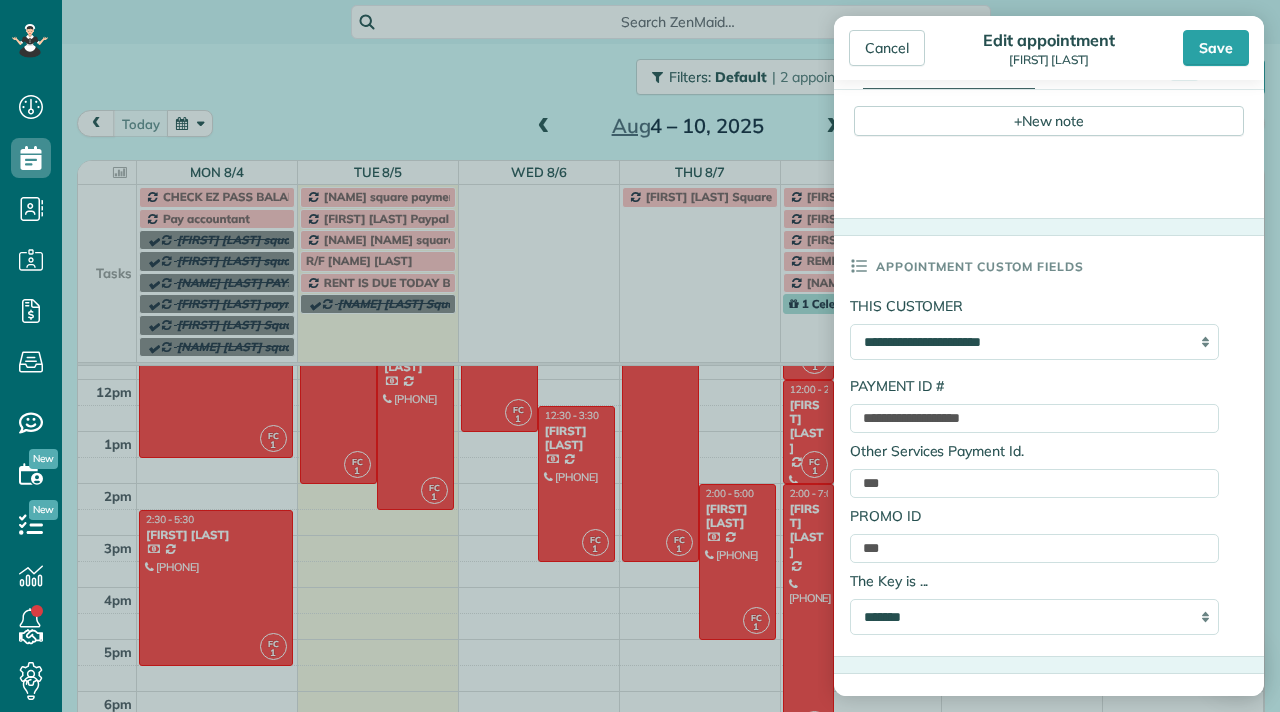 scroll, scrollTop: 734, scrollLeft: 0, axis: vertical 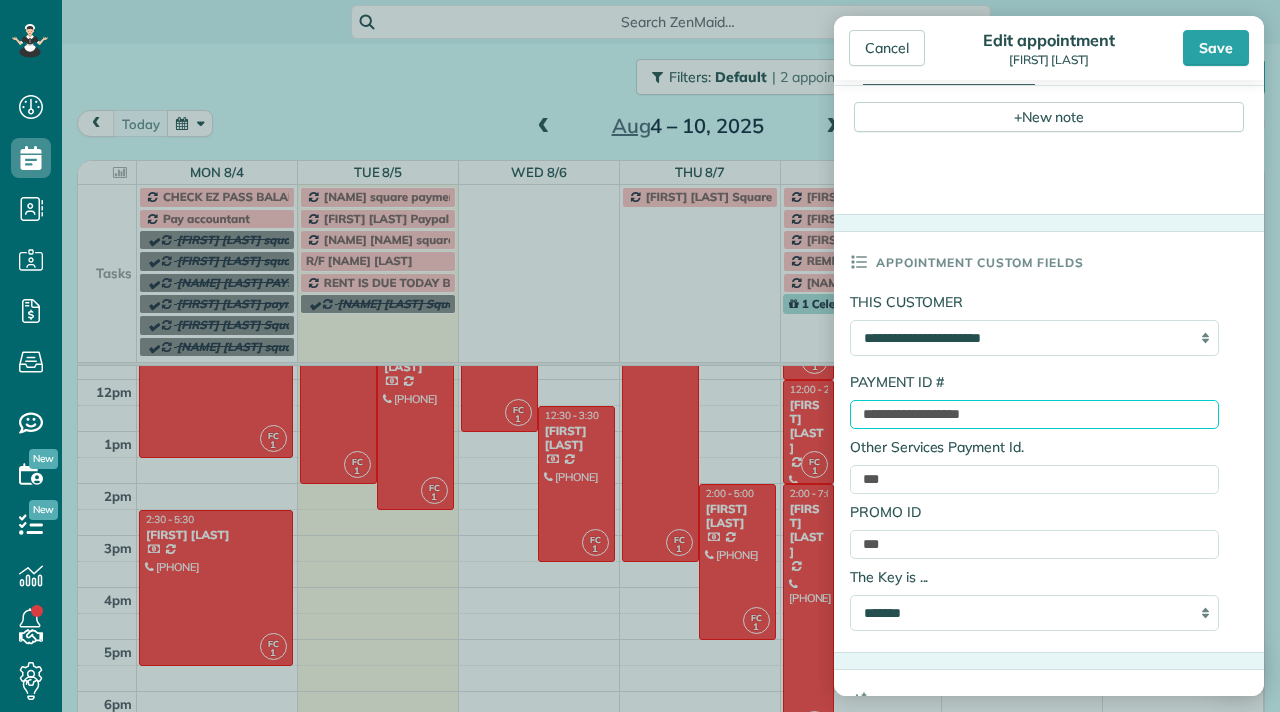 drag, startPoint x: 1036, startPoint y: 420, endPoint x: 851, endPoint y: 422, distance: 185.0108 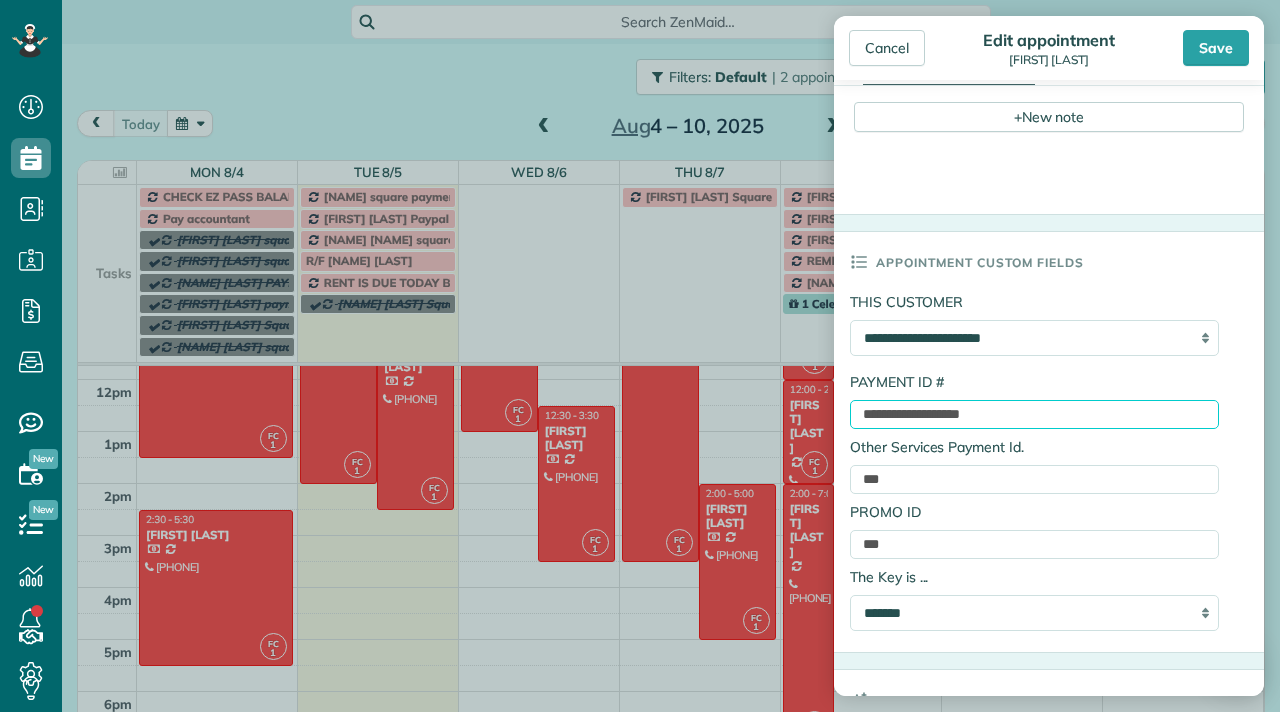 paste 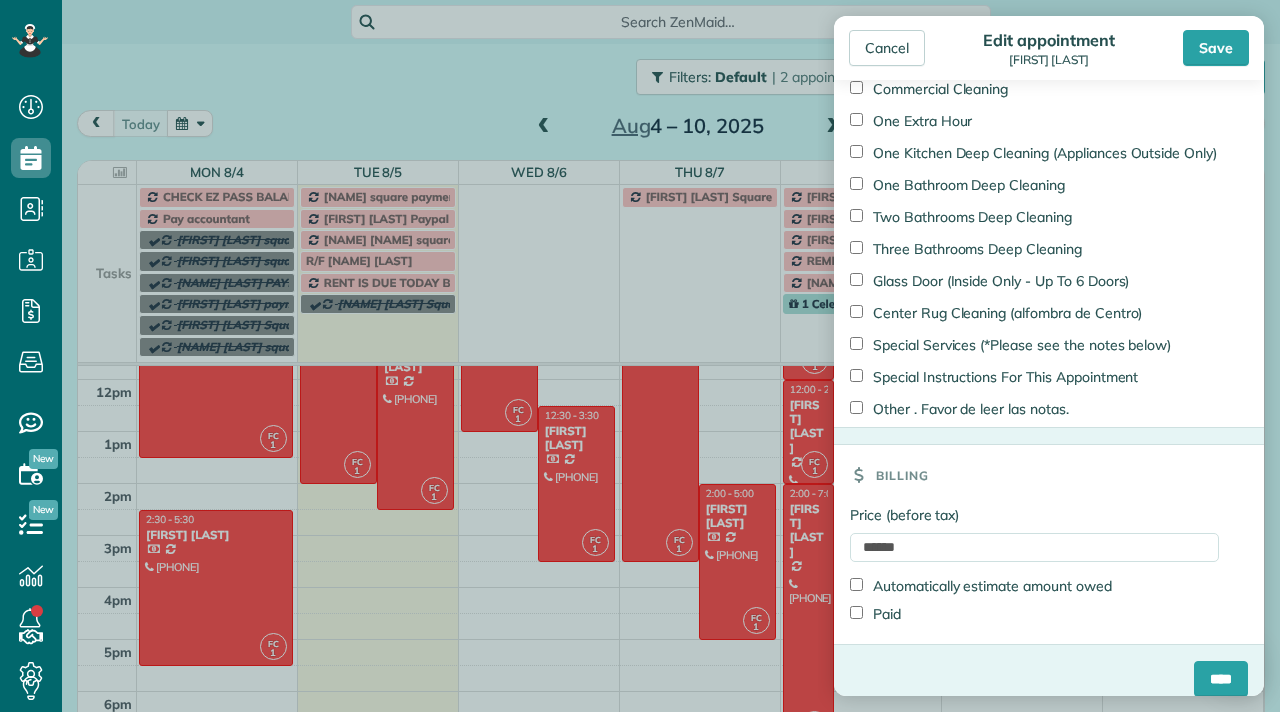 scroll, scrollTop: 2248, scrollLeft: 0, axis: vertical 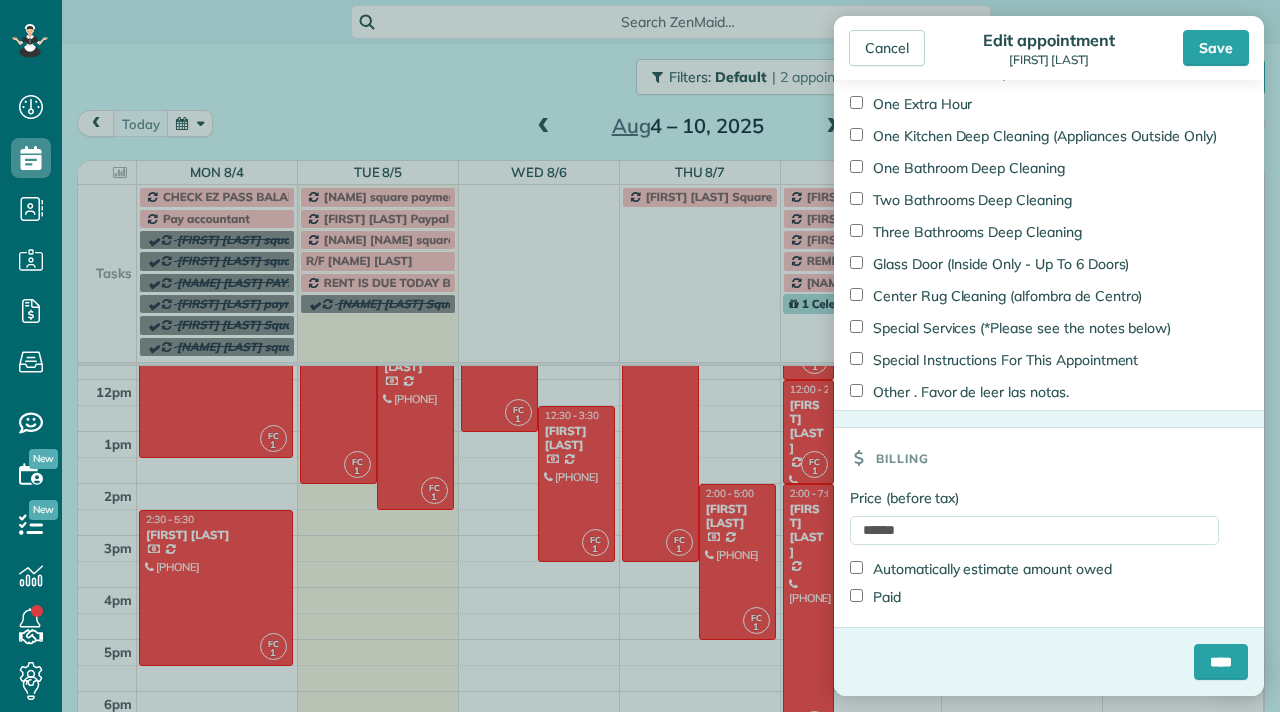 type on "**********" 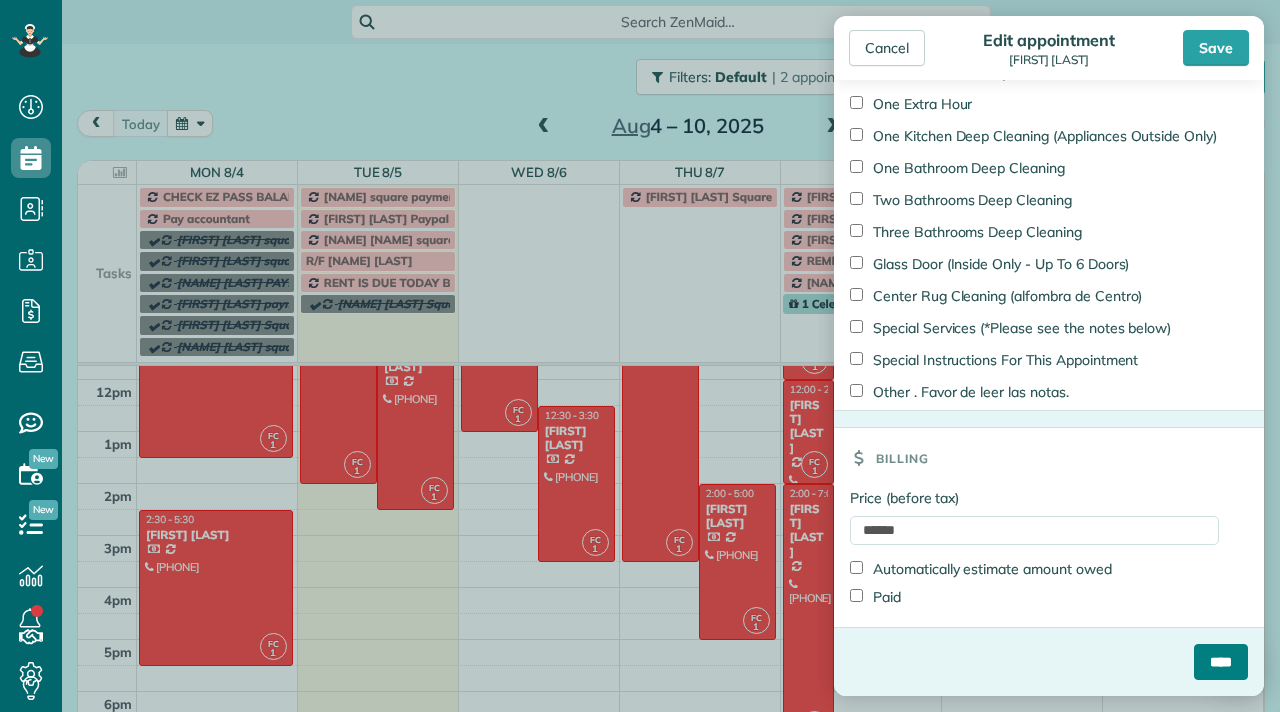 click on "****" at bounding box center [1221, 662] 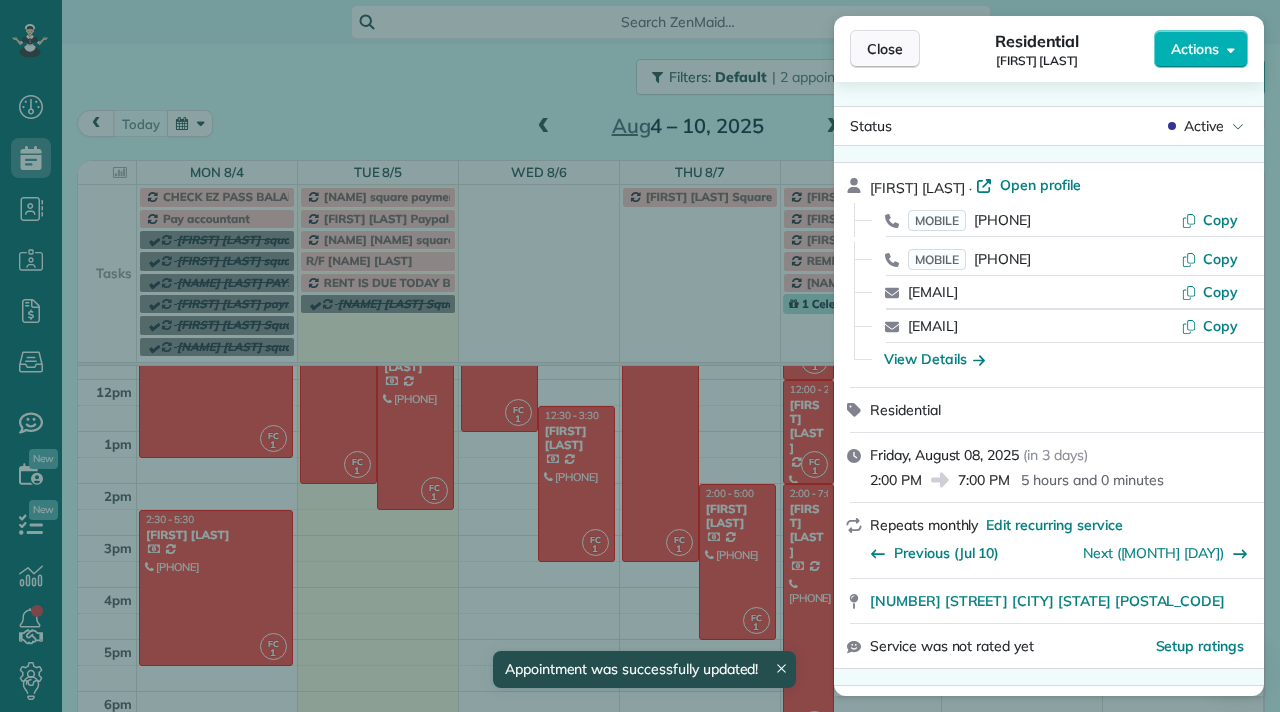 scroll, scrollTop: 246, scrollLeft: 0, axis: vertical 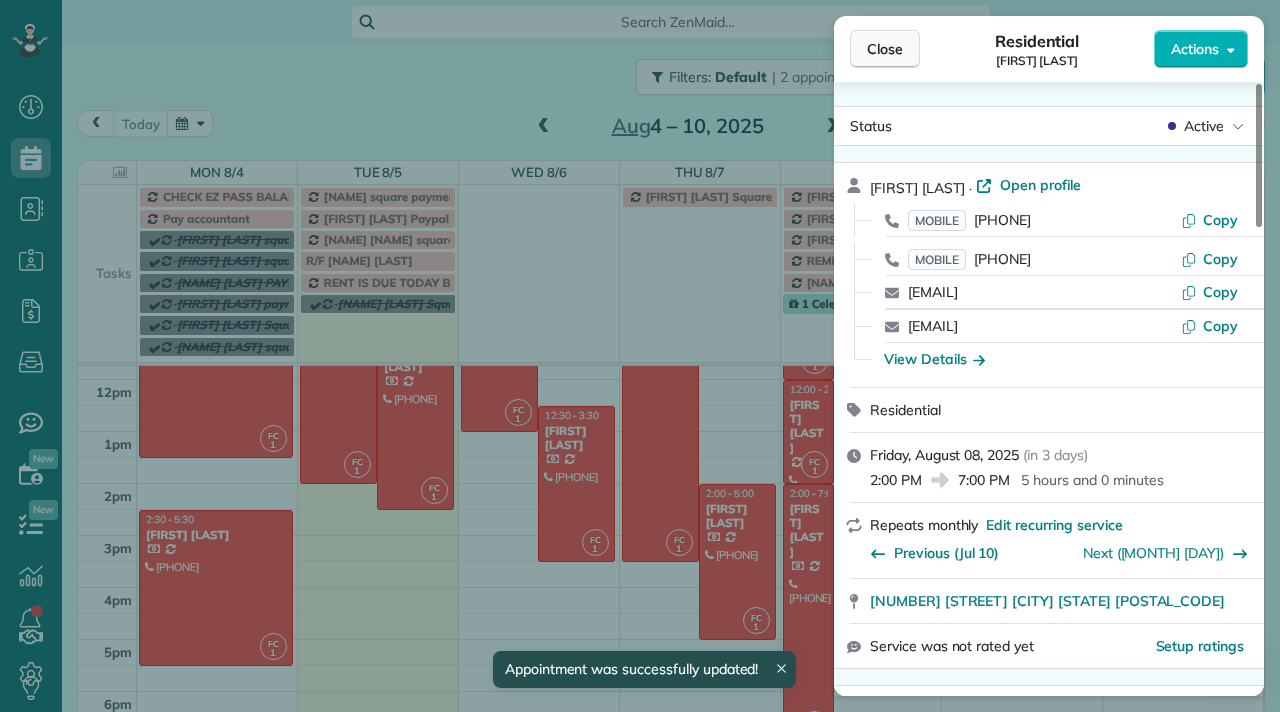 click on "Close" at bounding box center [885, 49] 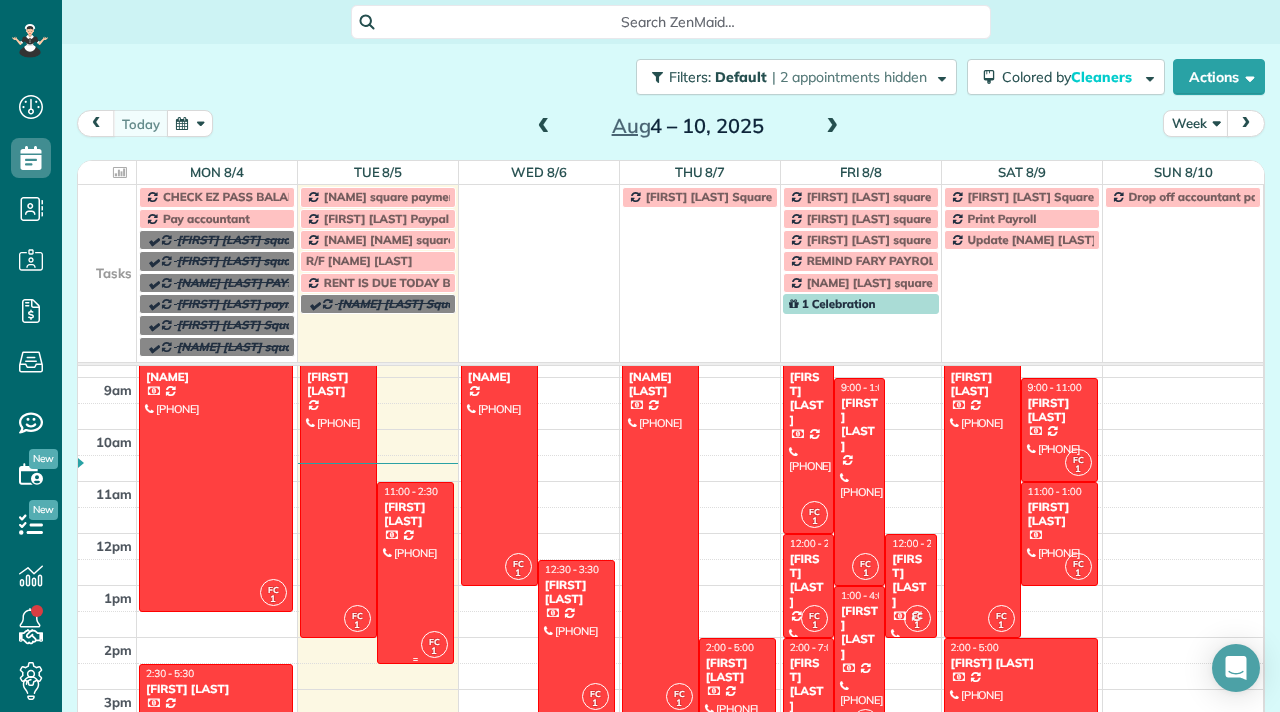scroll, scrollTop: 86, scrollLeft: 0, axis: vertical 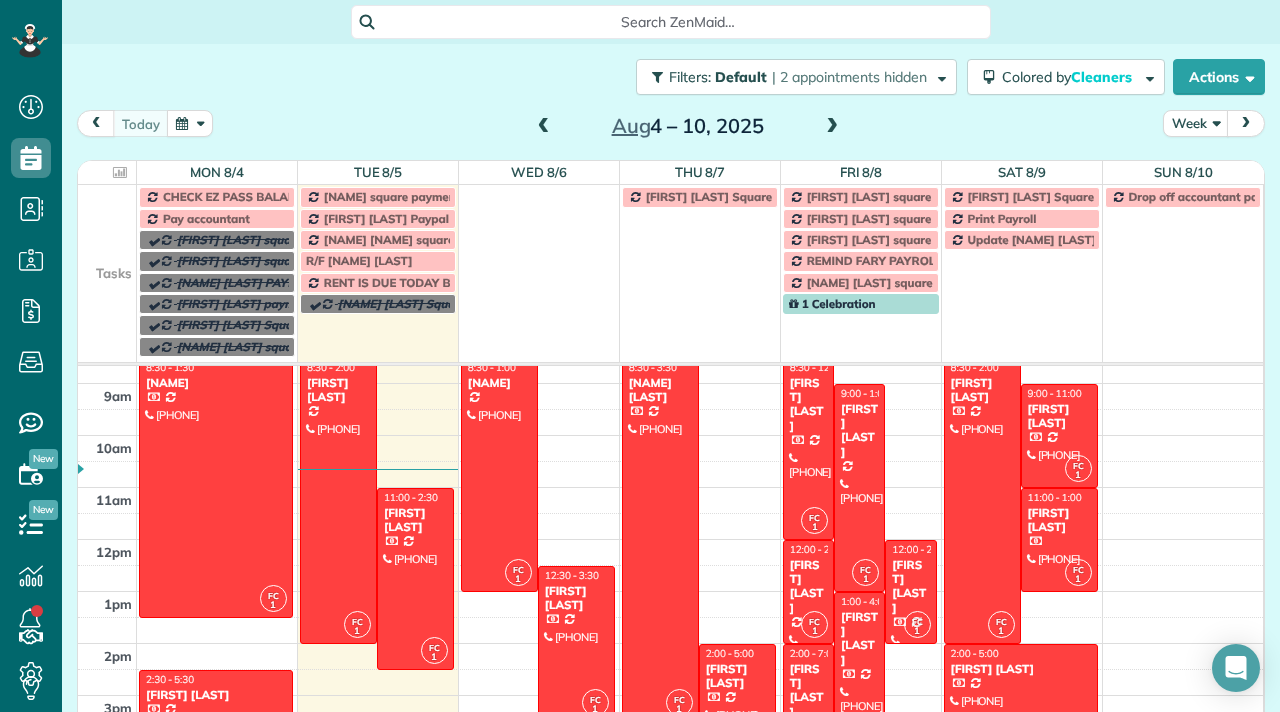 click on "[FIRST] [LAST] Paypal payments" at bounding box center (415, 218) 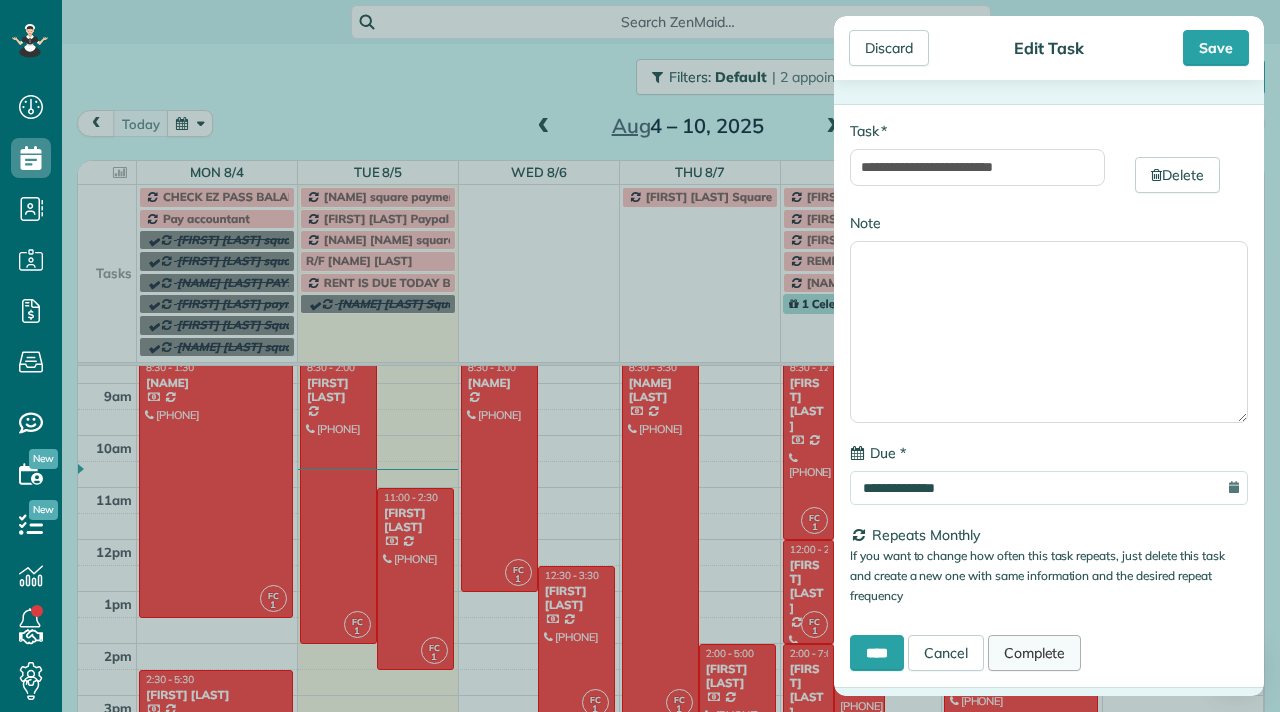 click on "Complete" at bounding box center [1035, 653] 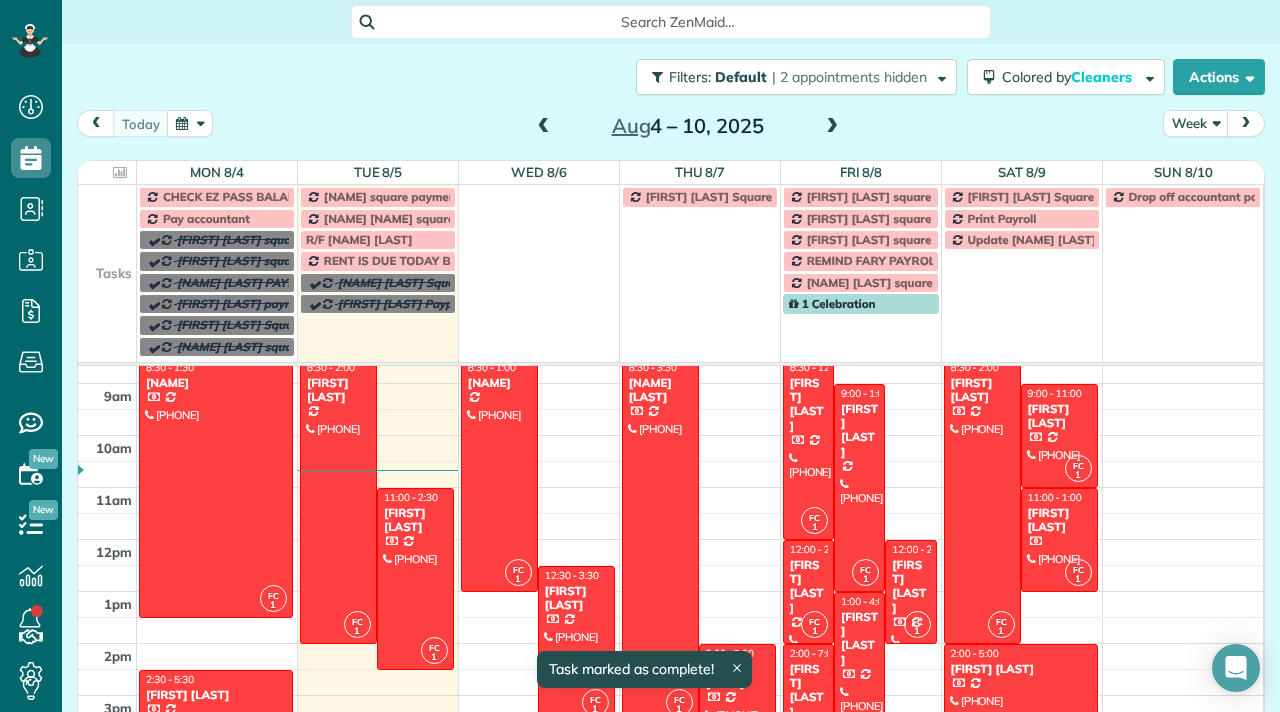 click on "[NAME] [NAME] square payment" at bounding box center [415, 218] 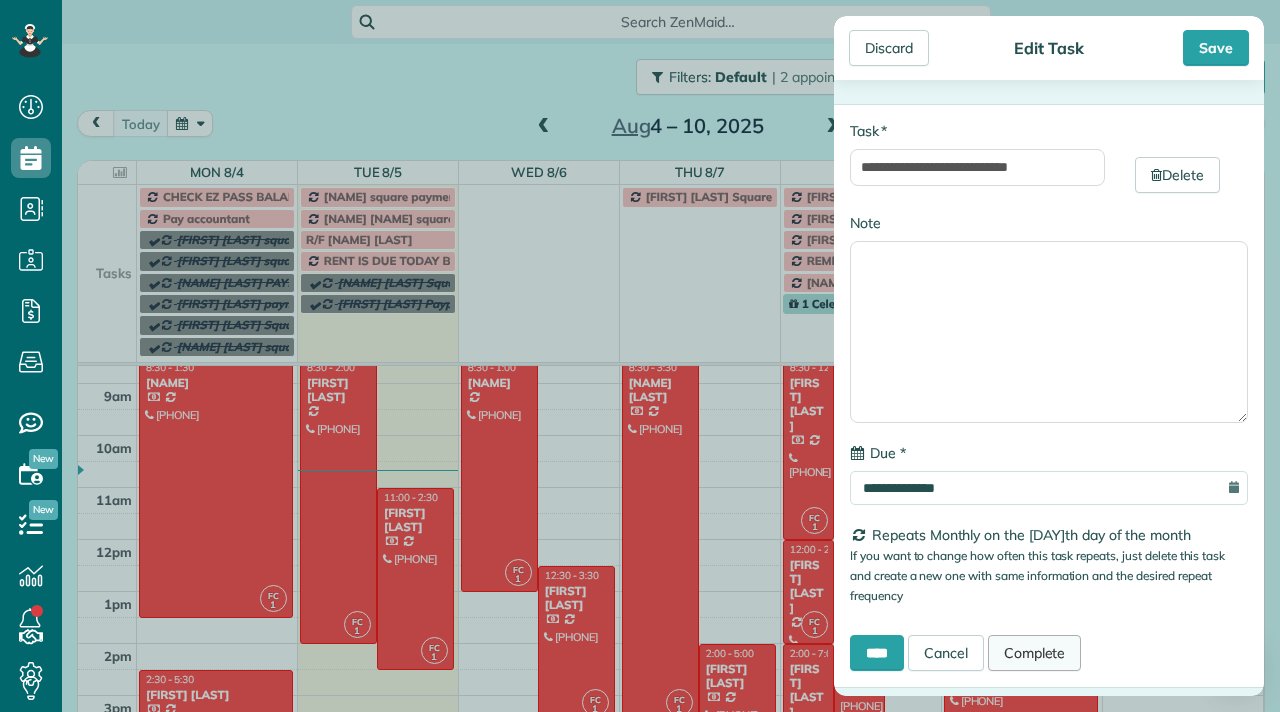 click on "Complete" at bounding box center (1035, 653) 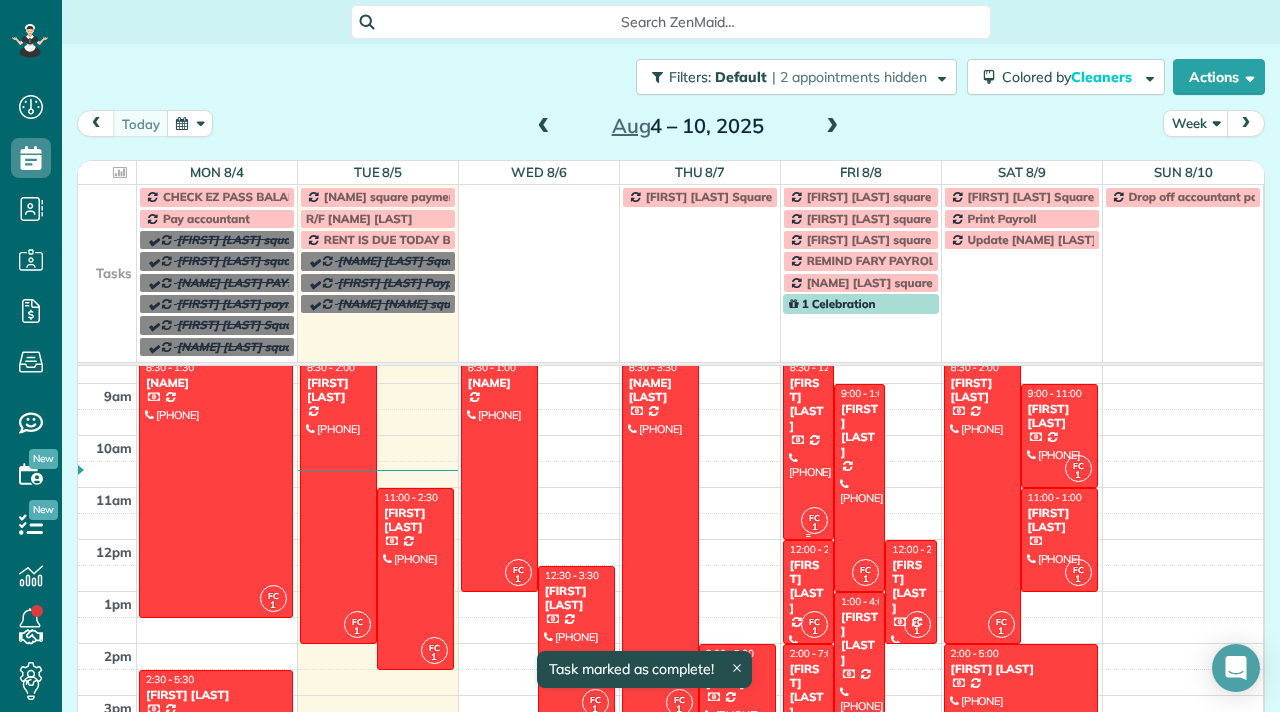 click at bounding box center (808, 449) 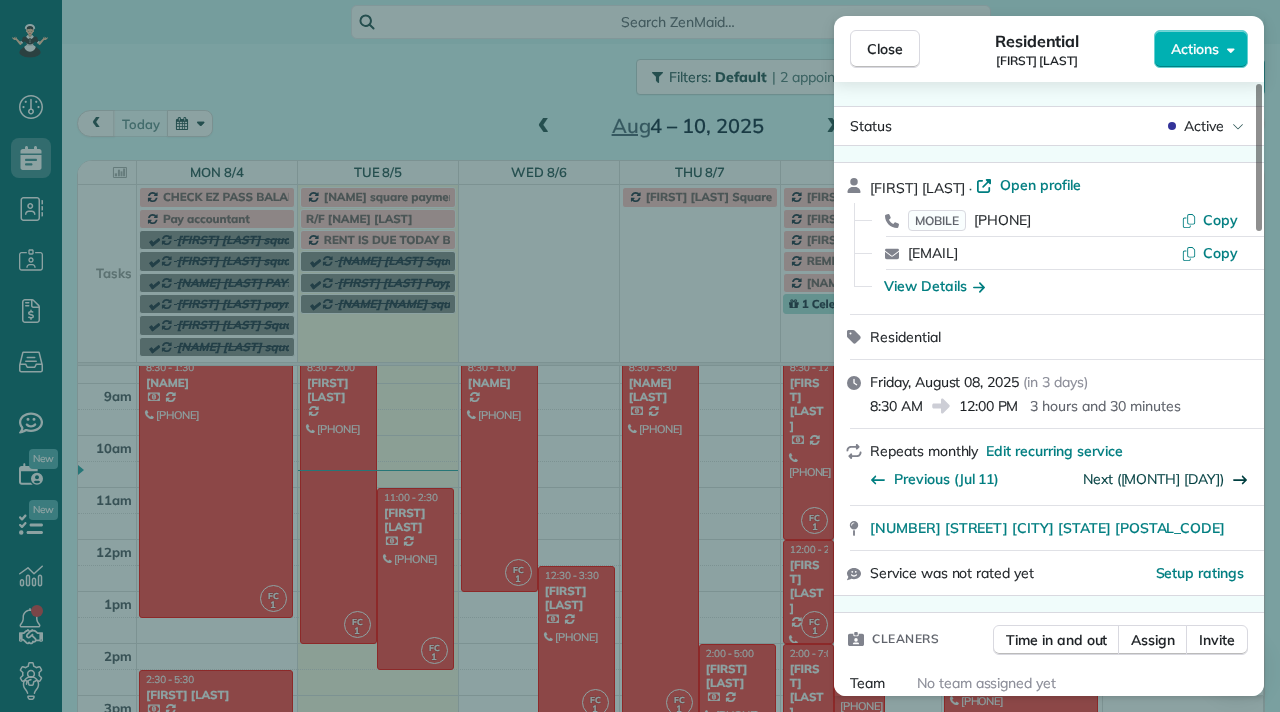 click on "Next ([MONTH] [DAY])" at bounding box center [1153, 479] 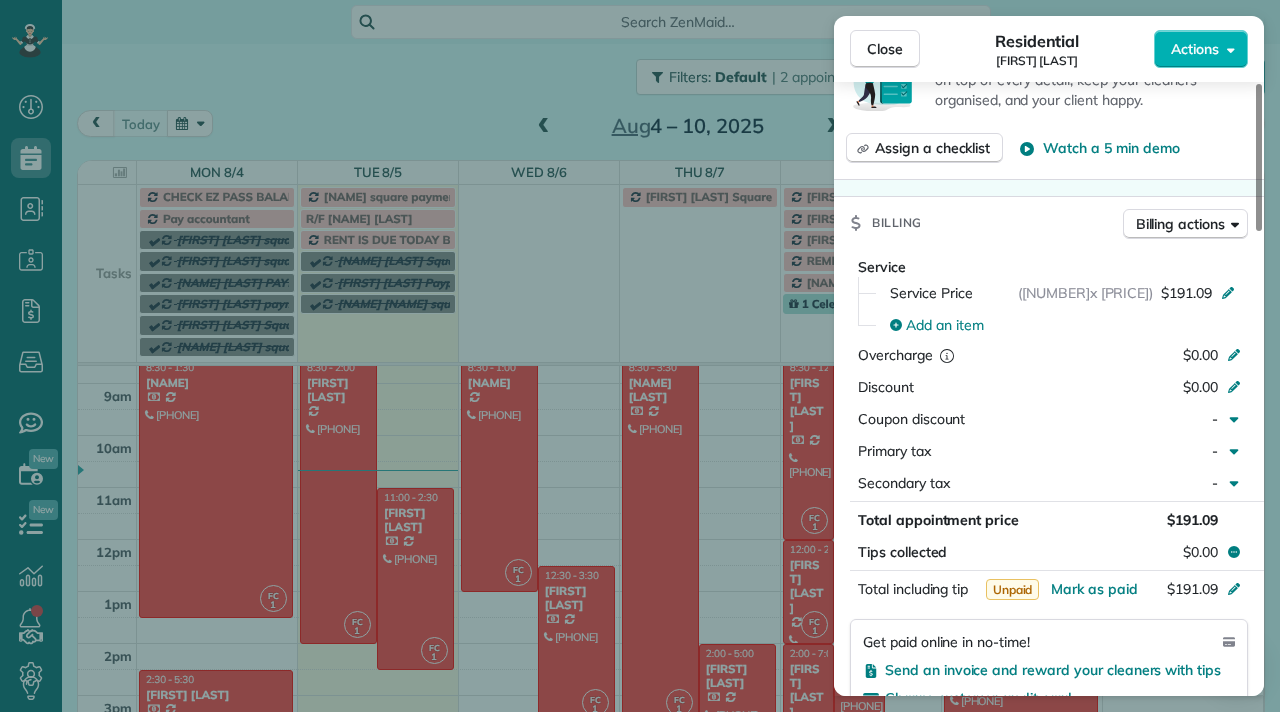 scroll, scrollTop: 818, scrollLeft: 0, axis: vertical 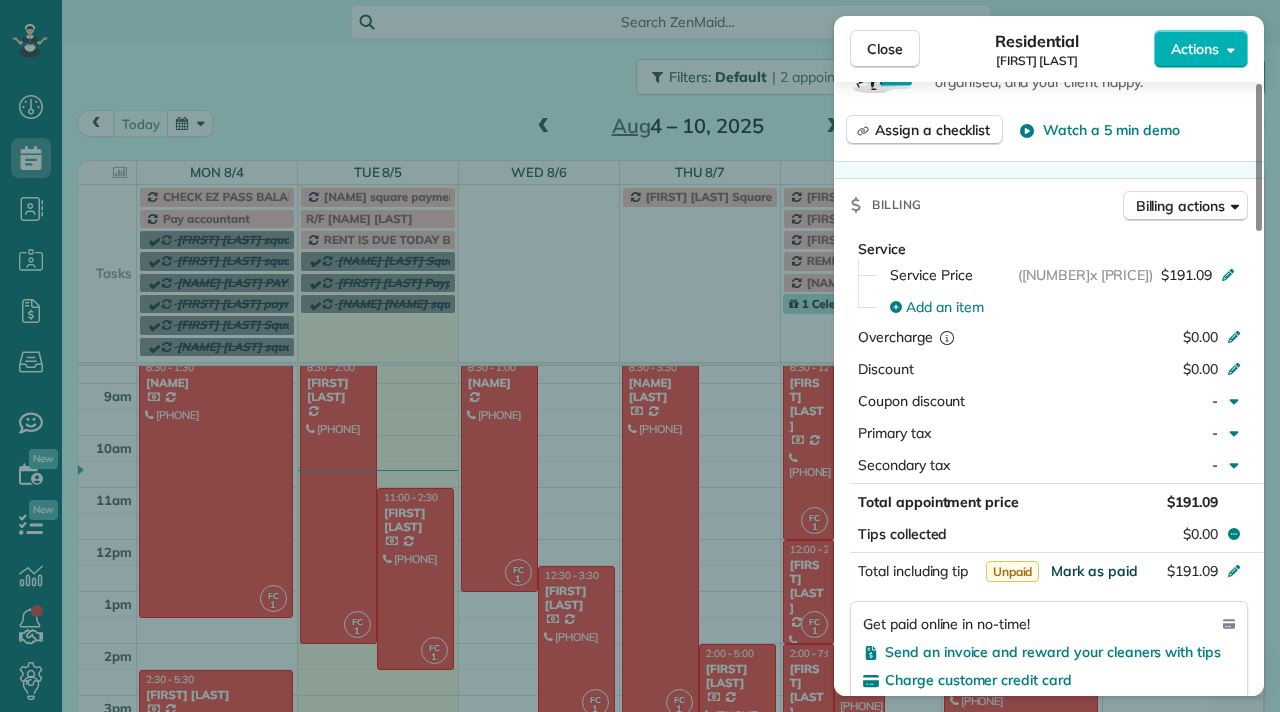 click on "Mark as paid" at bounding box center (1094, 571) 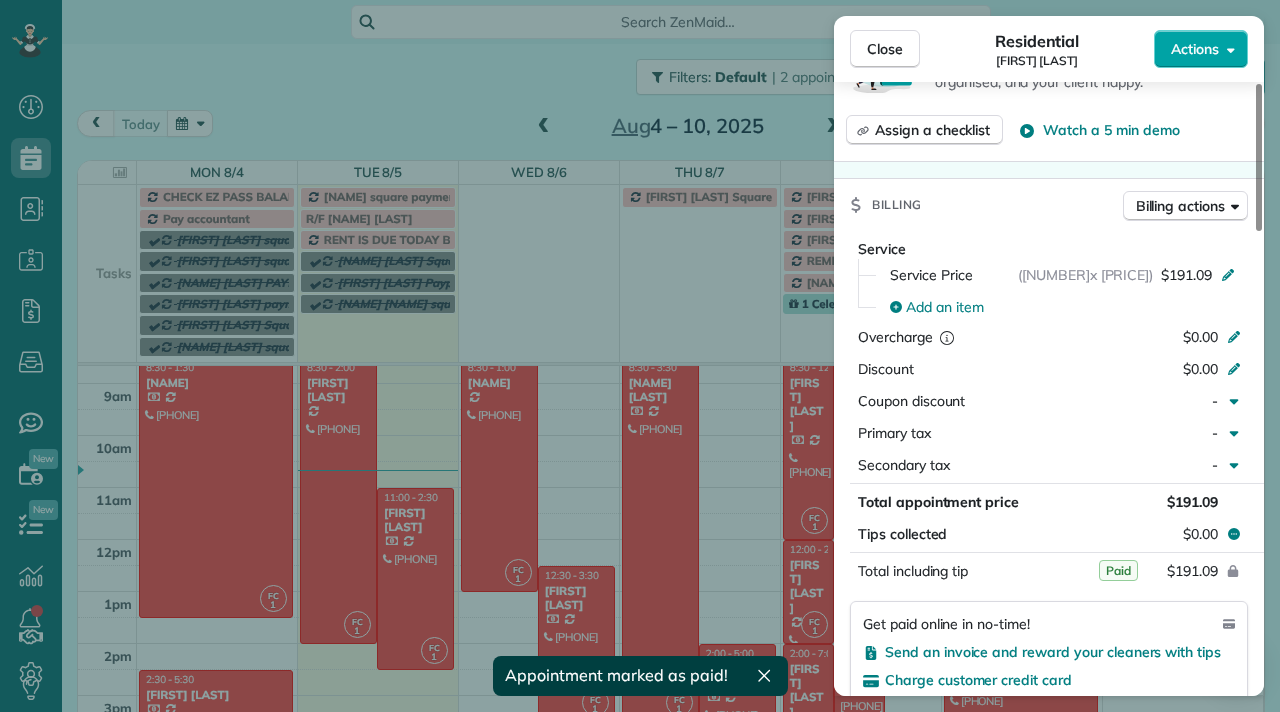 click on "Actions" at bounding box center (1195, 49) 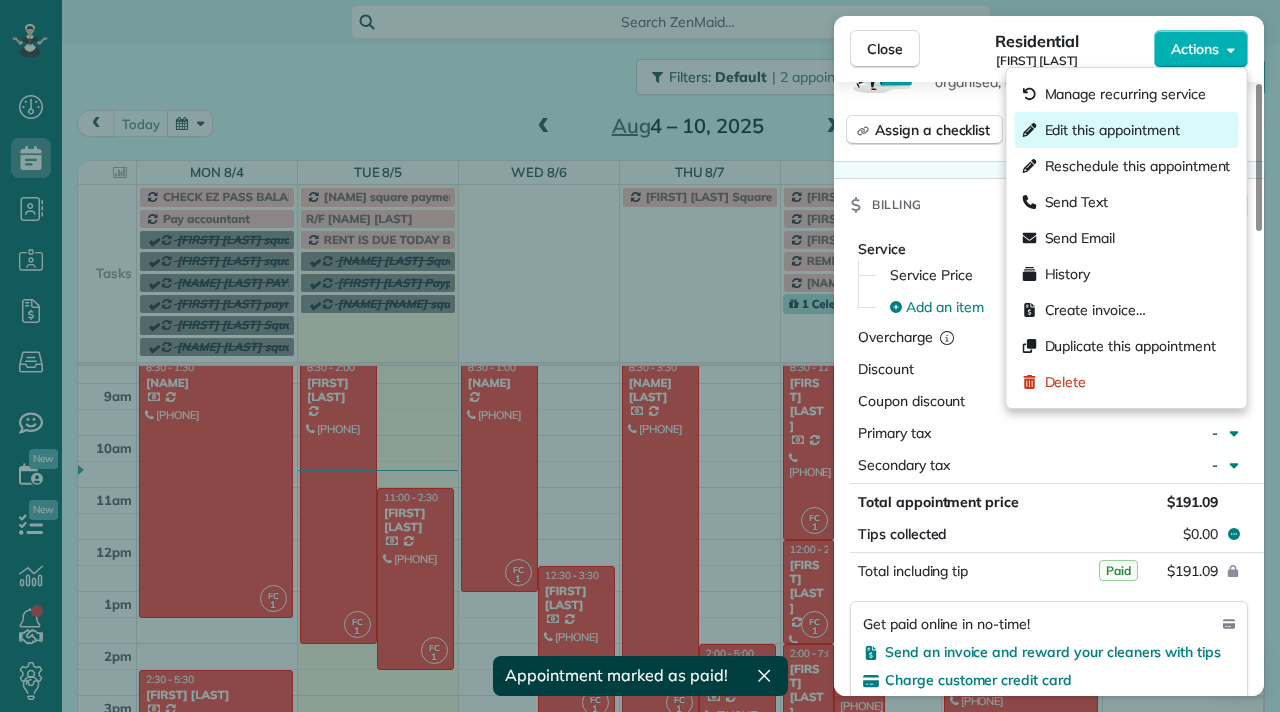 click on "Edit this appointment" at bounding box center (1127, 130) 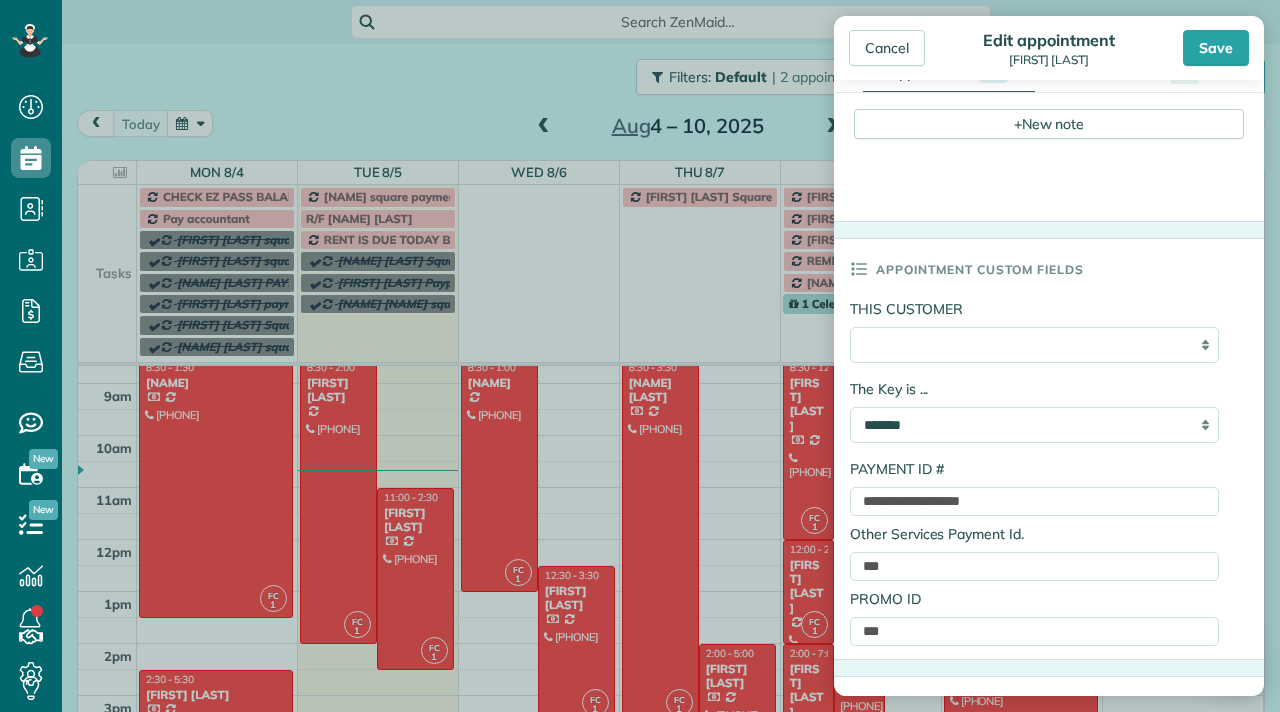 scroll, scrollTop: 730, scrollLeft: 0, axis: vertical 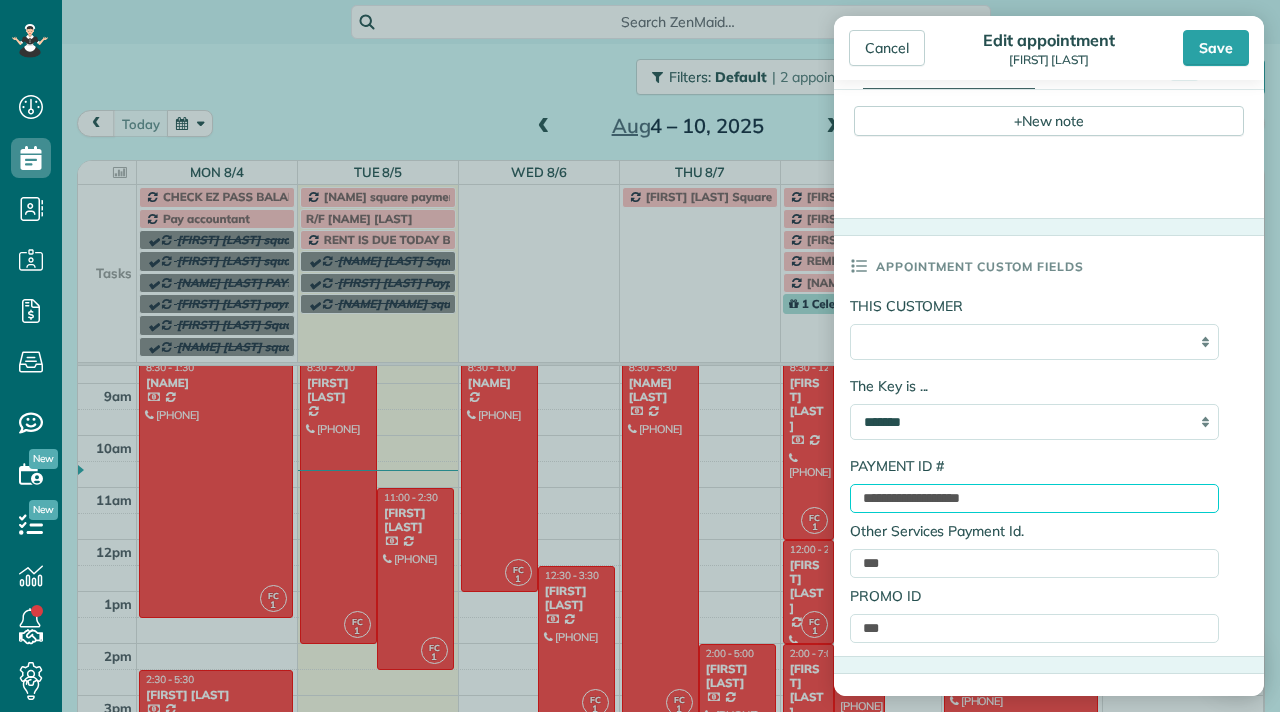 drag, startPoint x: 1046, startPoint y: 494, endPoint x: 865, endPoint y: 498, distance: 181.04419 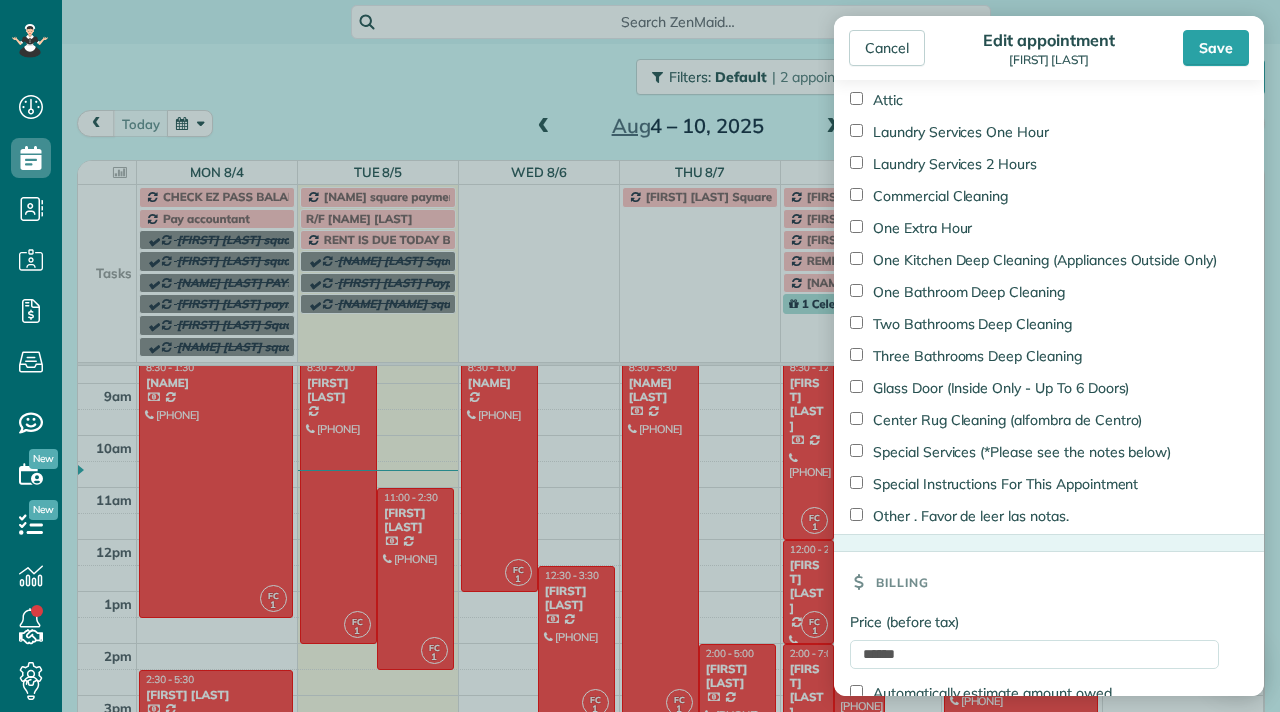 scroll, scrollTop: 2248, scrollLeft: 0, axis: vertical 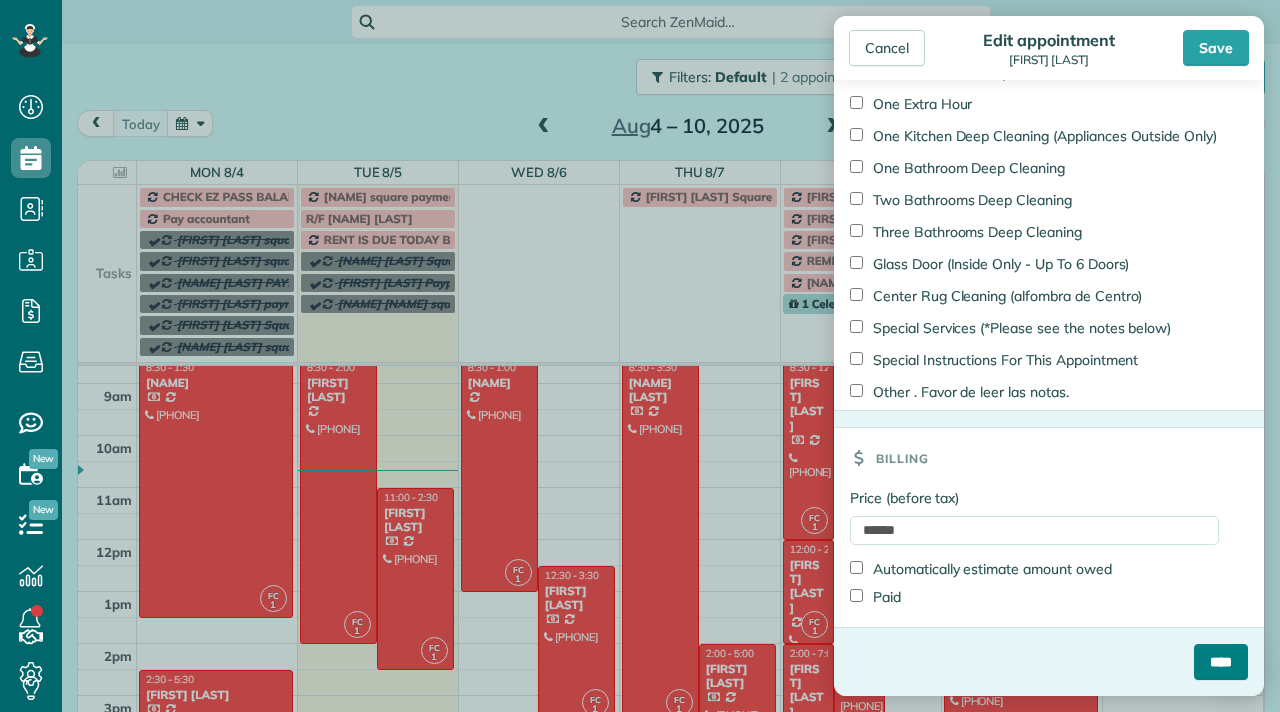 type on "**********" 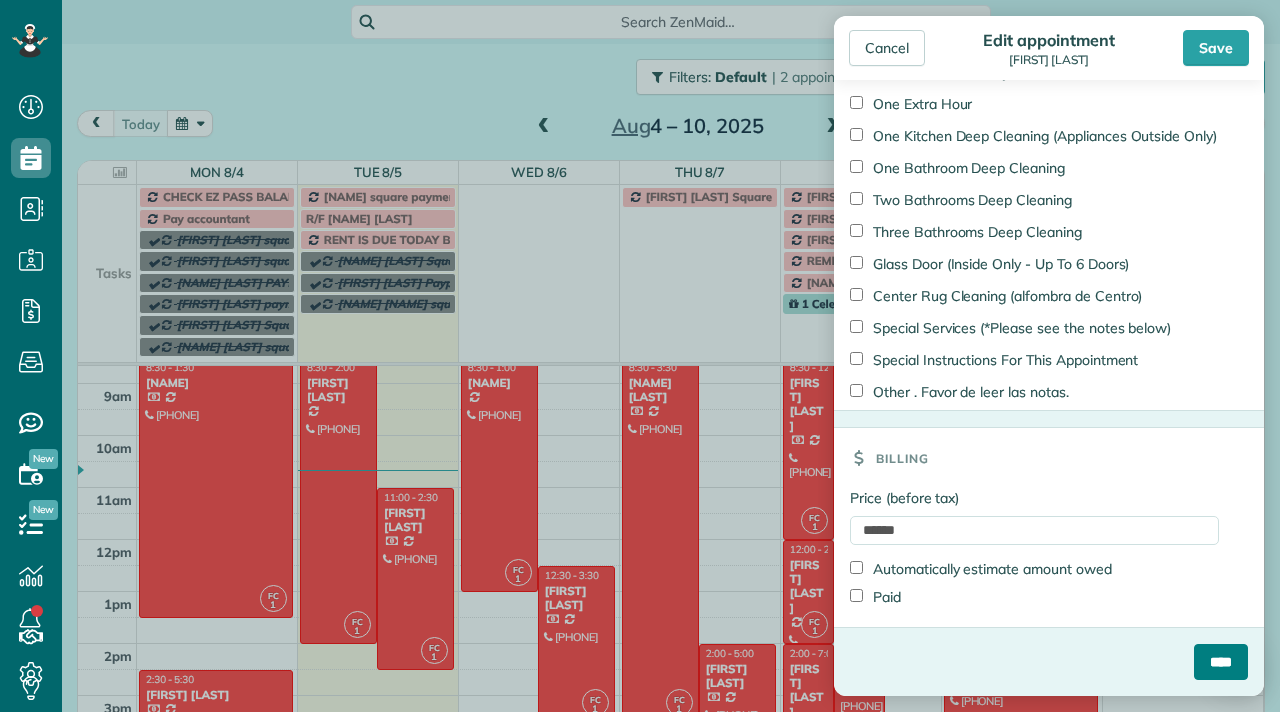 click on "****" at bounding box center (1221, 662) 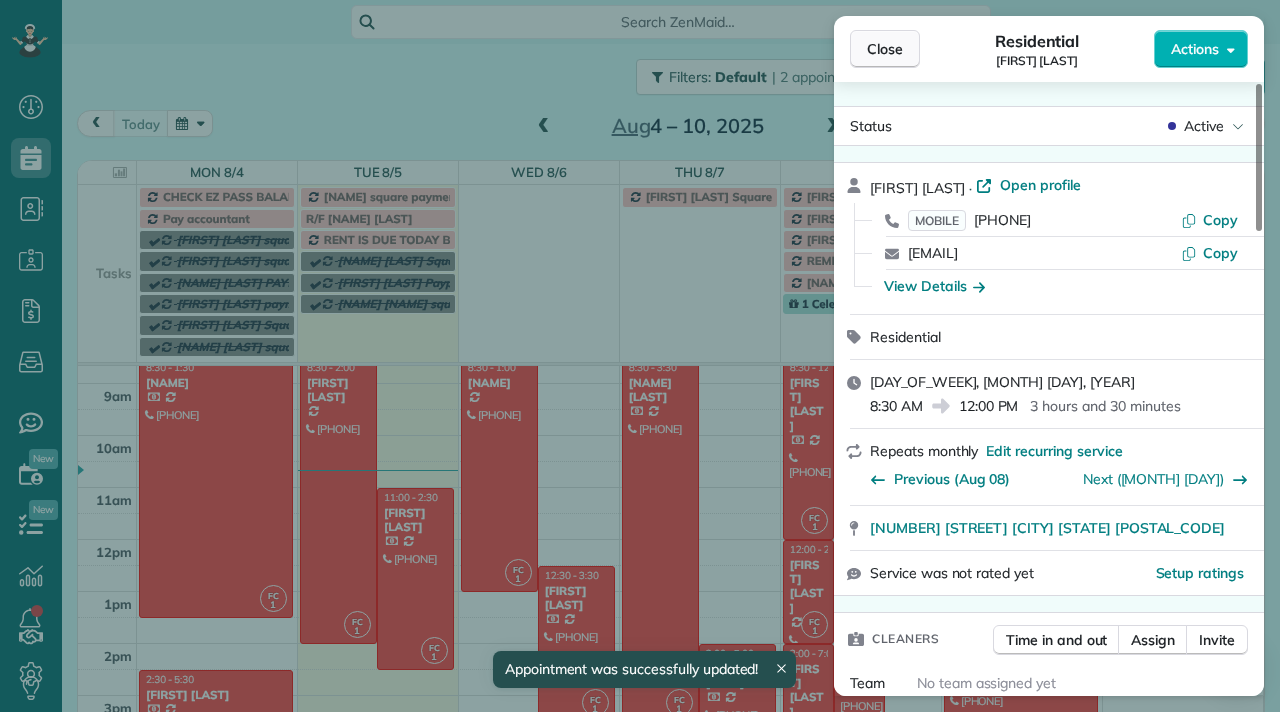 click on "Close" at bounding box center (885, 49) 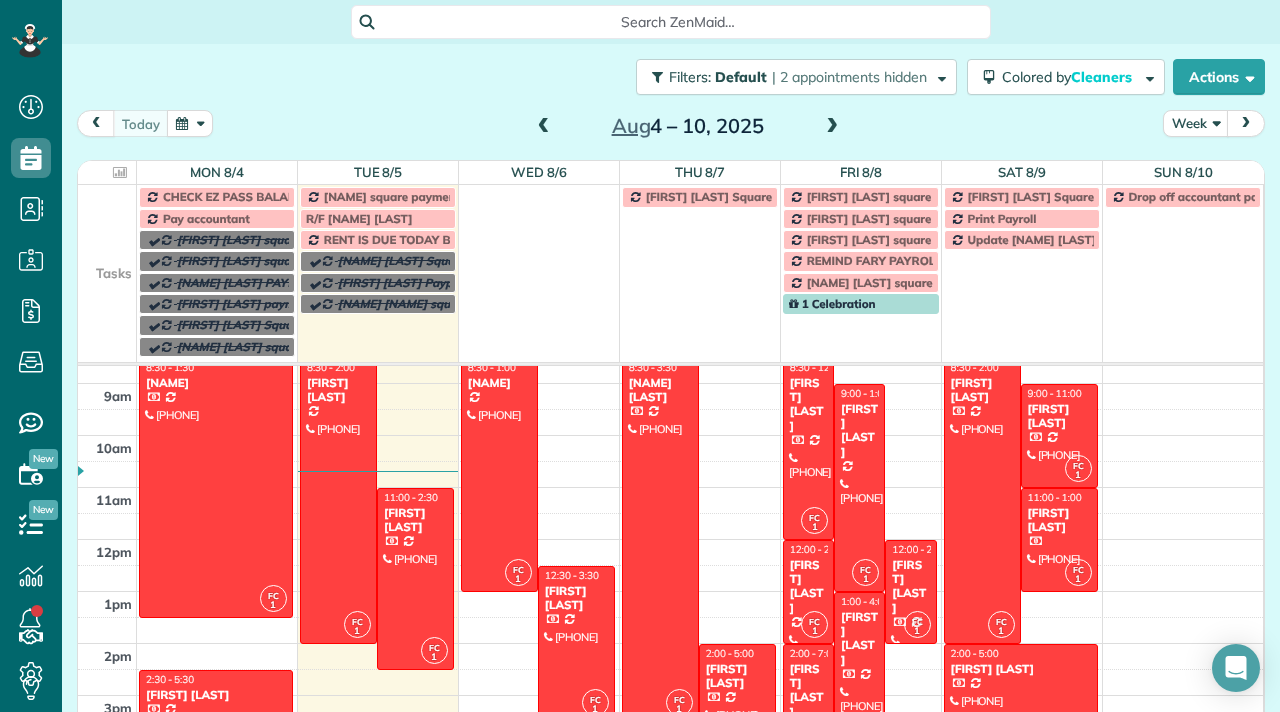 click on "[NAME] square payments" at bounding box center [395, 196] 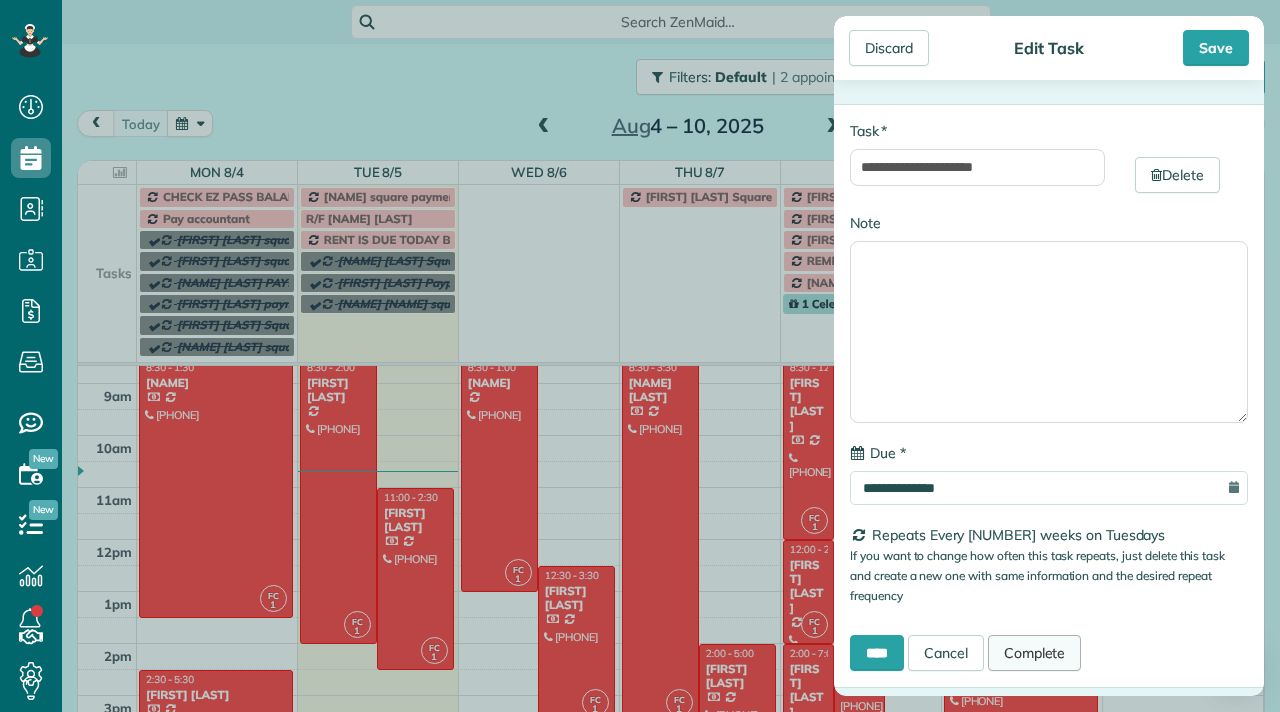 click on "Complete" at bounding box center [1035, 653] 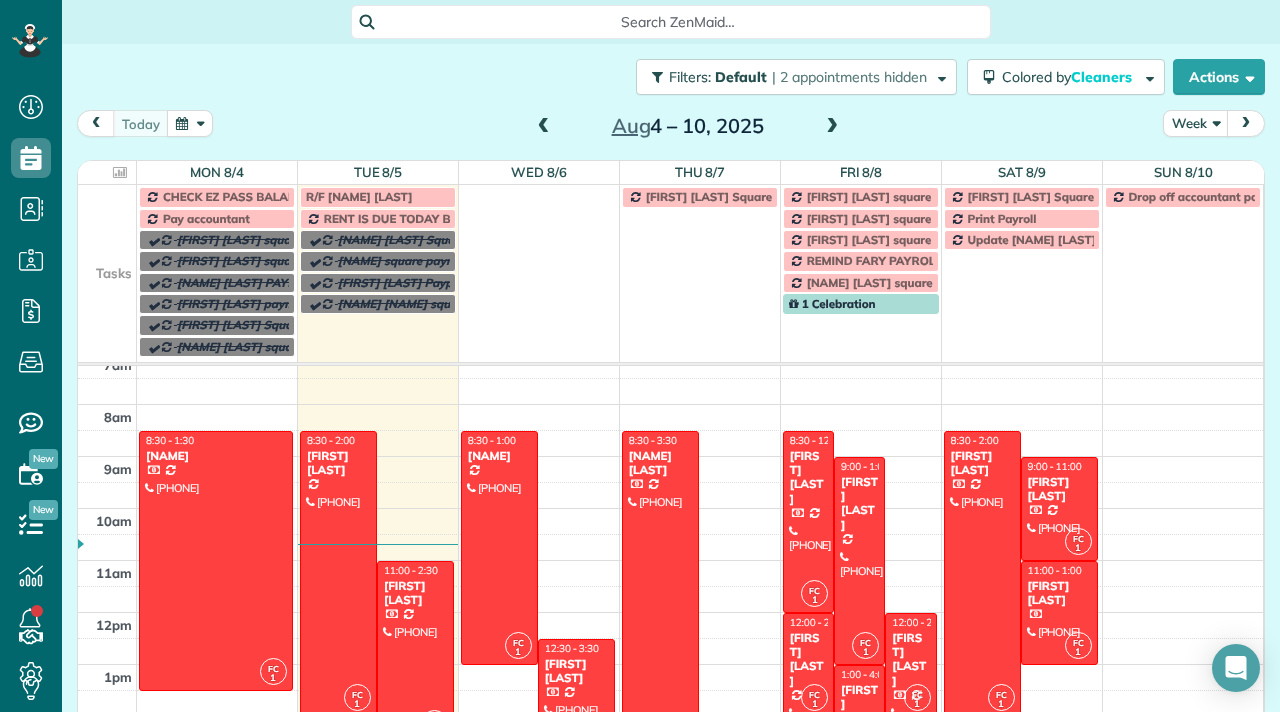 scroll, scrollTop: 0, scrollLeft: 0, axis: both 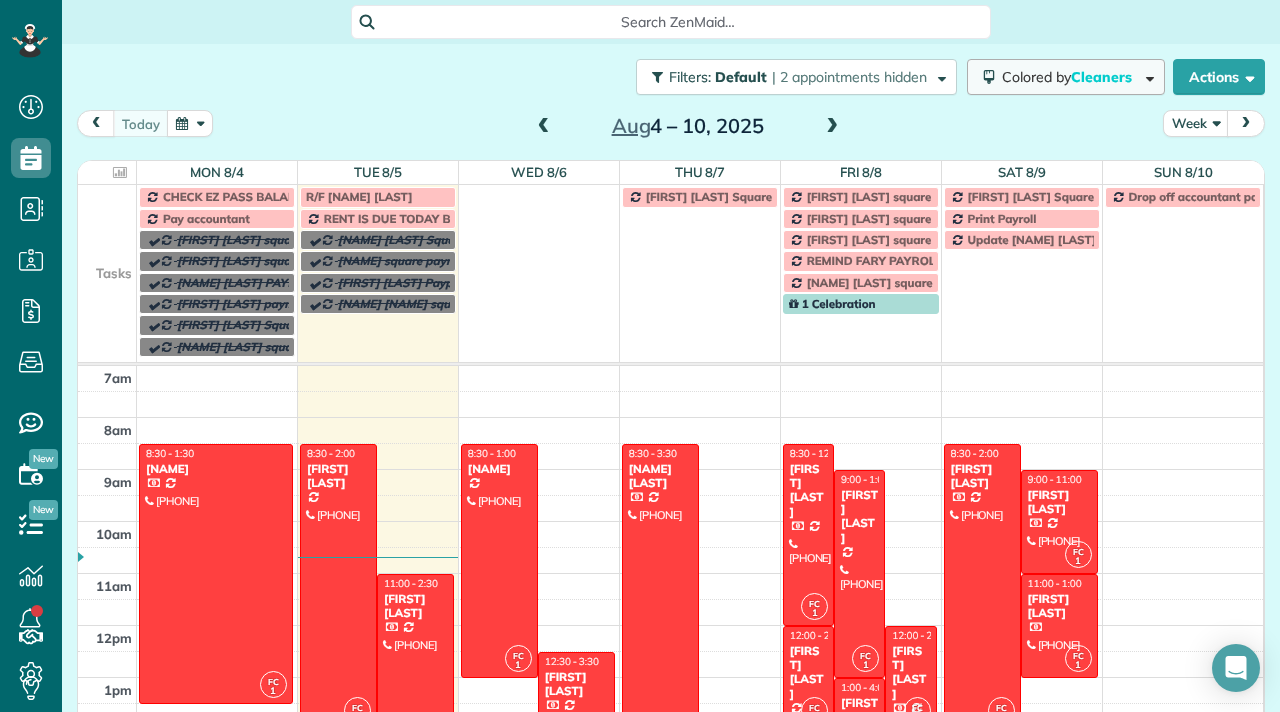 click on "Cleaners" at bounding box center [1103, 77] 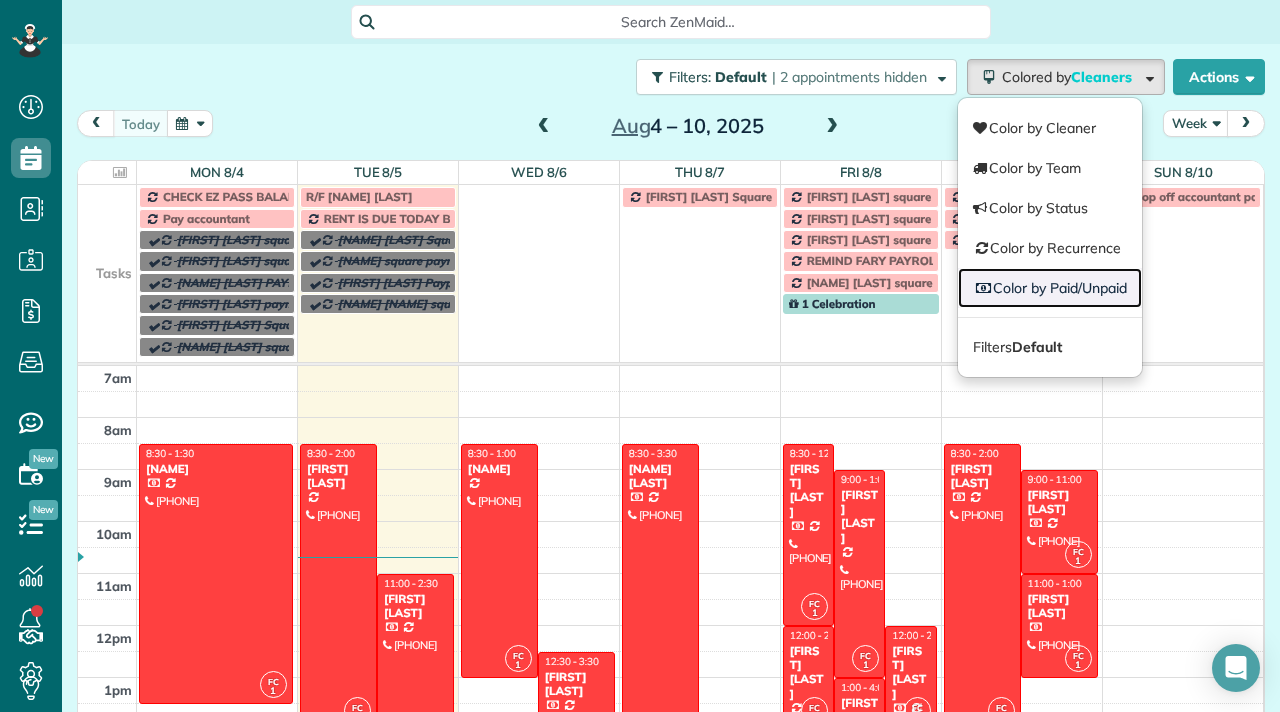 click on "Color by Paid/Unpaid" at bounding box center (1050, 288) 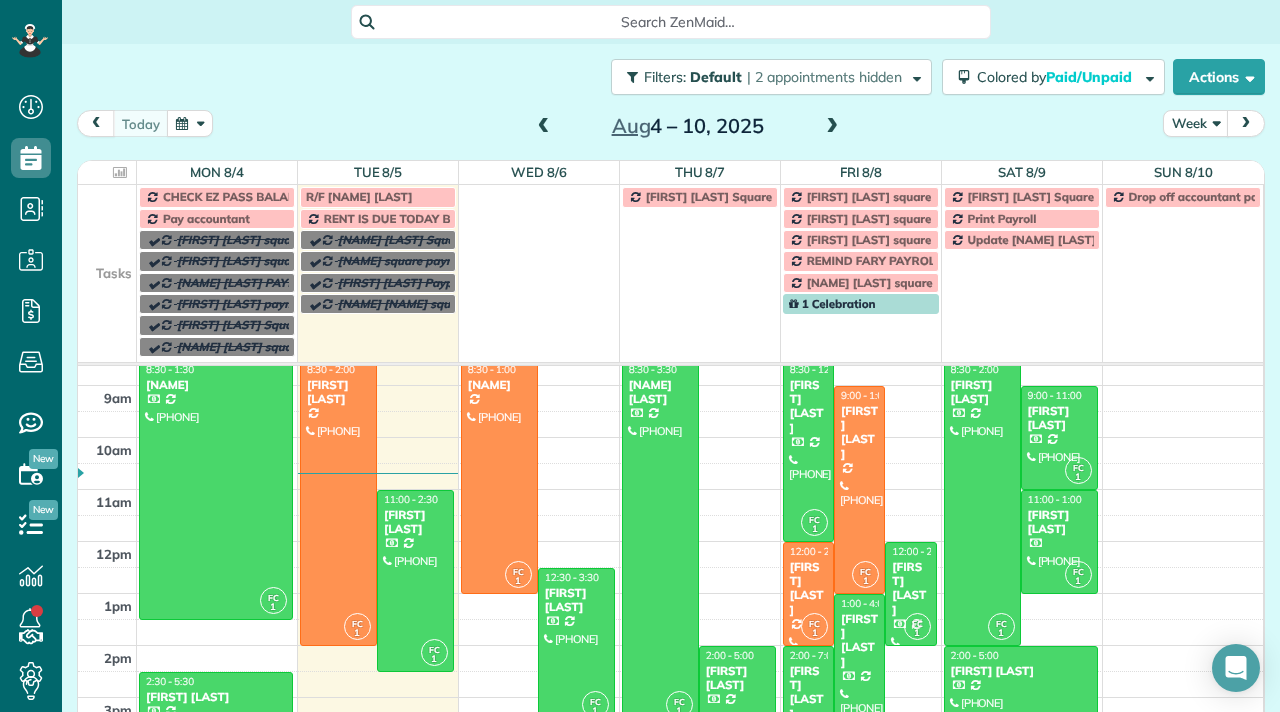 scroll, scrollTop: 87, scrollLeft: 0, axis: vertical 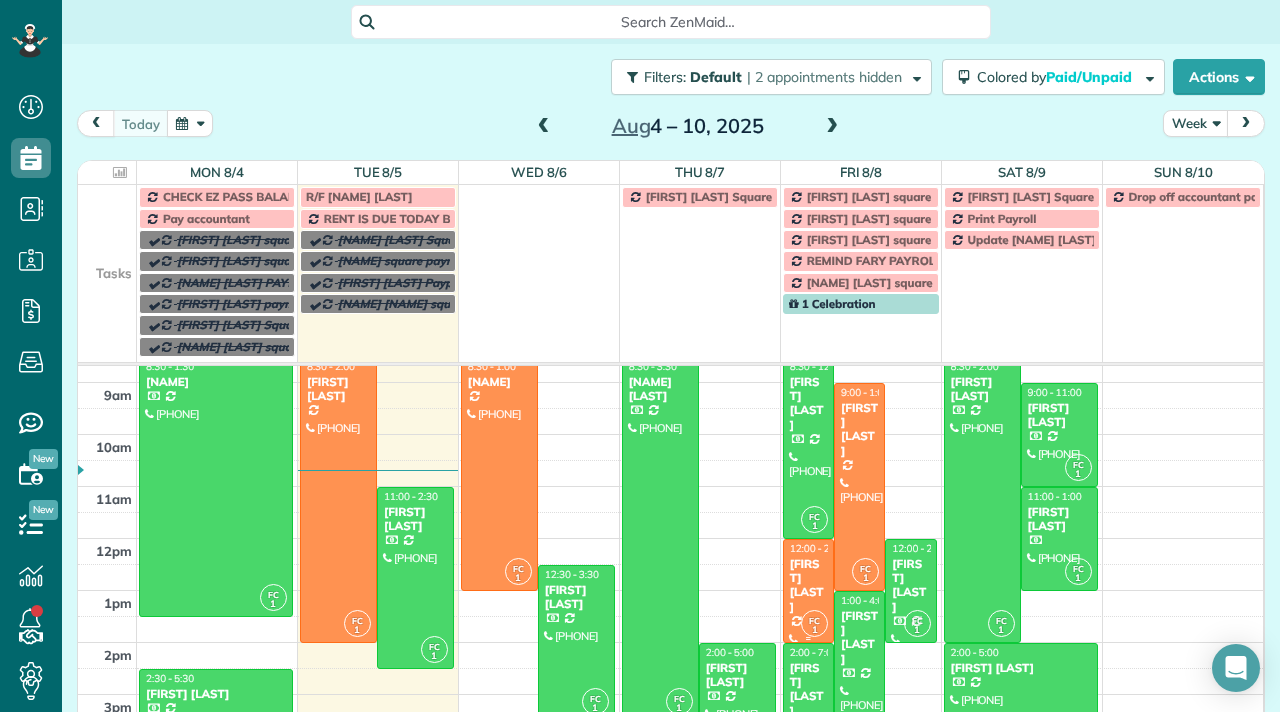 click on "[FIRST] [LAST]" at bounding box center [808, 586] 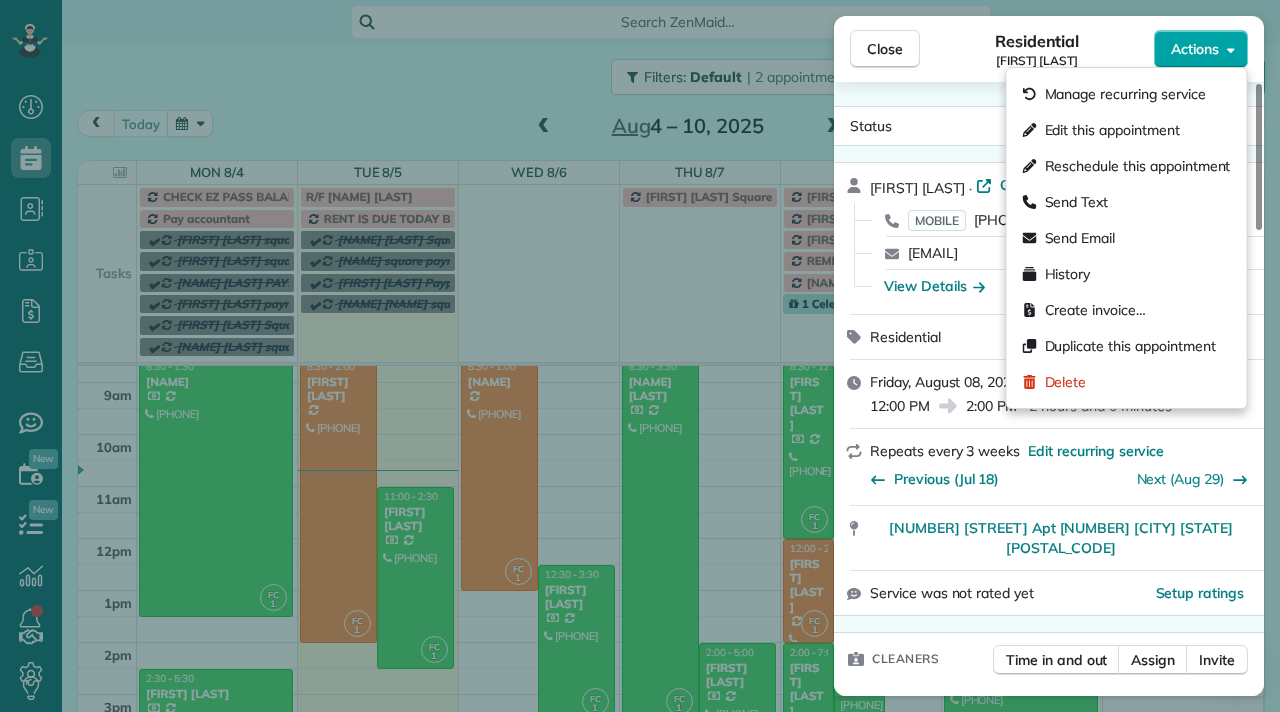 click on "Actions" at bounding box center [1195, 49] 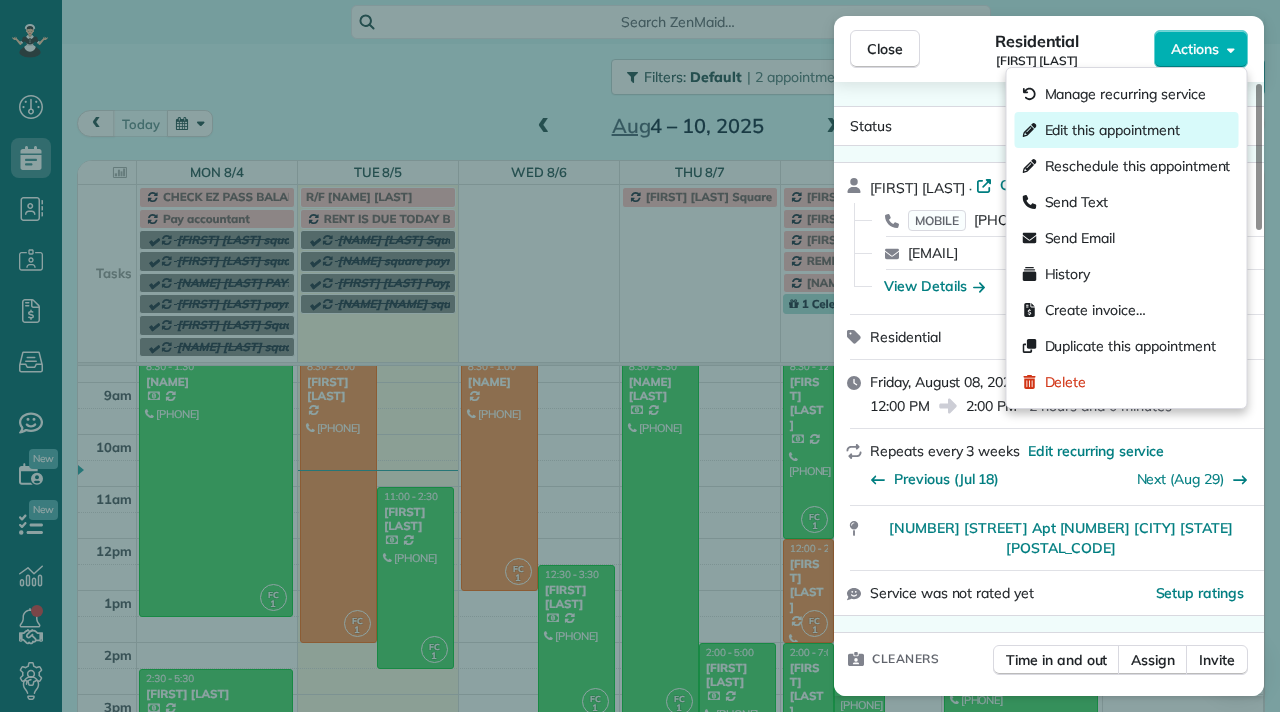 click on "Edit this appointment" at bounding box center [1127, 130] 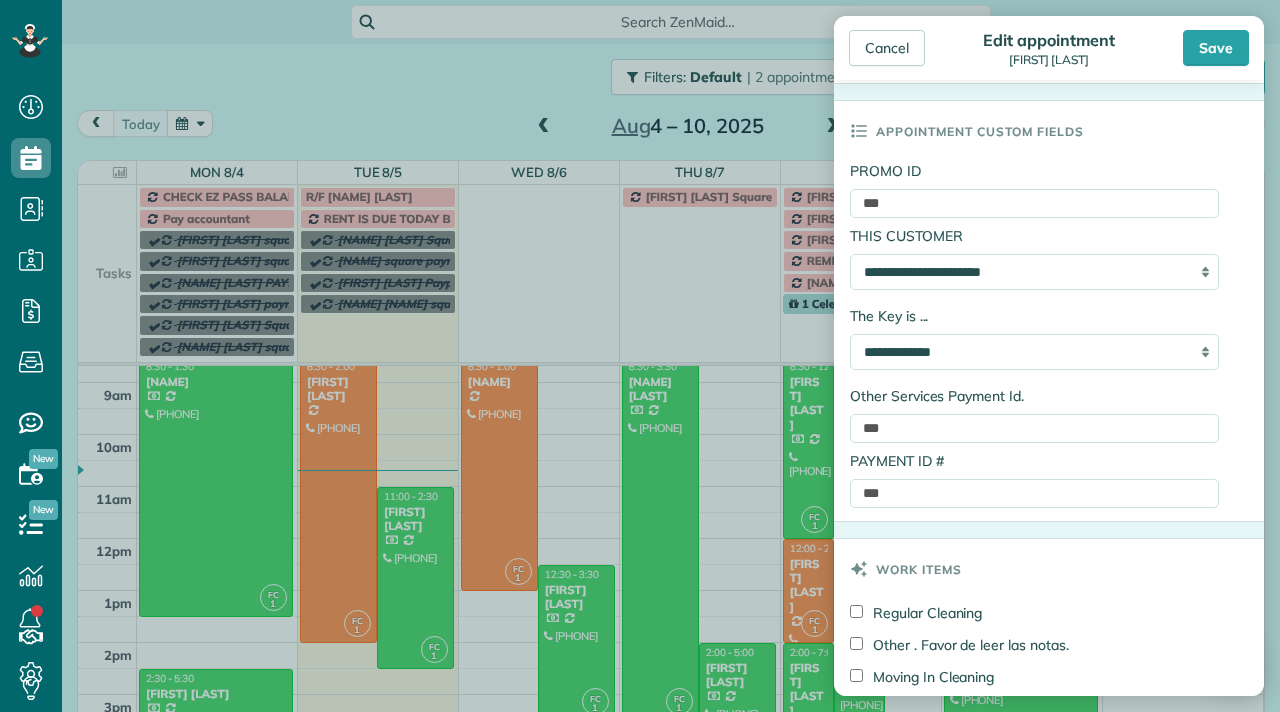 scroll, scrollTop: 886, scrollLeft: 0, axis: vertical 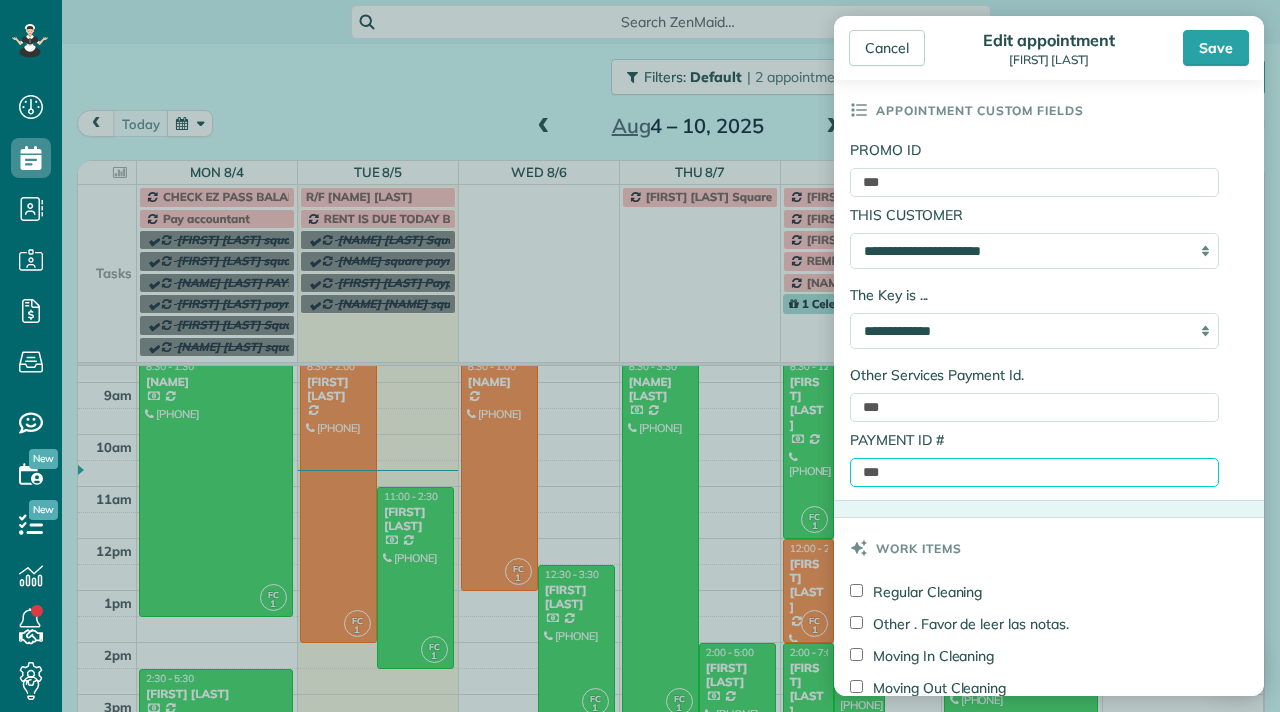 drag, startPoint x: 914, startPoint y: 479, endPoint x: 857, endPoint y: 477, distance: 57.035076 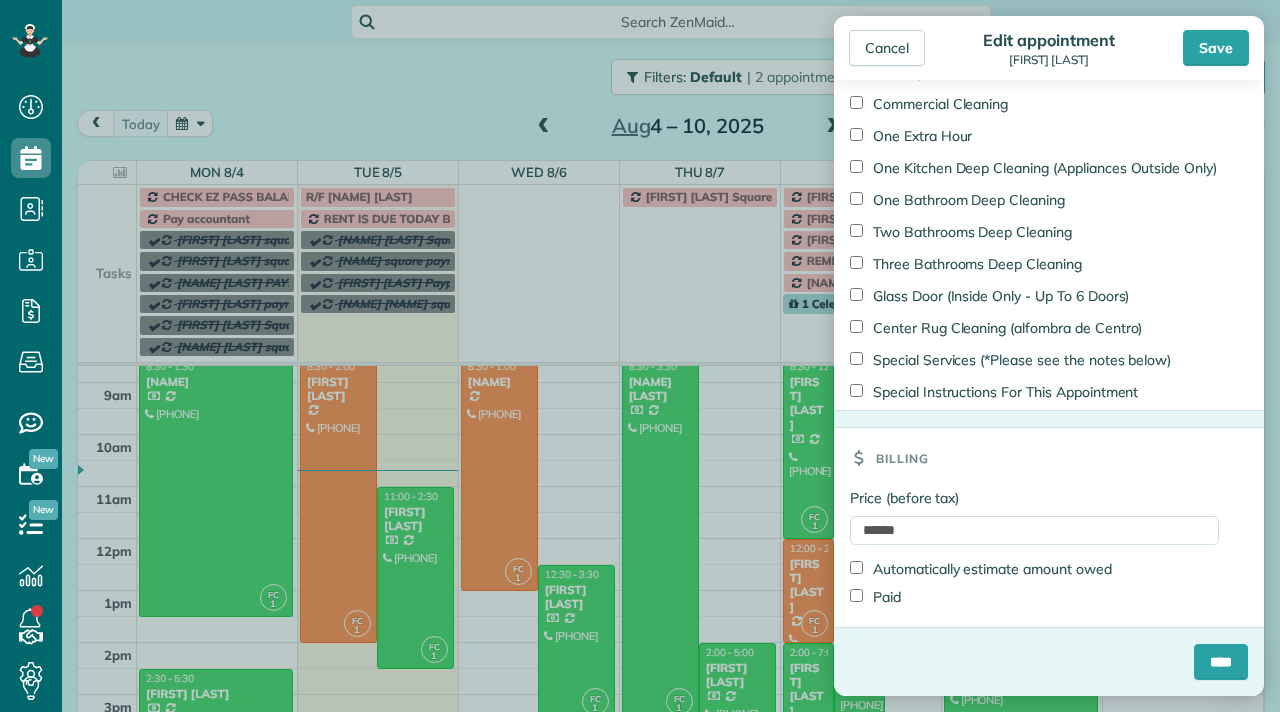 scroll, scrollTop: 2248, scrollLeft: 0, axis: vertical 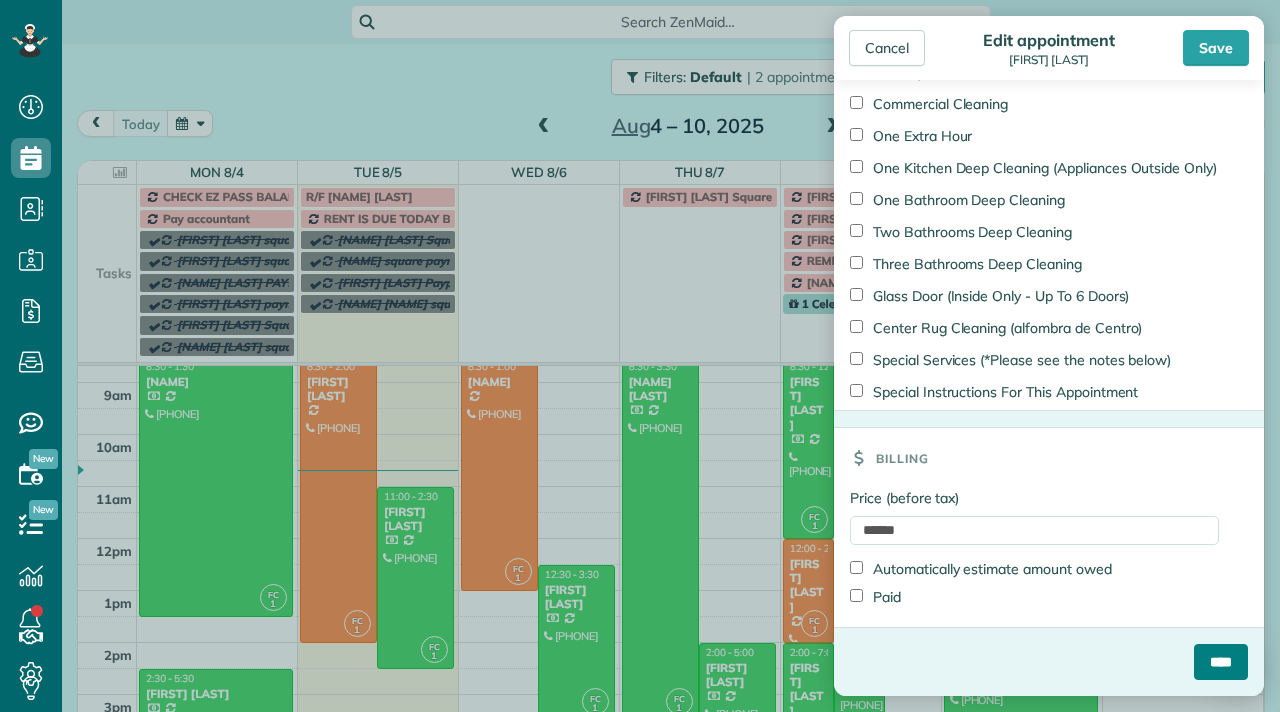 click on "****" at bounding box center [1221, 662] 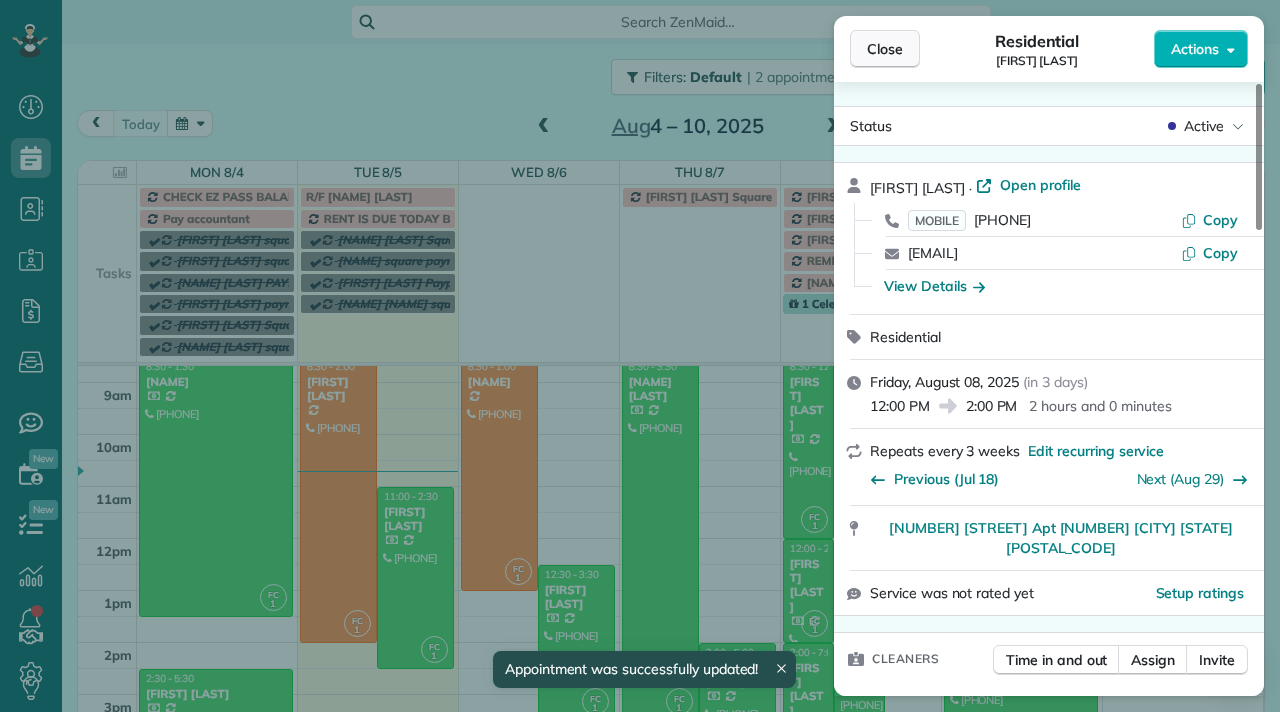 click on "Close" at bounding box center (885, 49) 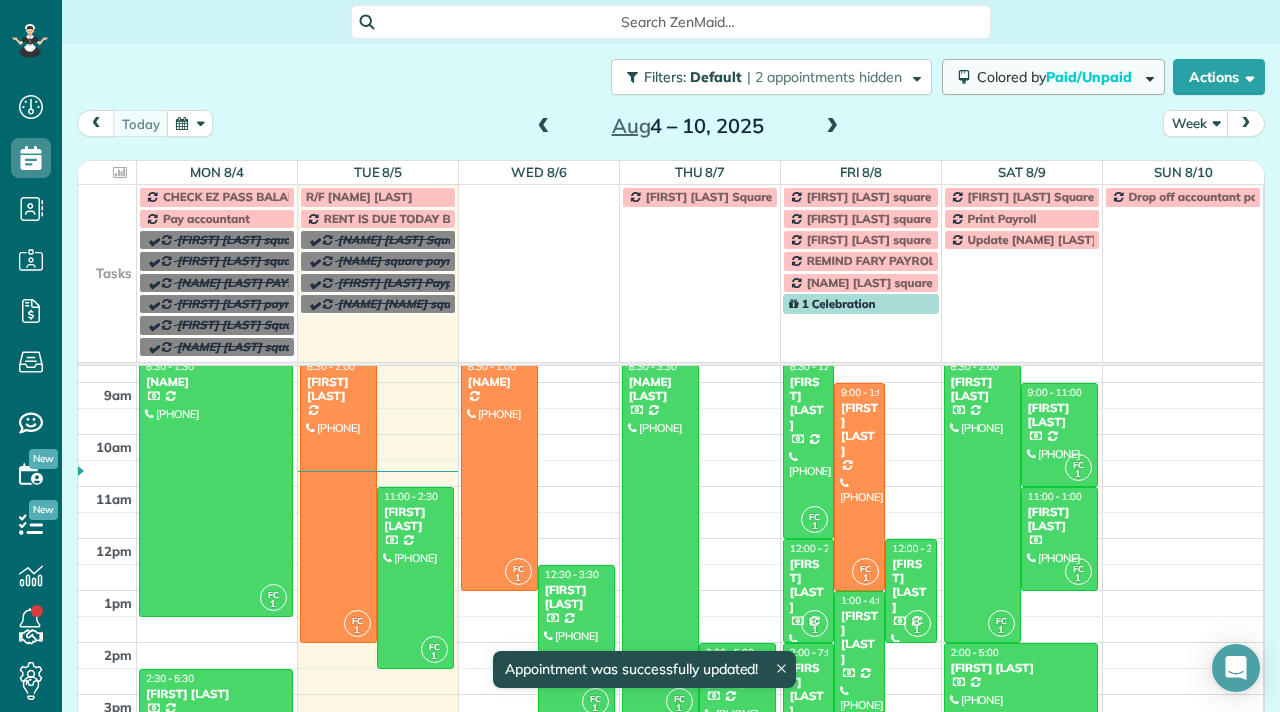 click on "Paid/Unpaid" at bounding box center [1090, 77] 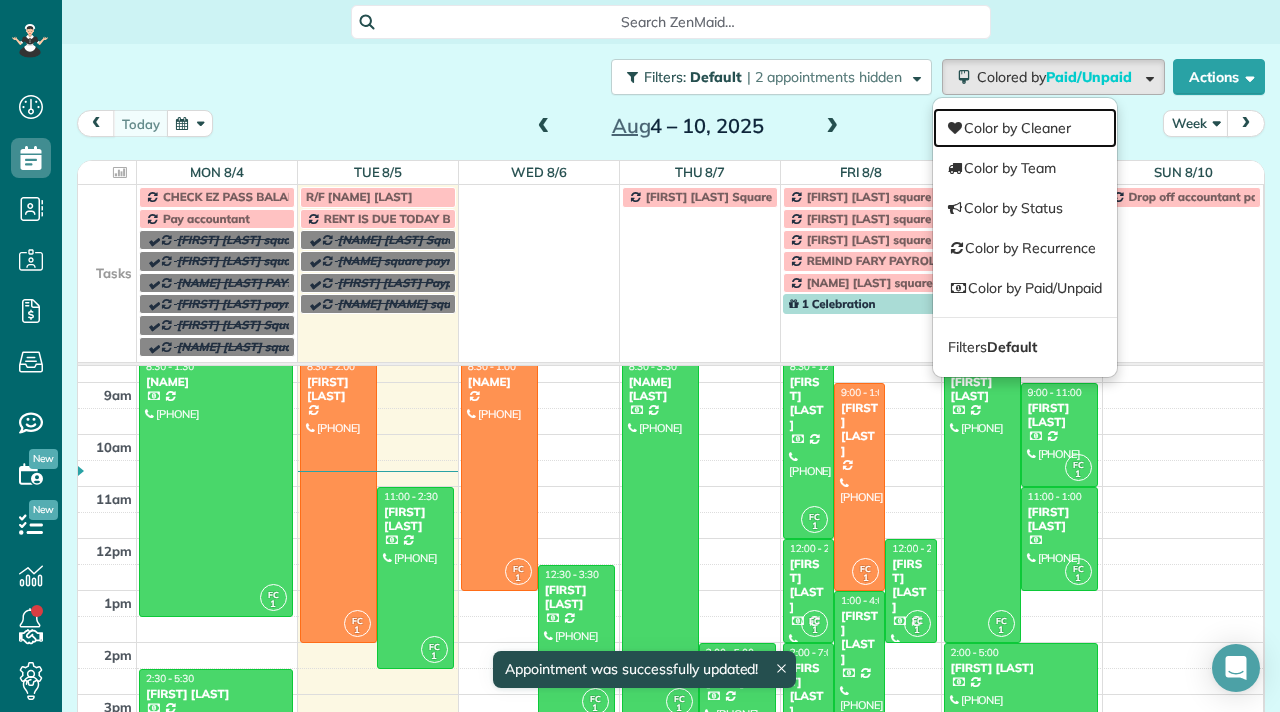 click on "Color by Cleaner" at bounding box center [1025, 128] 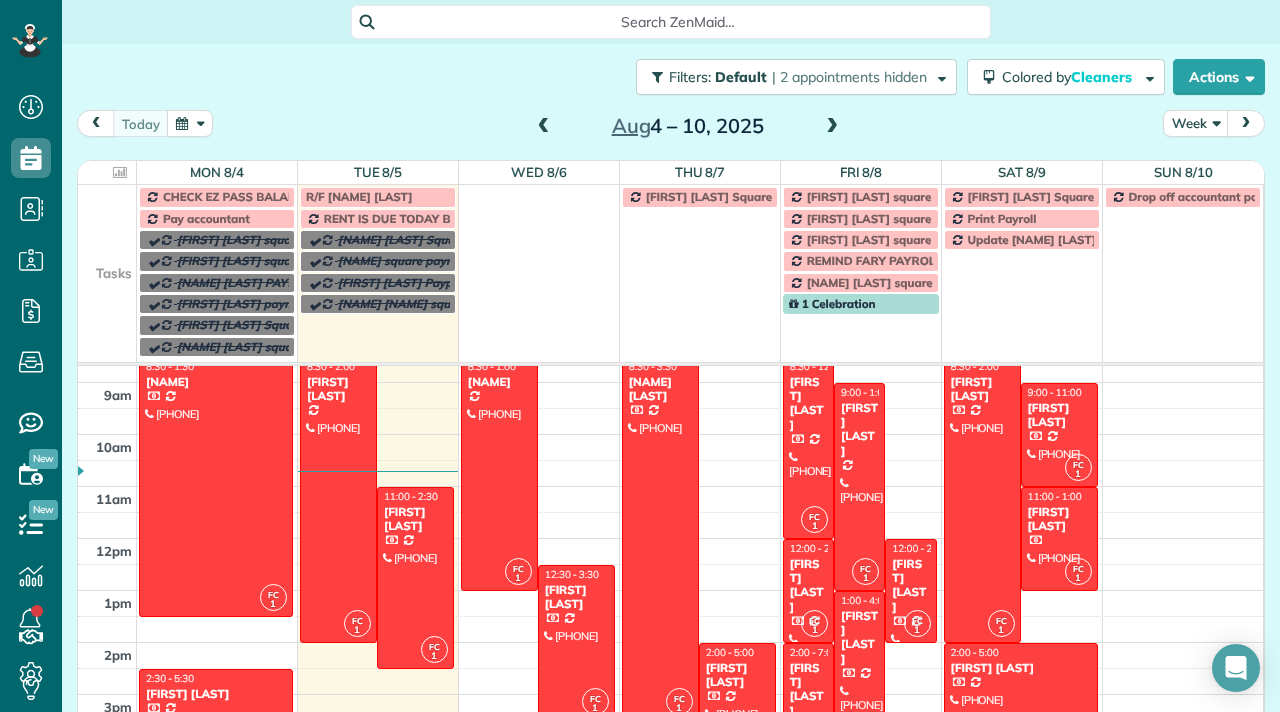 click on "R/F [NAME] [LAST]" at bounding box center (378, 197) 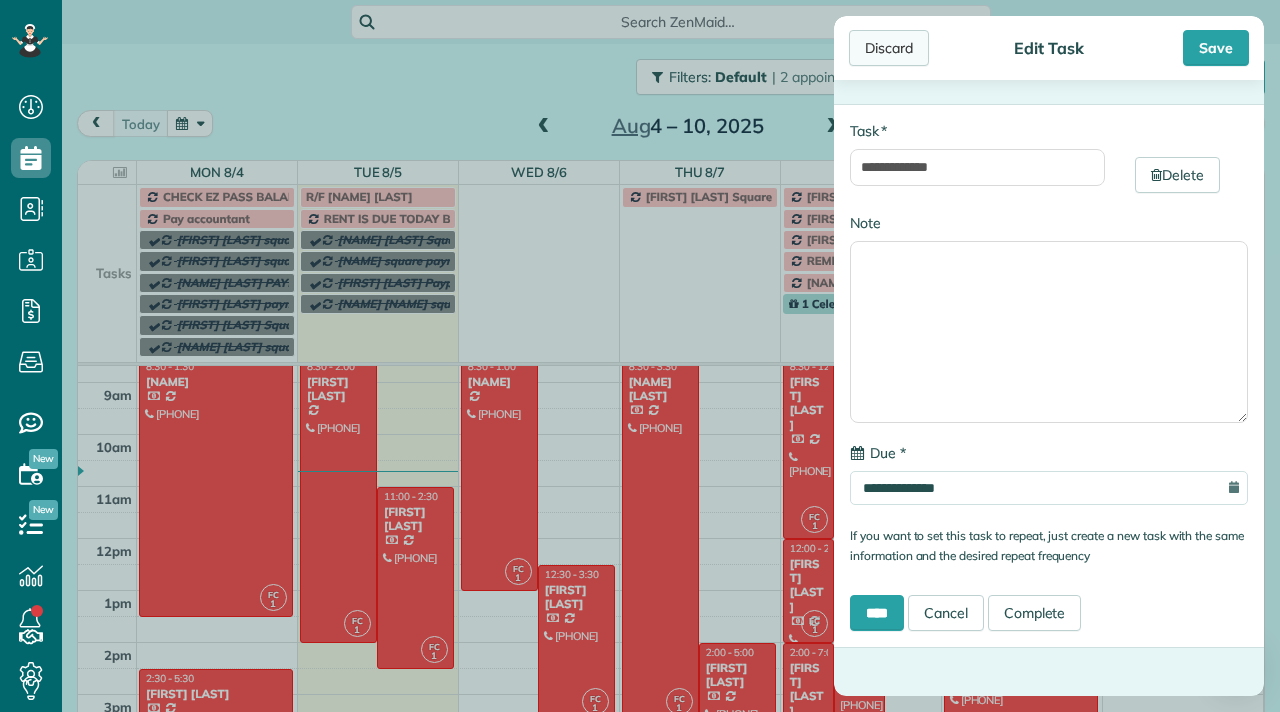 click on "Discard" at bounding box center [889, 48] 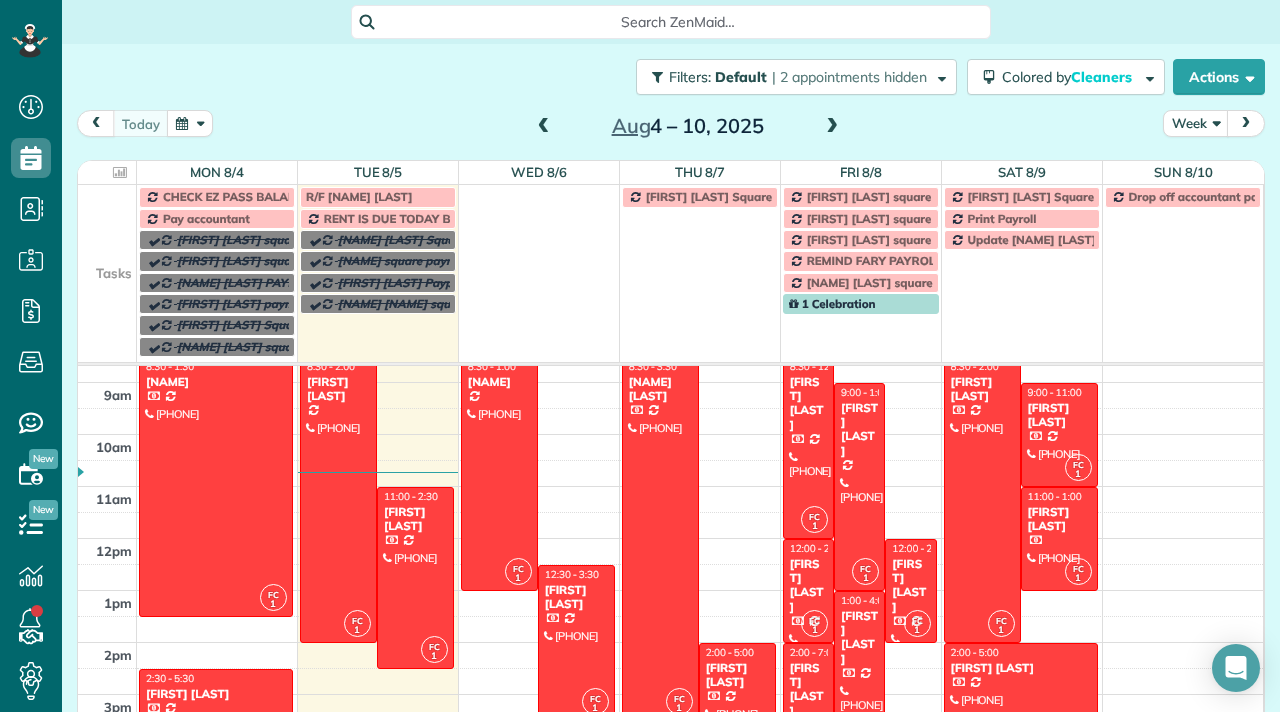 click on "Search ZenMaid…" at bounding box center [678, 22] 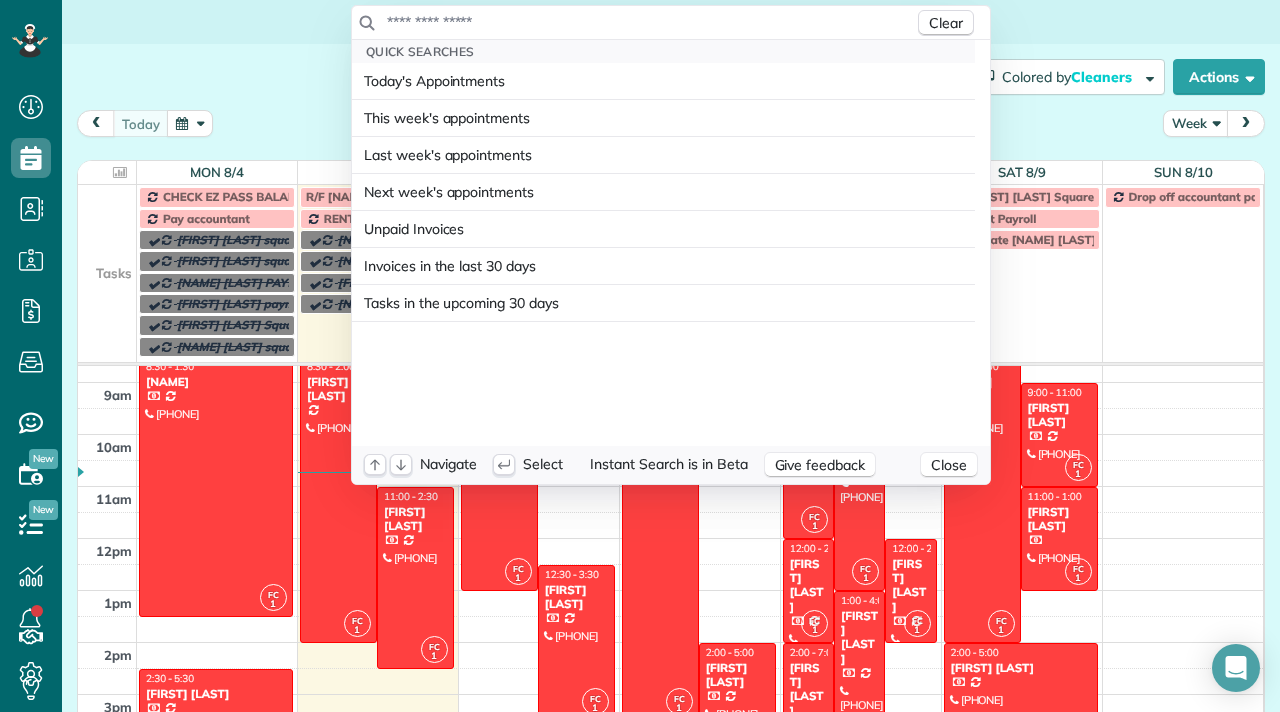 click at bounding box center (650, 22) 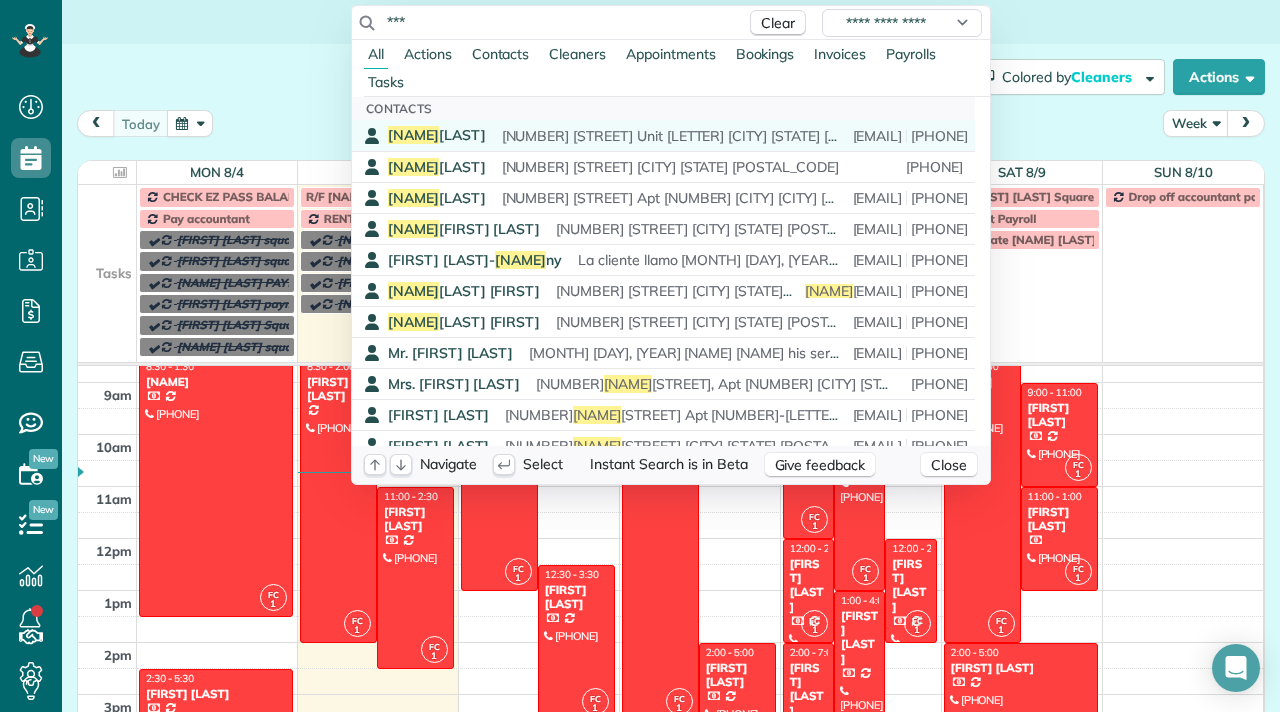type on "***" 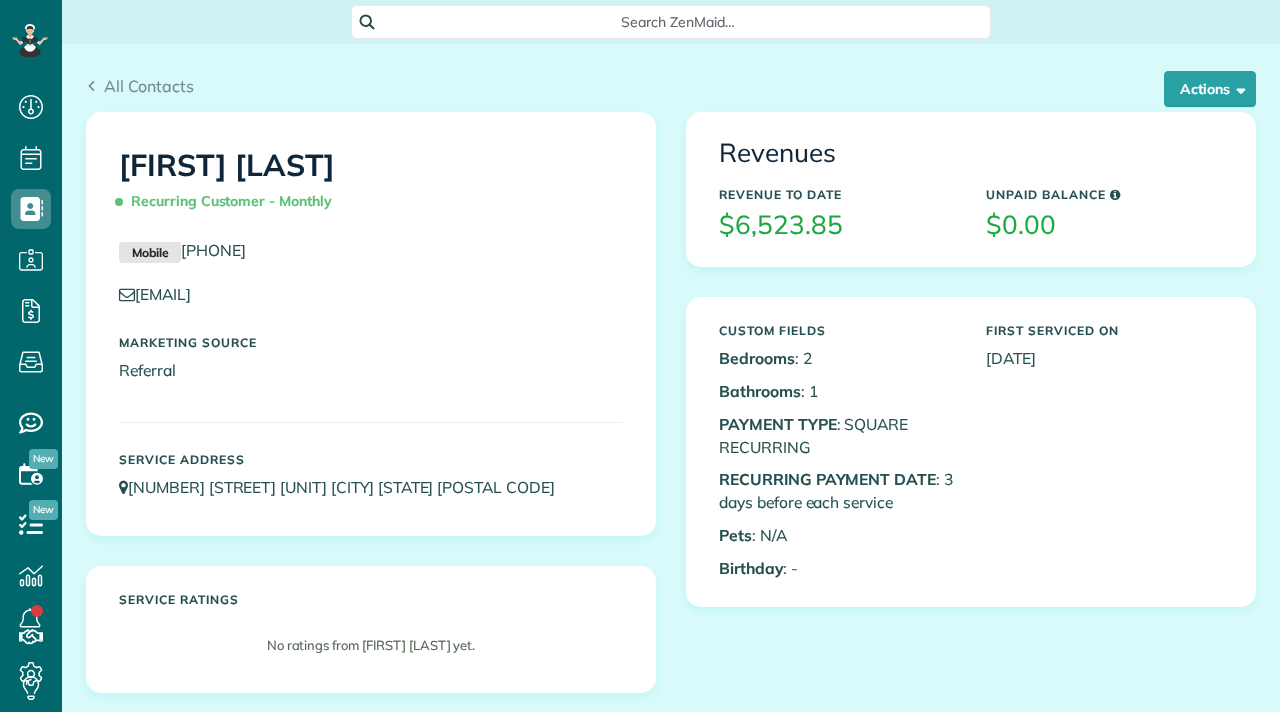 scroll, scrollTop: 0, scrollLeft: 0, axis: both 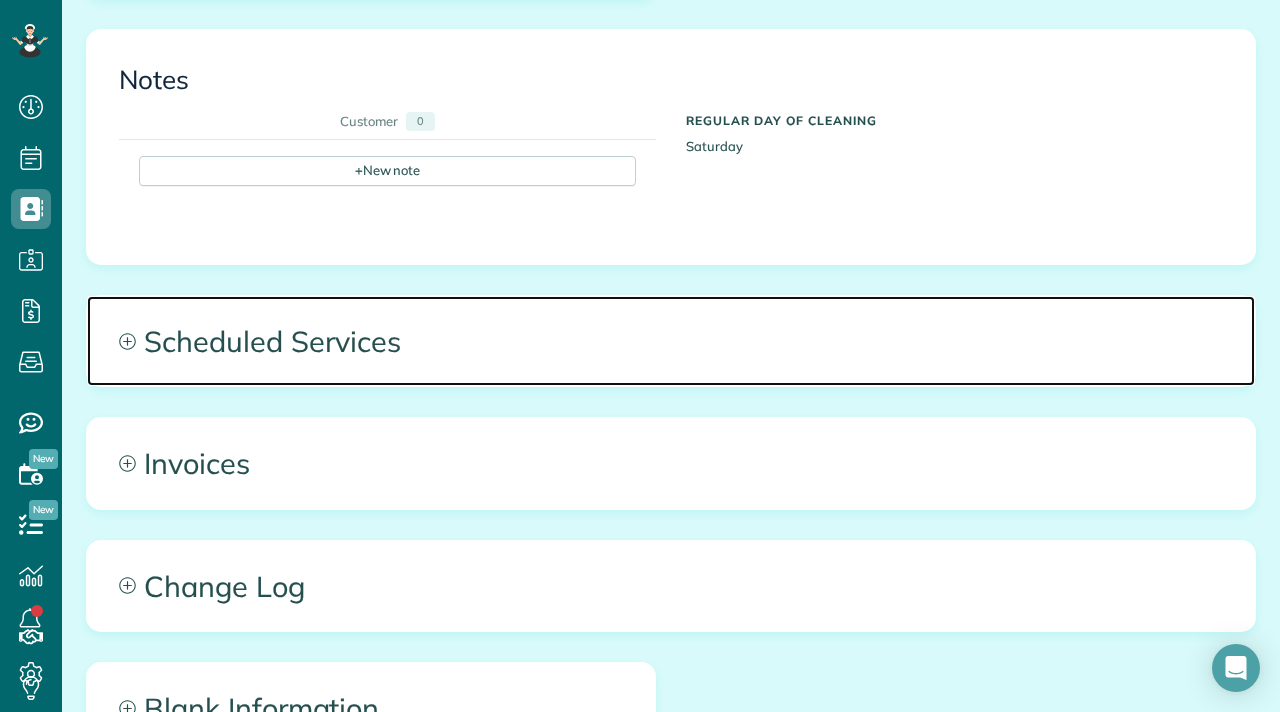 click on "Scheduled Services" at bounding box center (671, 341) 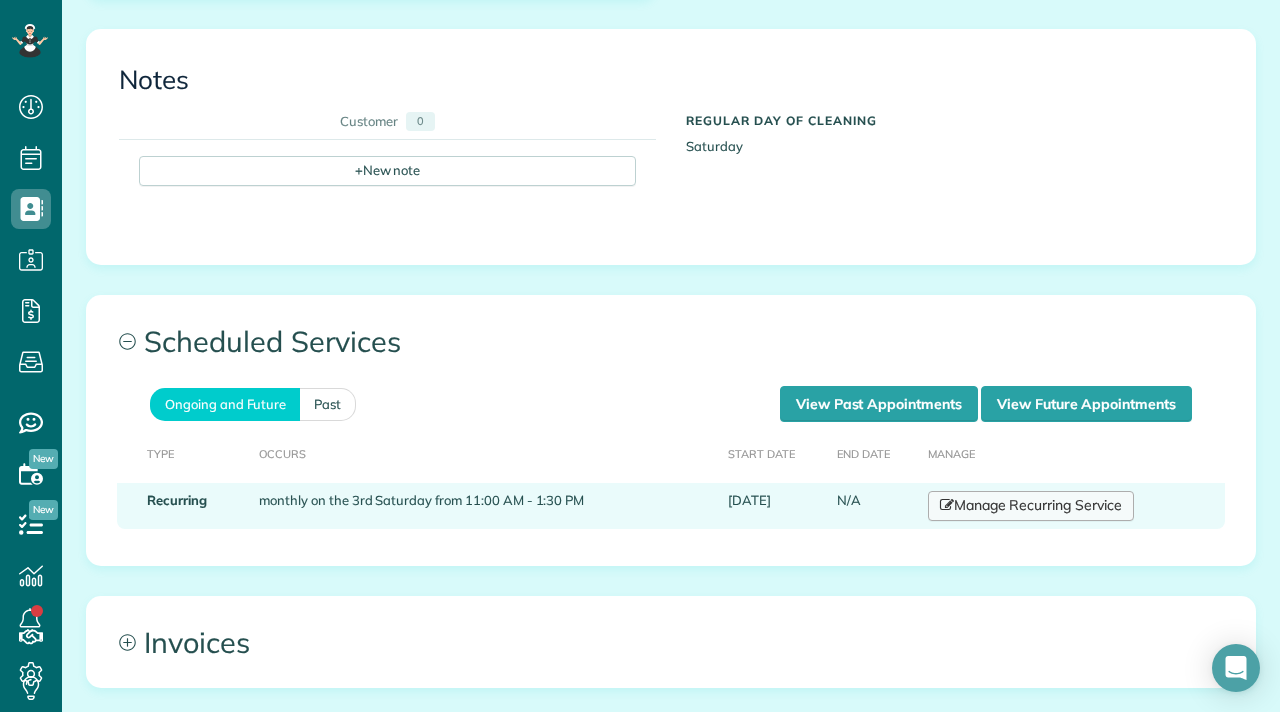click on "Manage Recurring Service" at bounding box center [1031, 506] 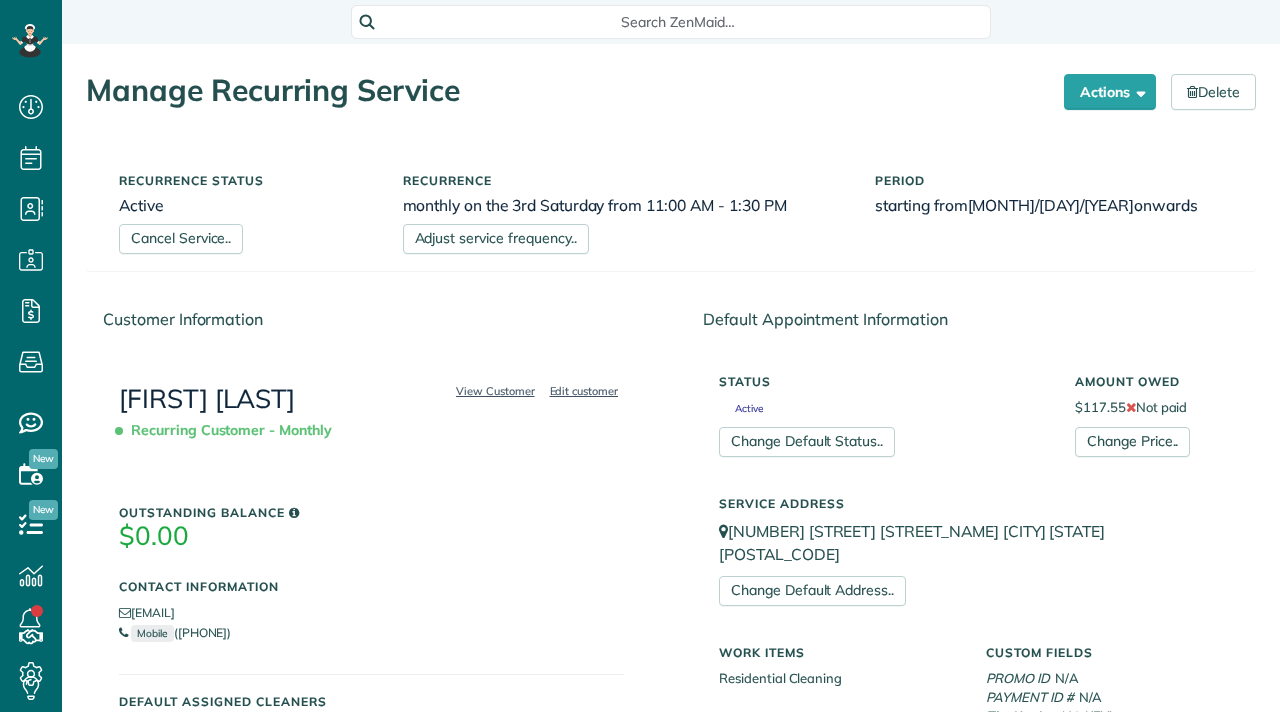 scroll, scrollTop: 0, scrollLeft: 0, axis: both 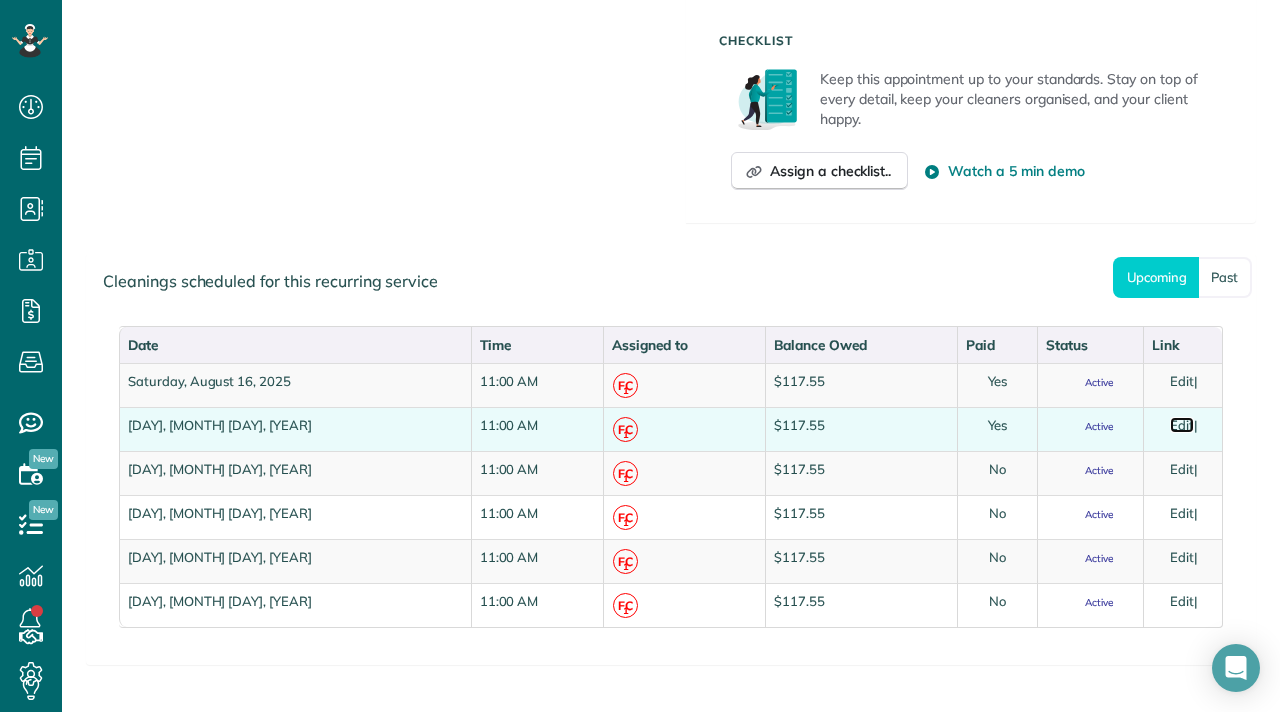 click on "Edit" at bounding box center [1182, 425] 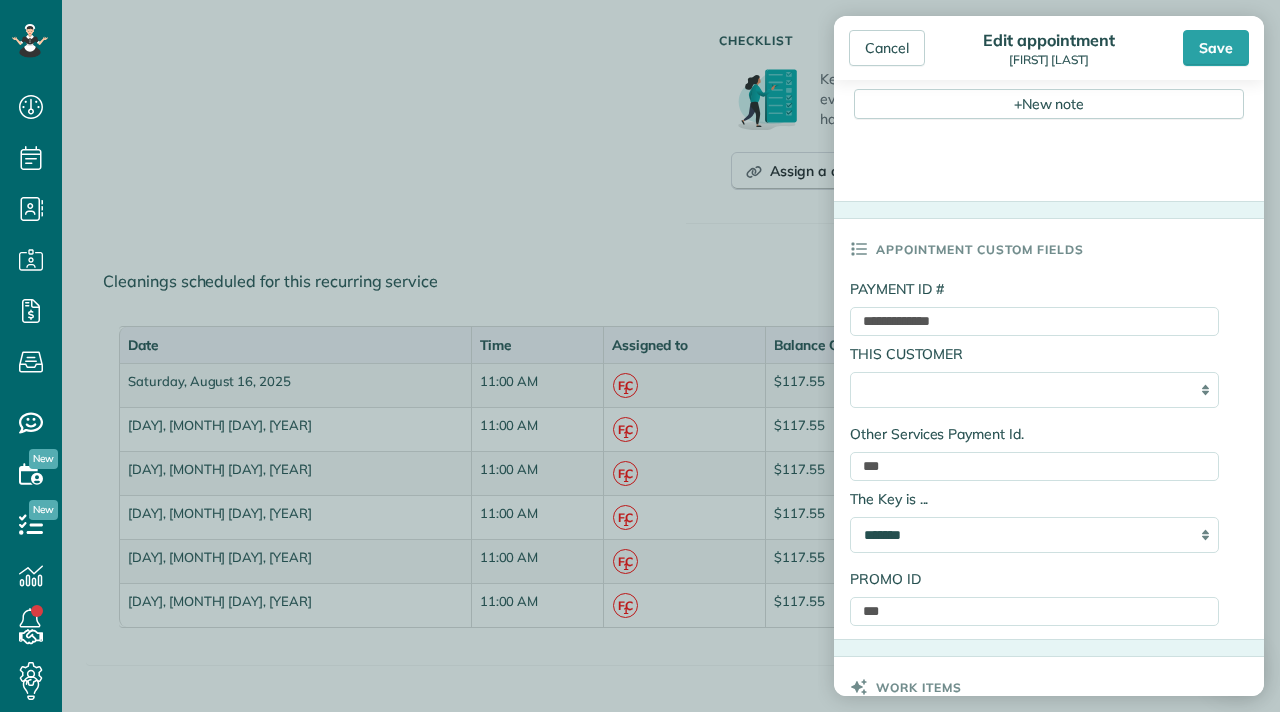 scroll, scrollTop: 773, scrollLeft: 0, axis: vertical 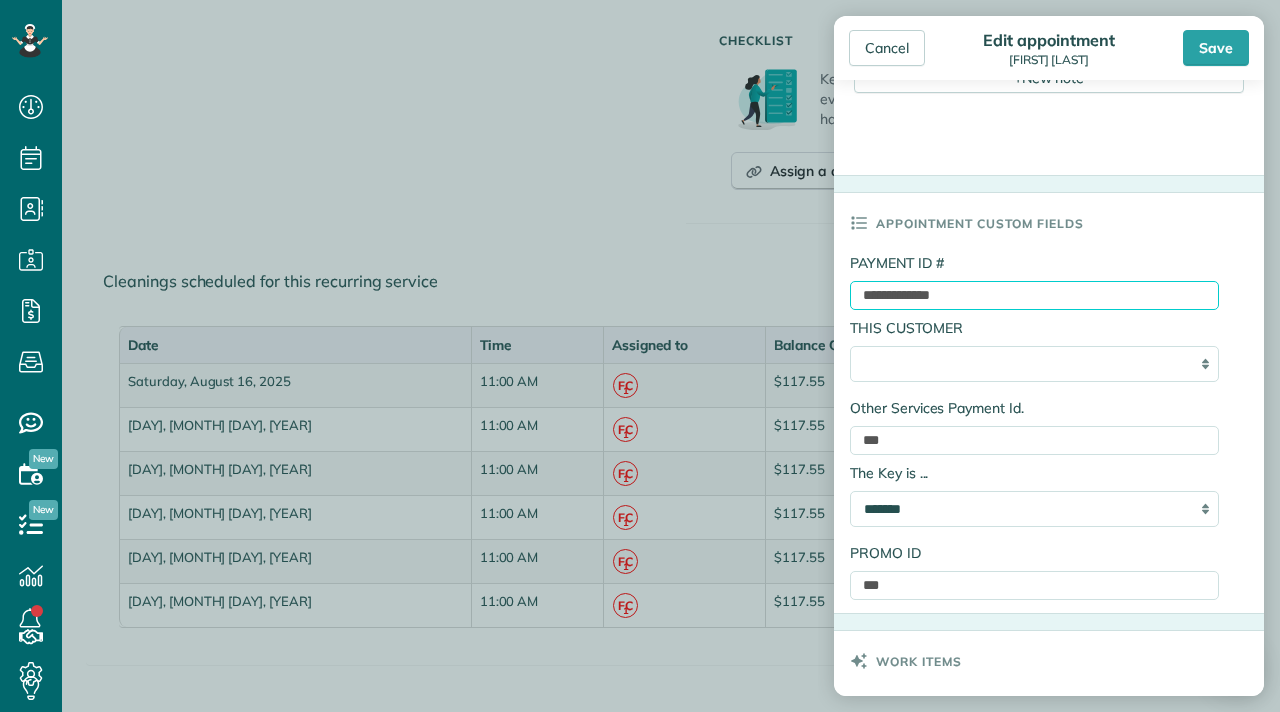 drag, startPoint x: 980, startPoint y: 298, endPoint x: 858, endPoint y: 293, distance: 122.10242 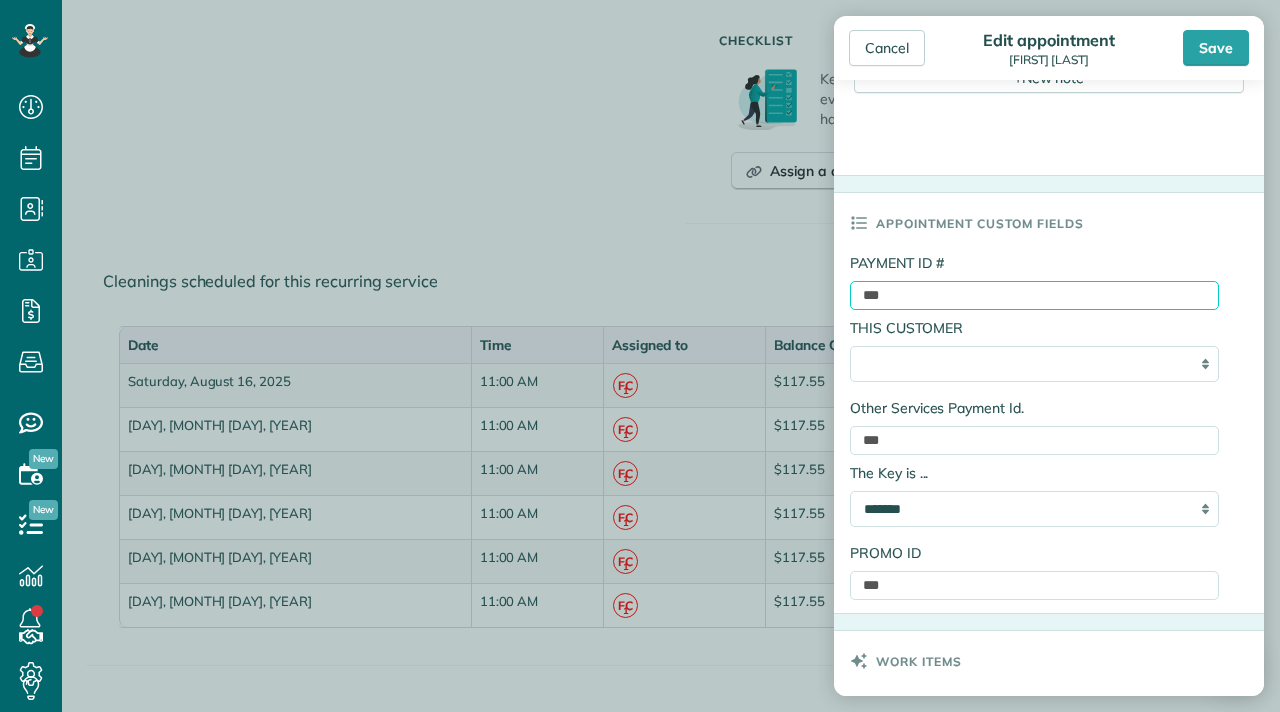 type on "***" 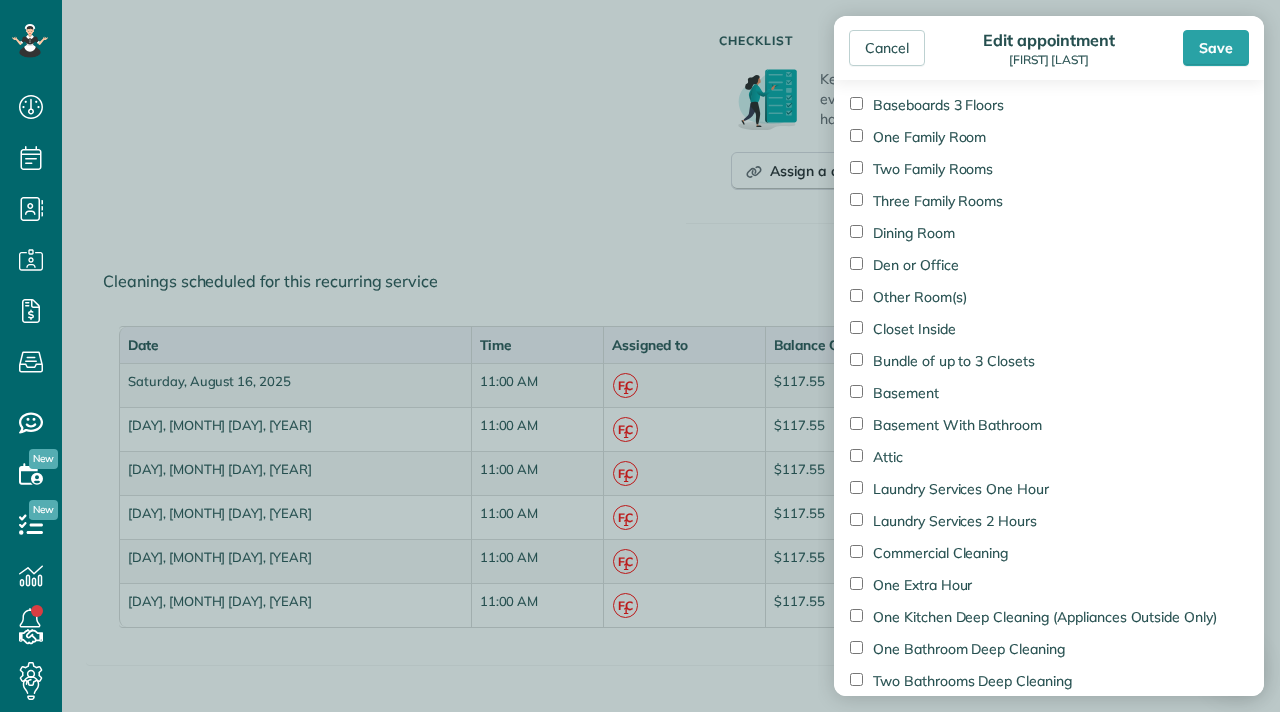 scroll, scrollTop: 2248, scrollLeft: 0, axis: vertical 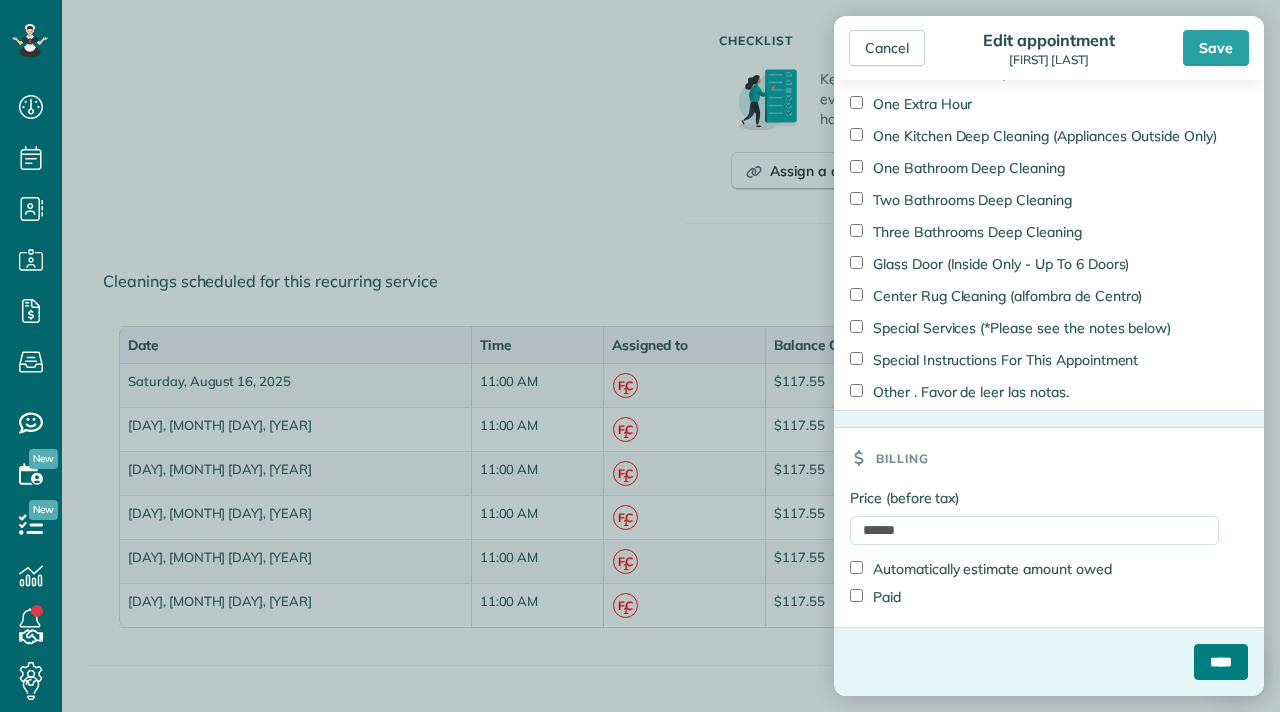 click on "****" at bounding box center (1221, 662) 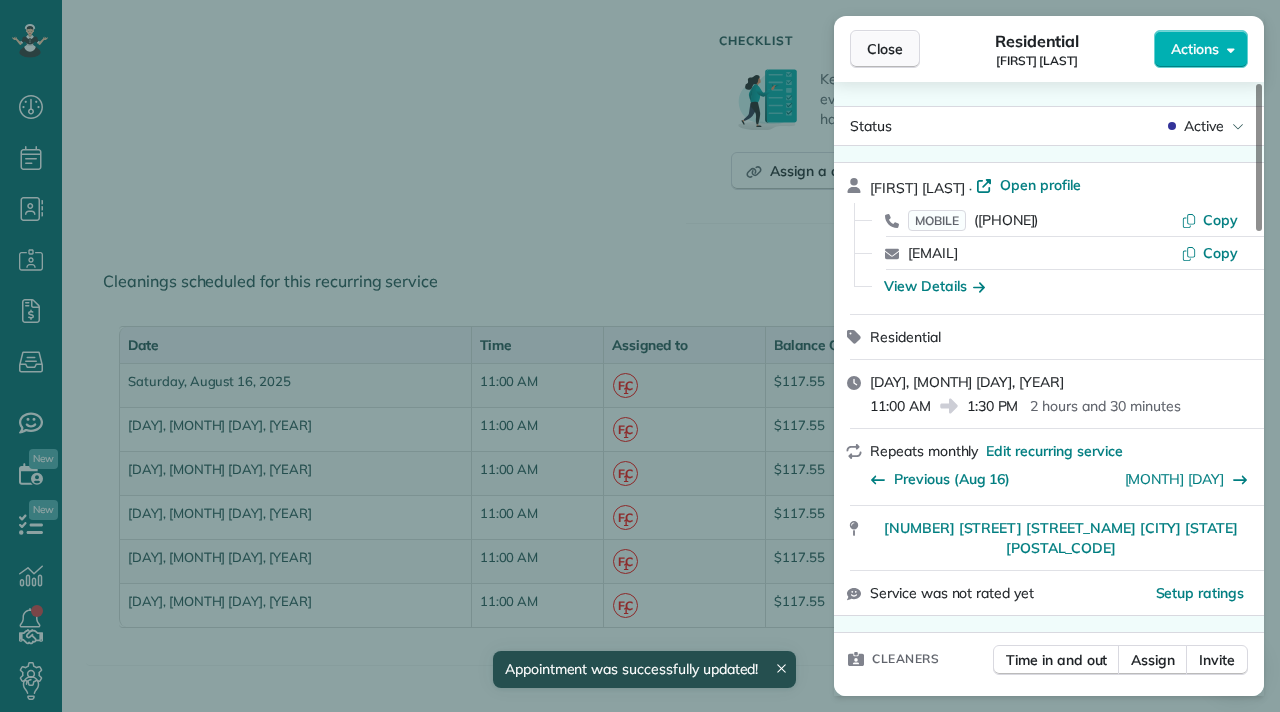 click on "Close" at bounding box center [885, 49] 